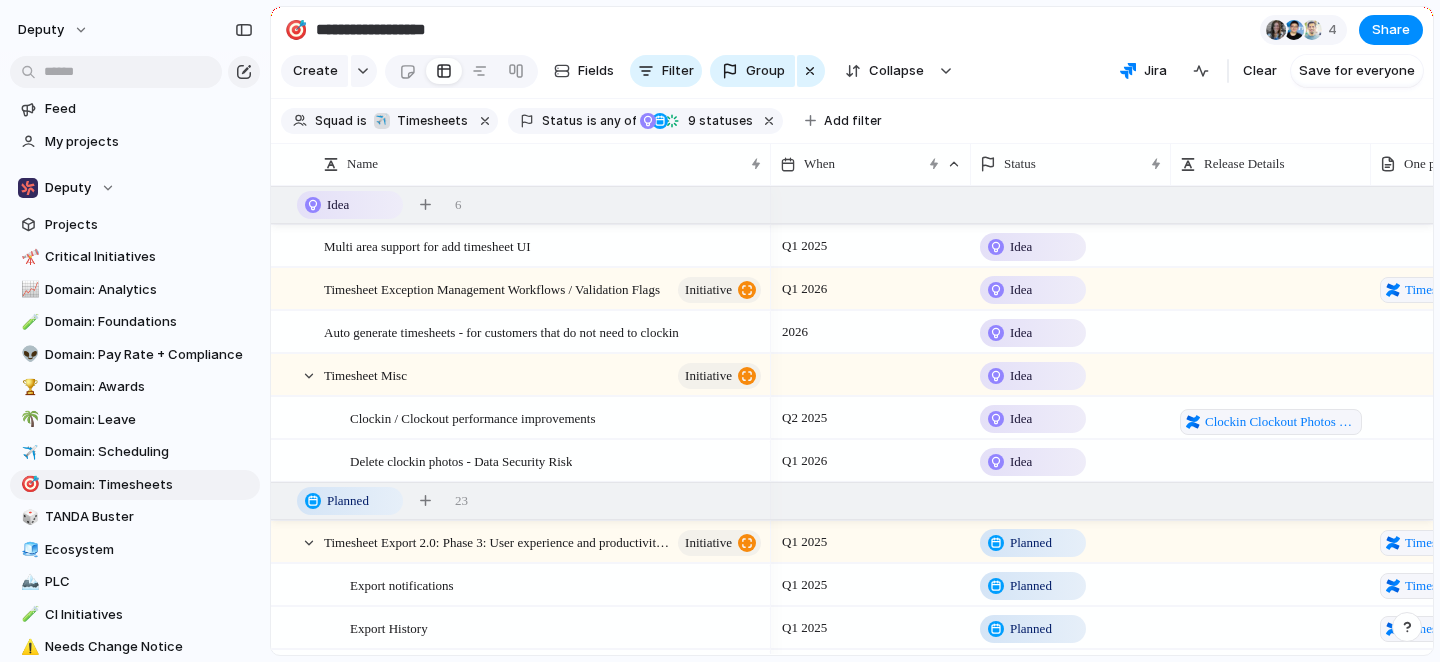 scroll, scrollTop: 0, scrollLeft: 0, axis: both 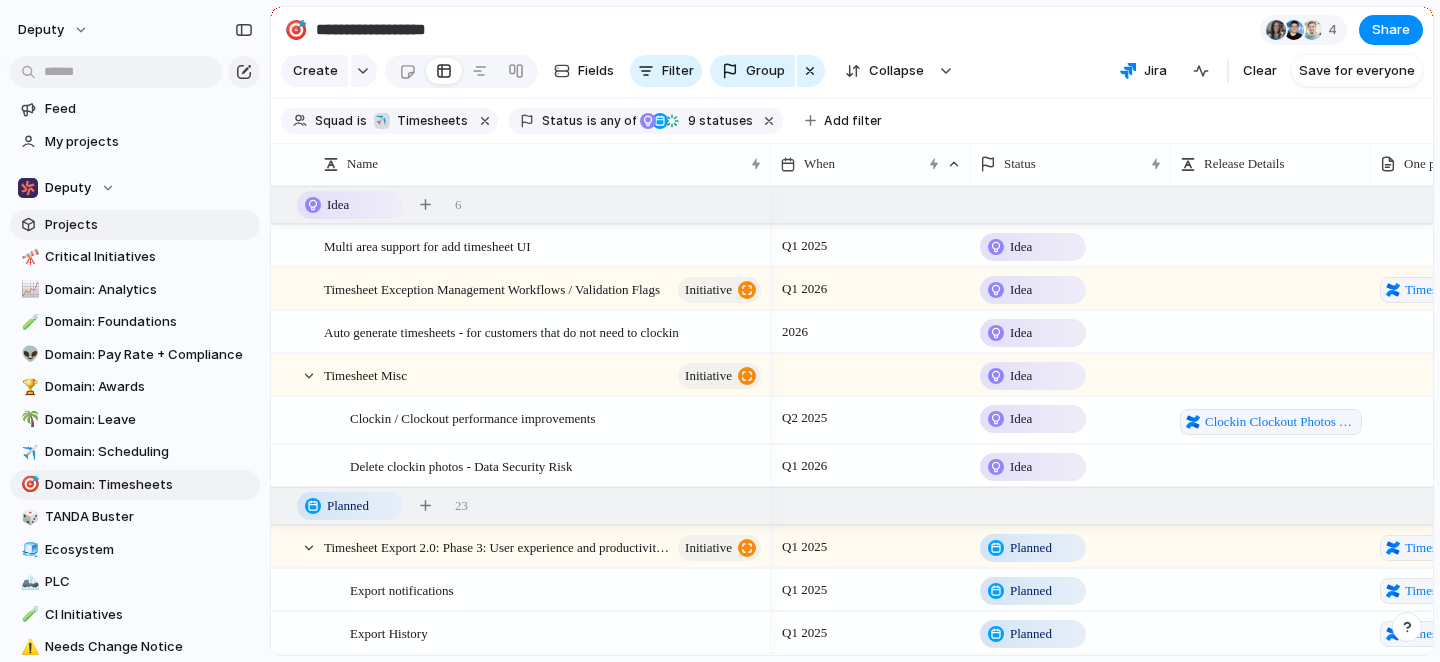 click on "Projects" at bounding box center [149, 225] 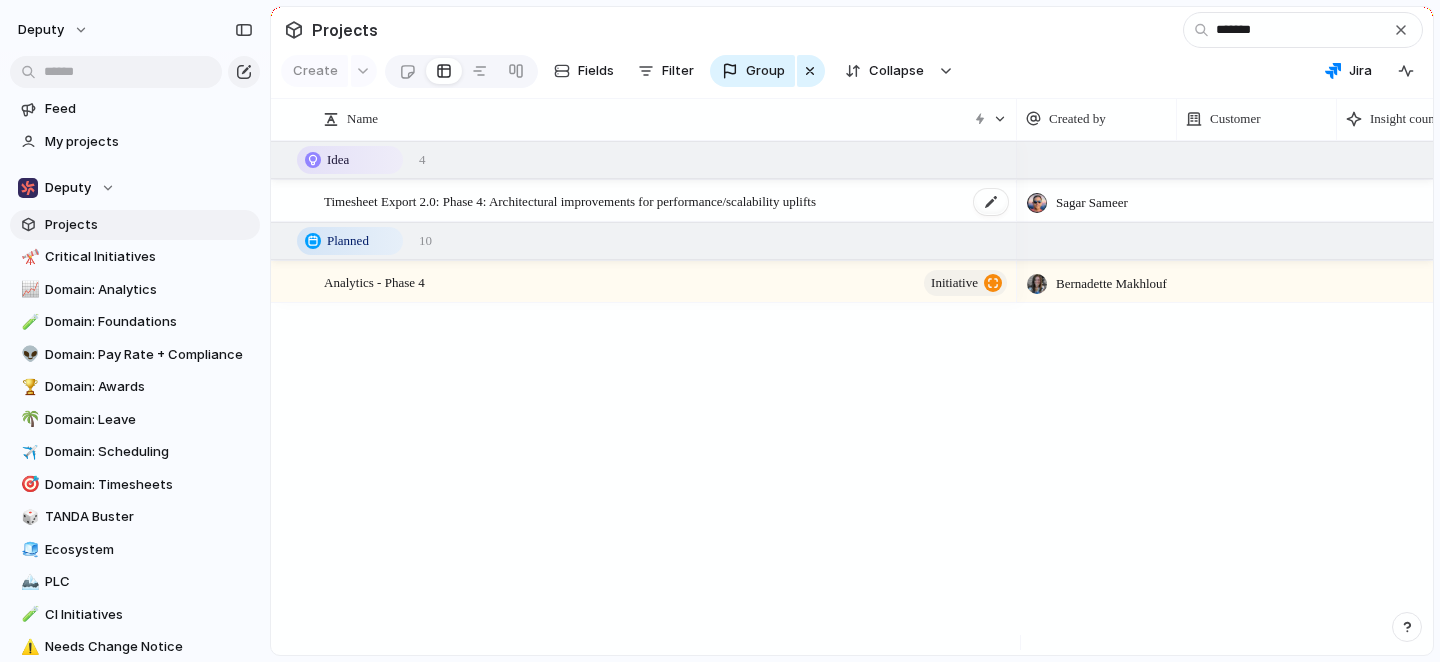 type on "*******" 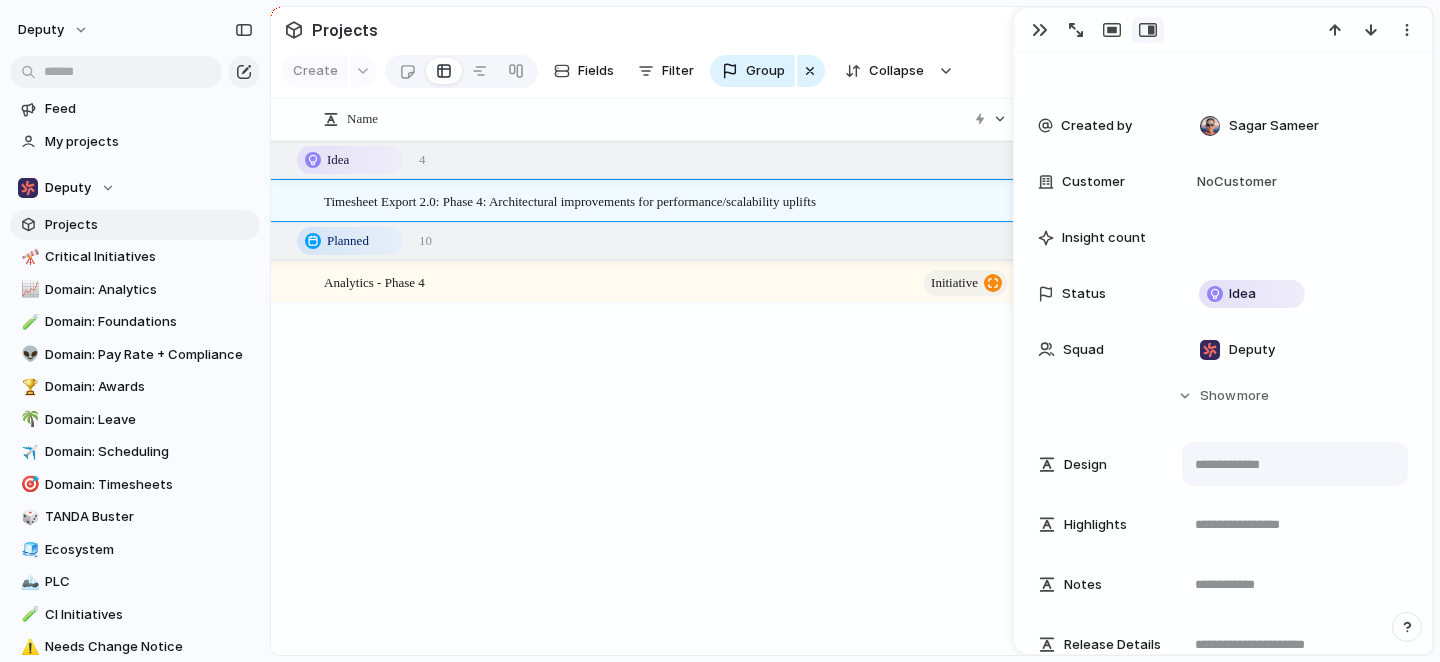 scroll, scrollTop: 322, scrollLeft: 0, axis: vertical 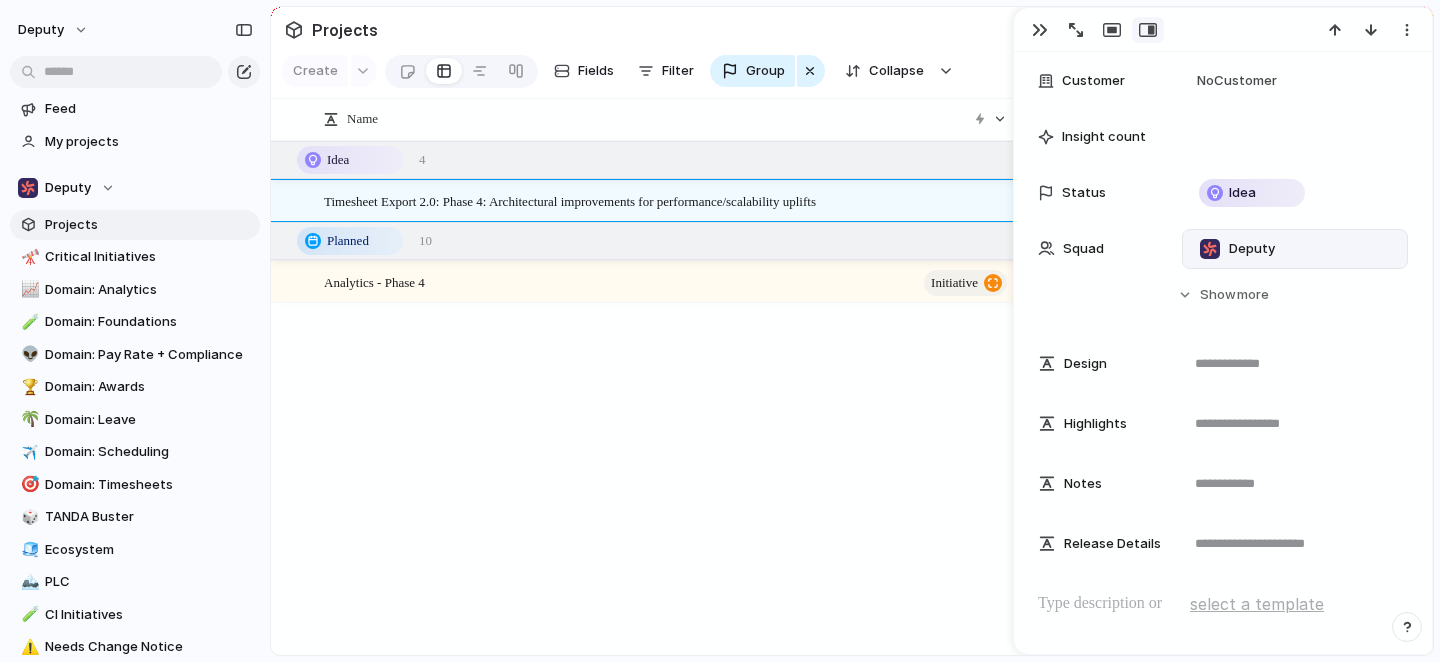 click on "Deputy" at bounding box center [1252, 249] 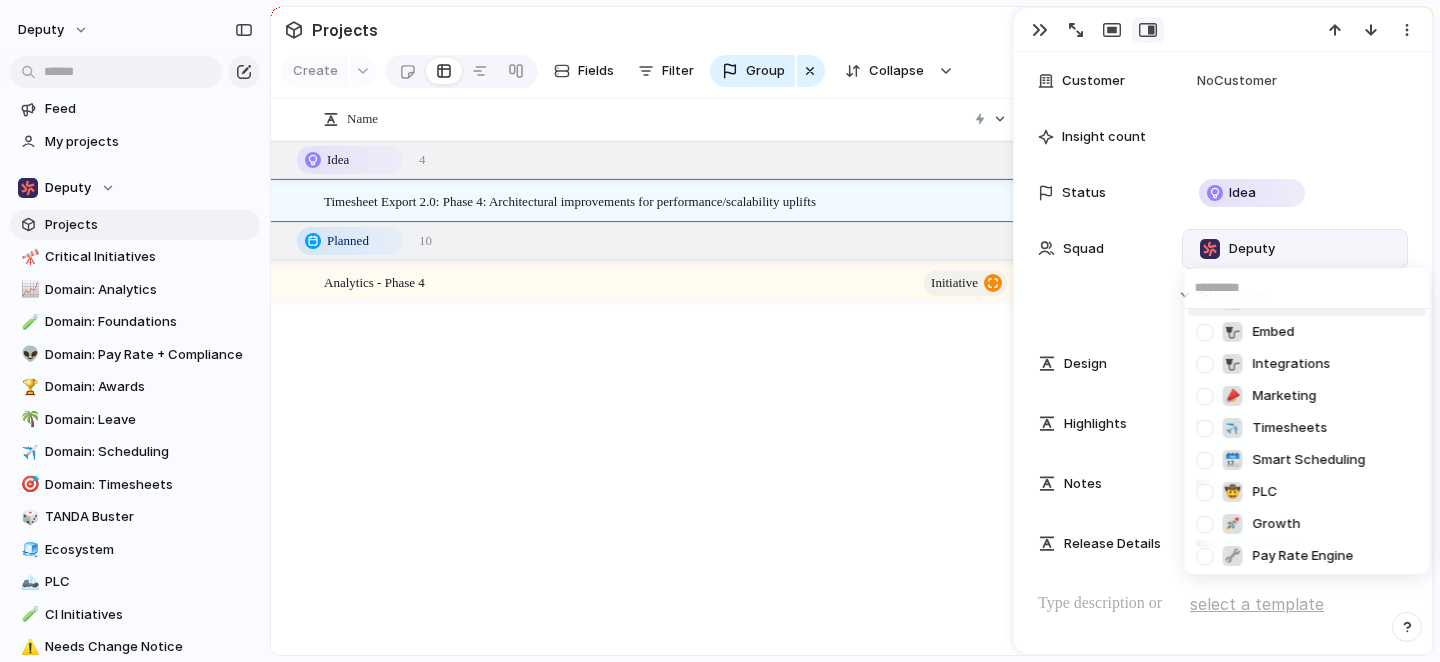 scroll, scrollTop: 170, scrollLeft: 0, axis: vertical 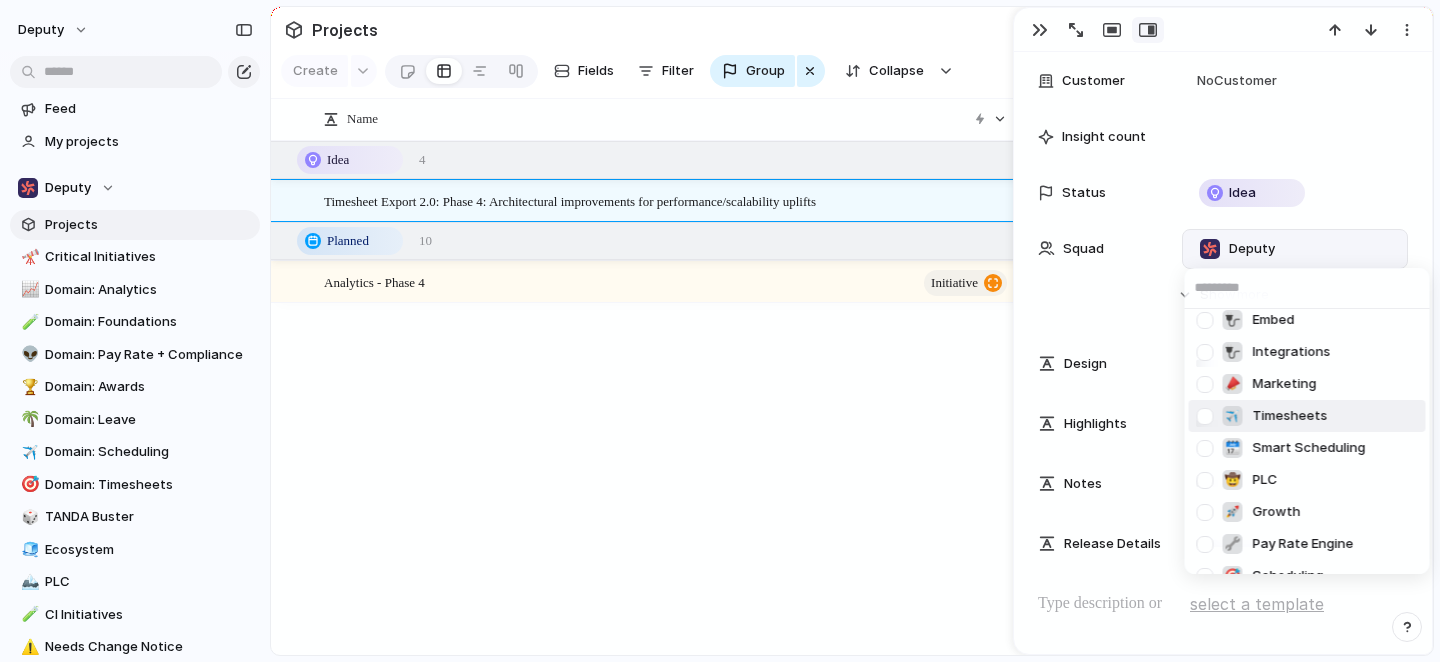 click on "Timesheets" at bounding box center [1290, 416] 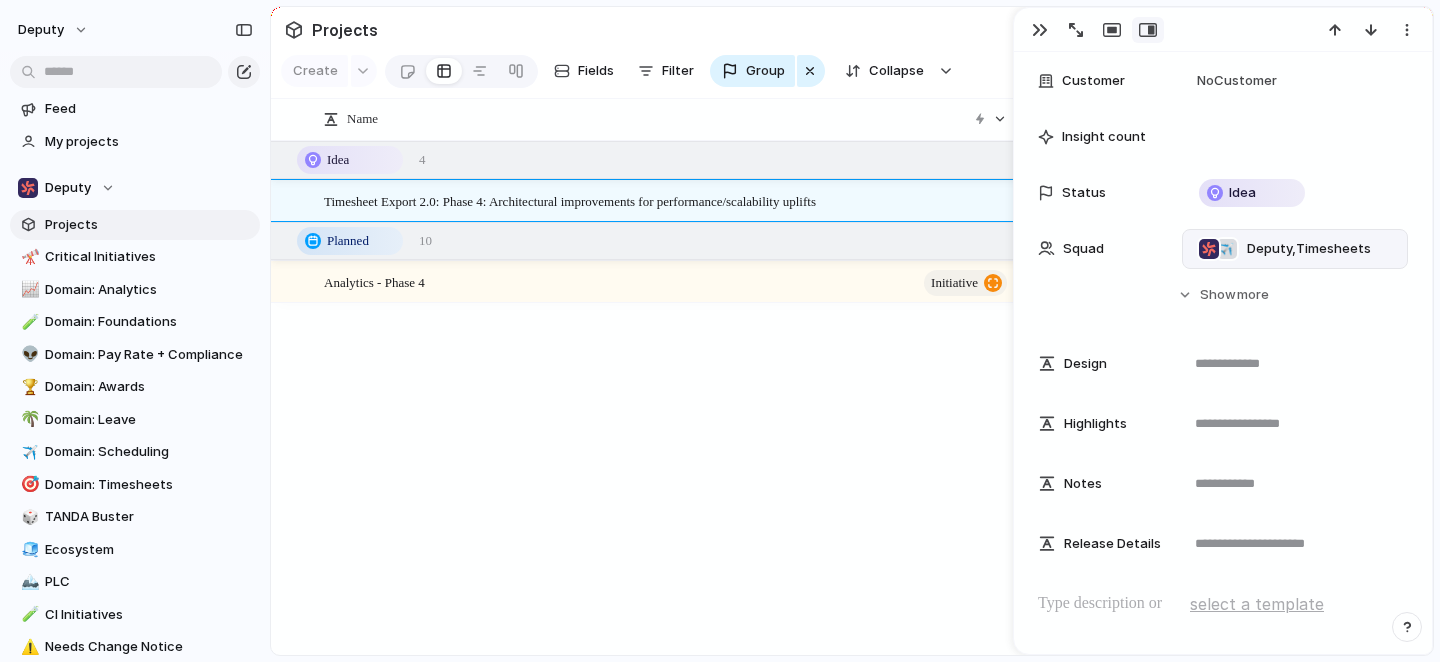 click on "Deputy ,  Timesheets" at bounding box center (1309, 249) 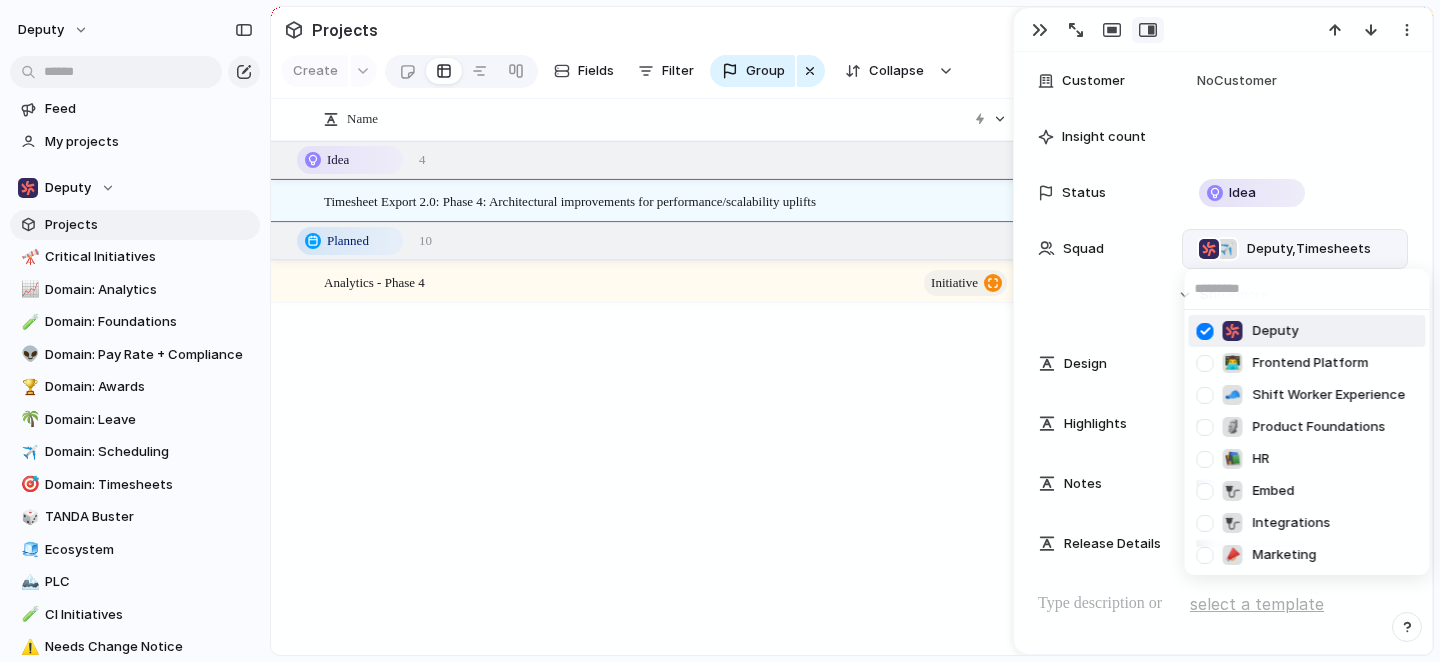 click on "Deputy" at bounding box center (1307, 331) 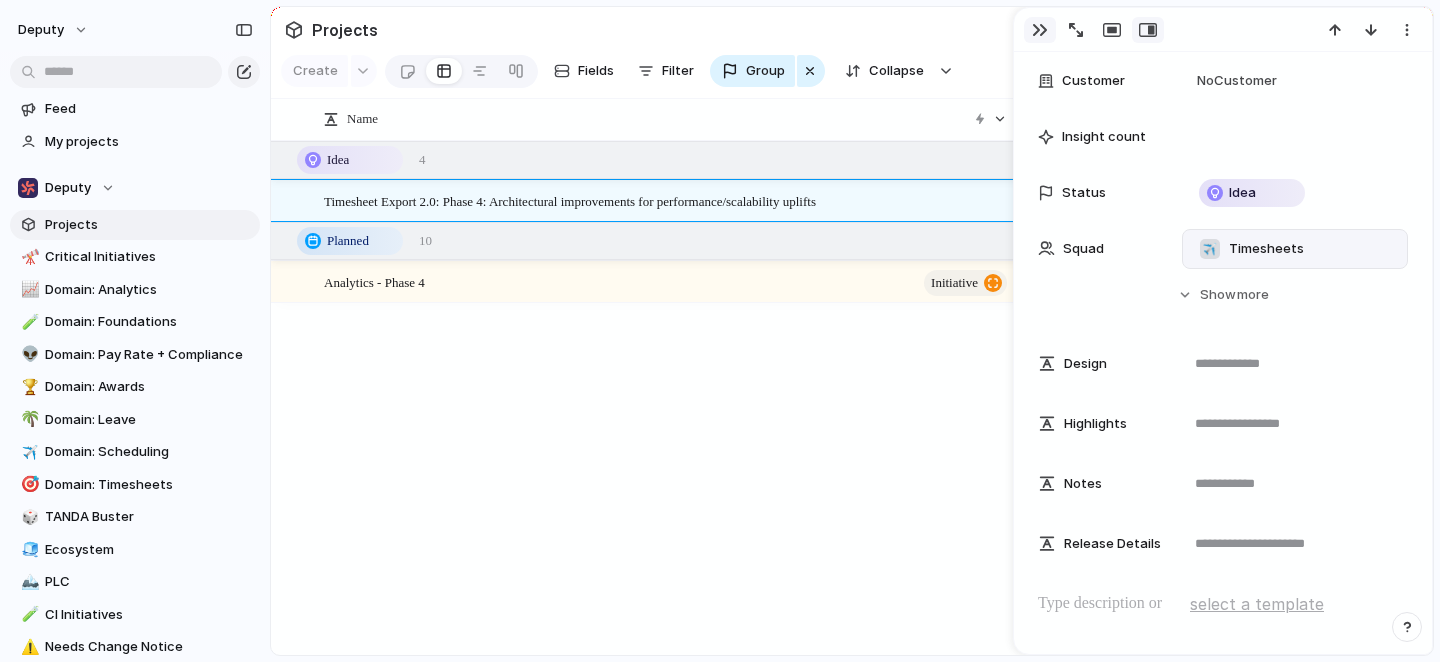 click at bounding box center [1040, 30] 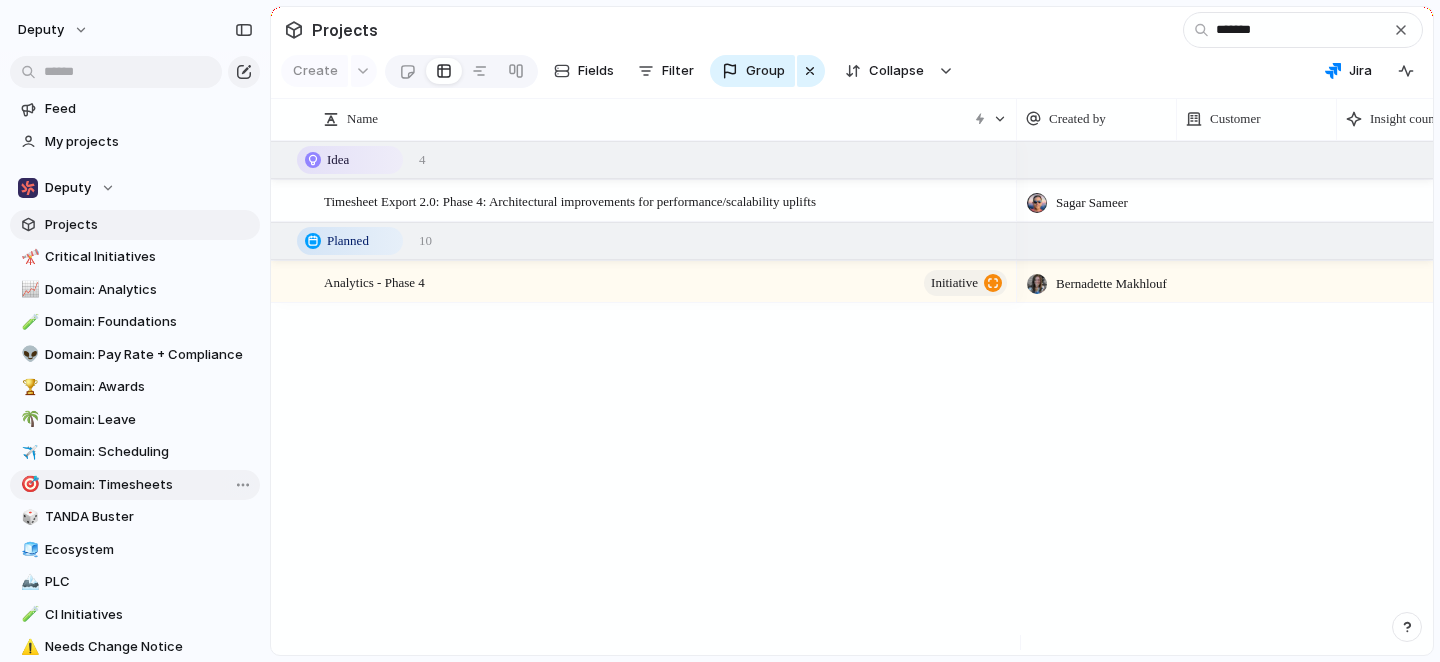 click on "Domain: Timesheets" at bounding box center [149, 485] 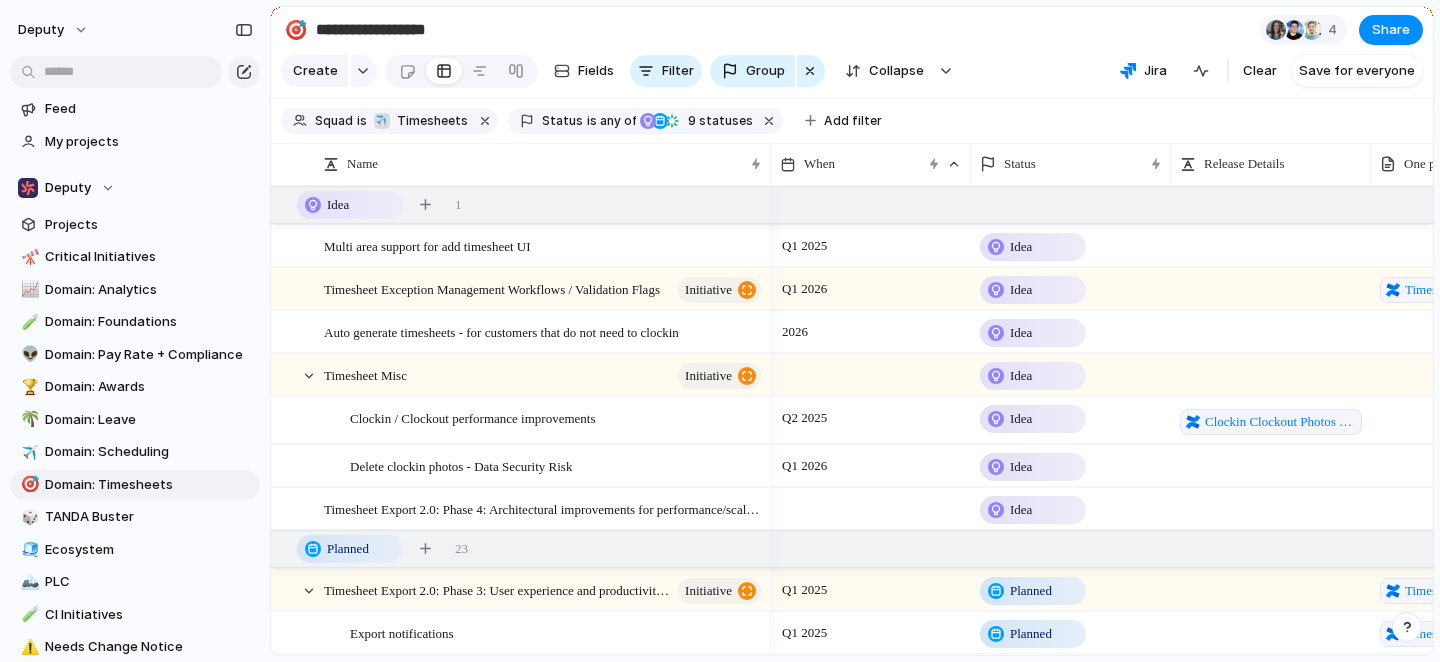 click at bounding box center [871, 494] 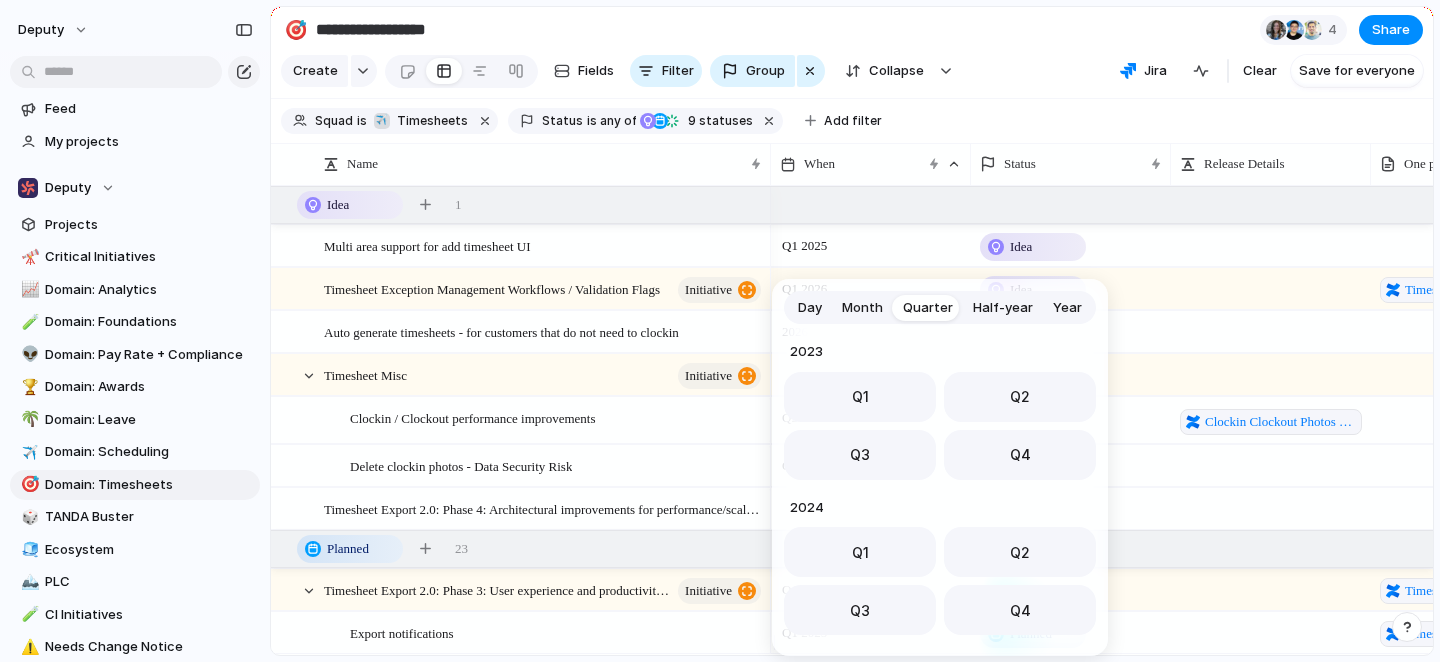 scroll, scrollTop: 317, scrollLeft: 0, axis: vertical 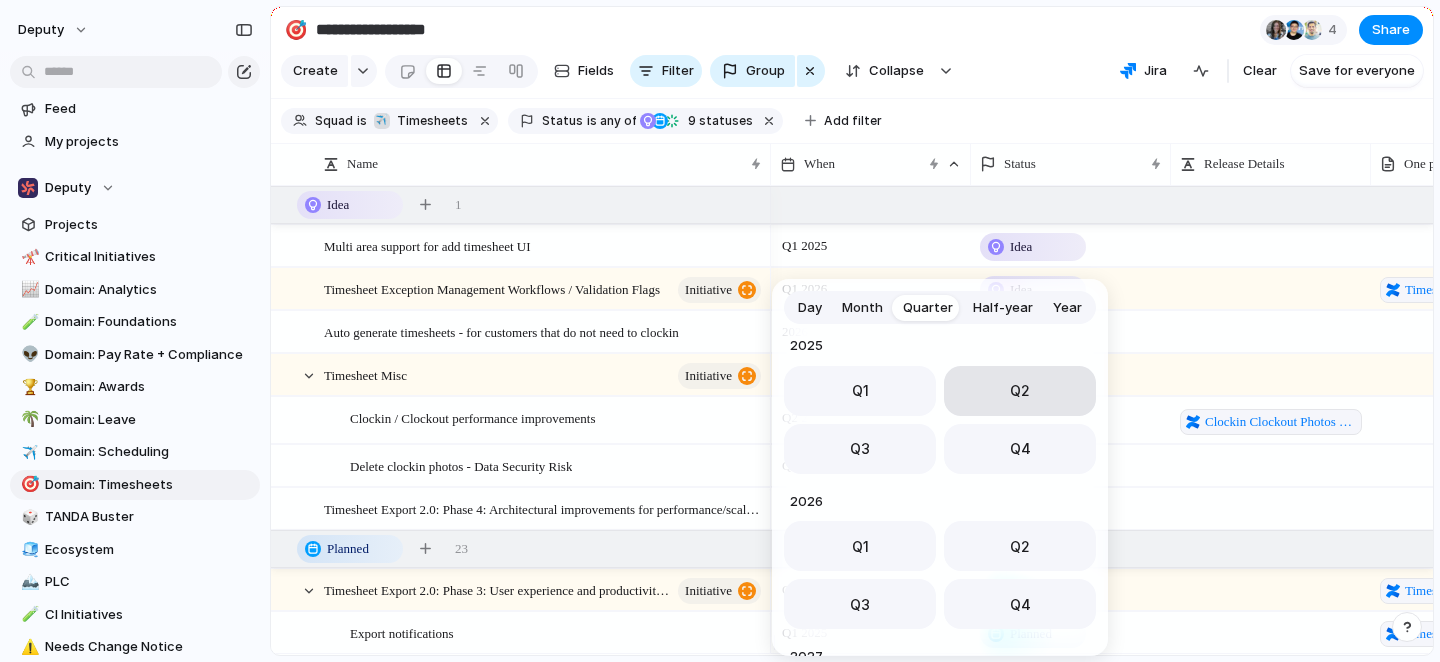 click on "Q2" at bounding box center [1020, 391] 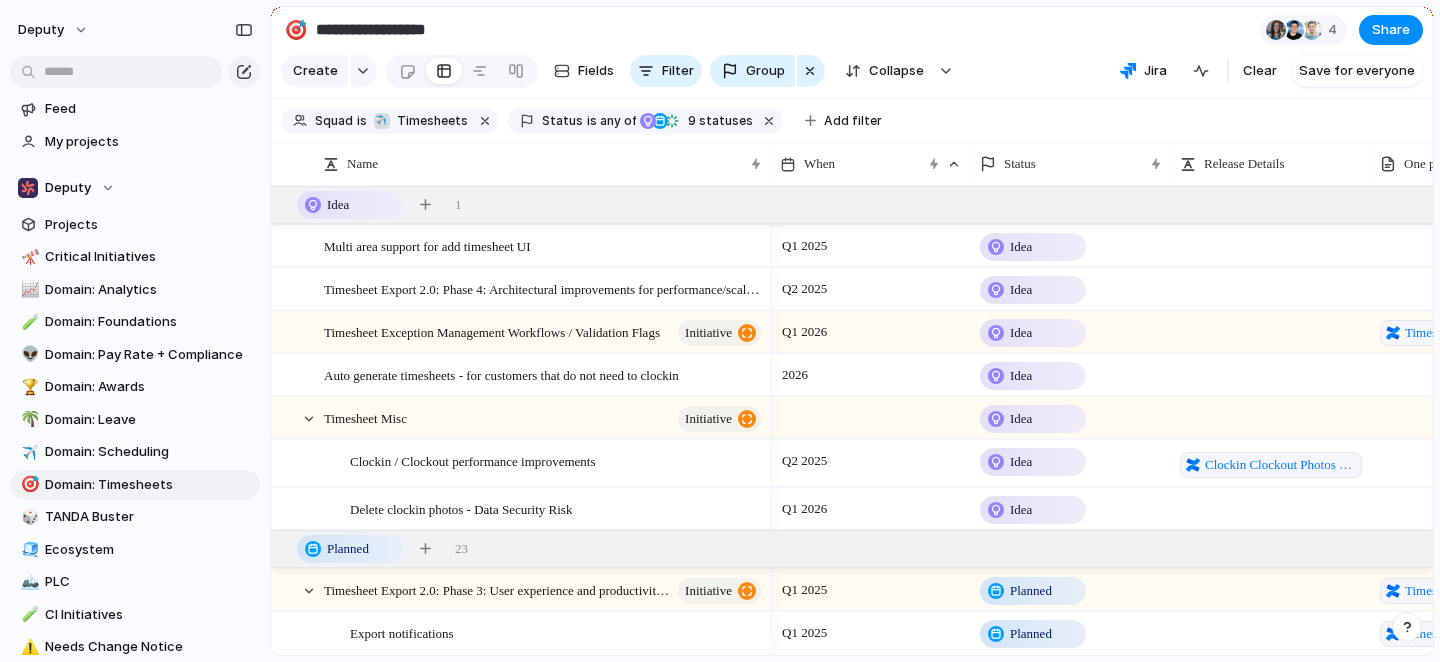 click on "Q2 2025" at bounding box center (871, 285) 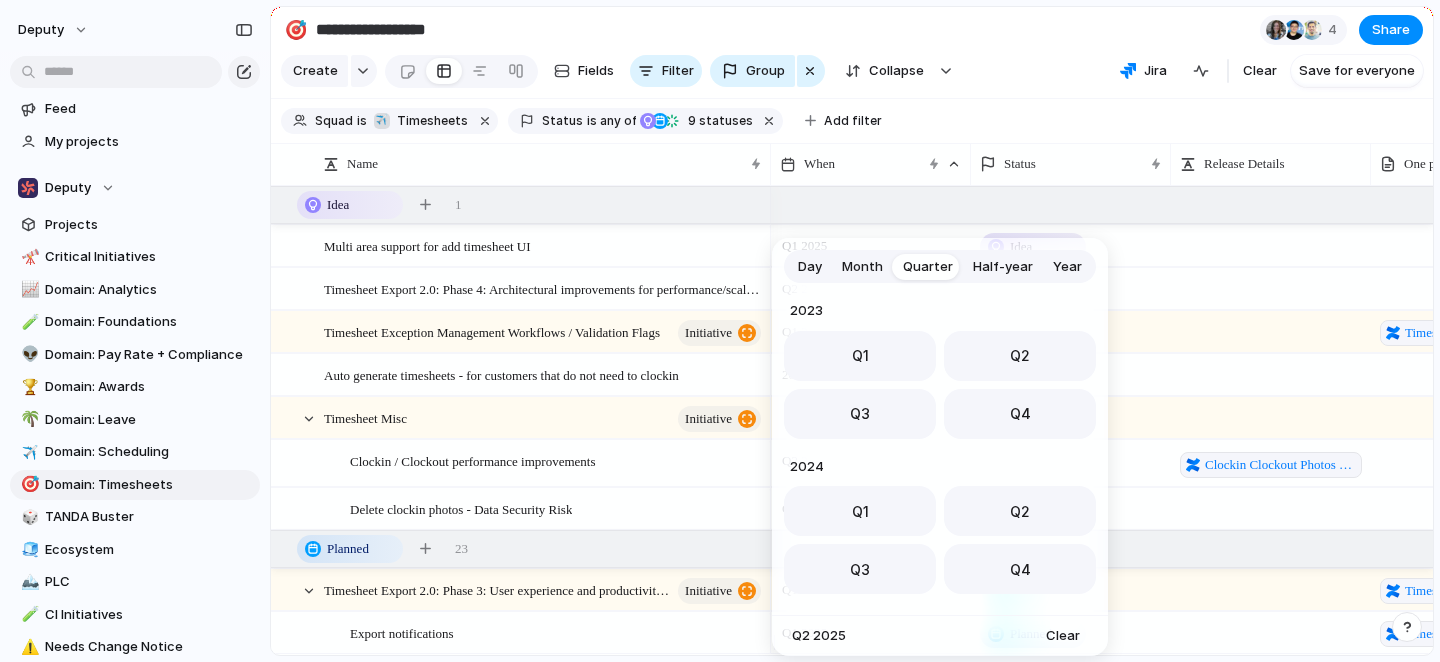 scroll, scrollTop: 317, scrollLeft: 0, axis: vertical 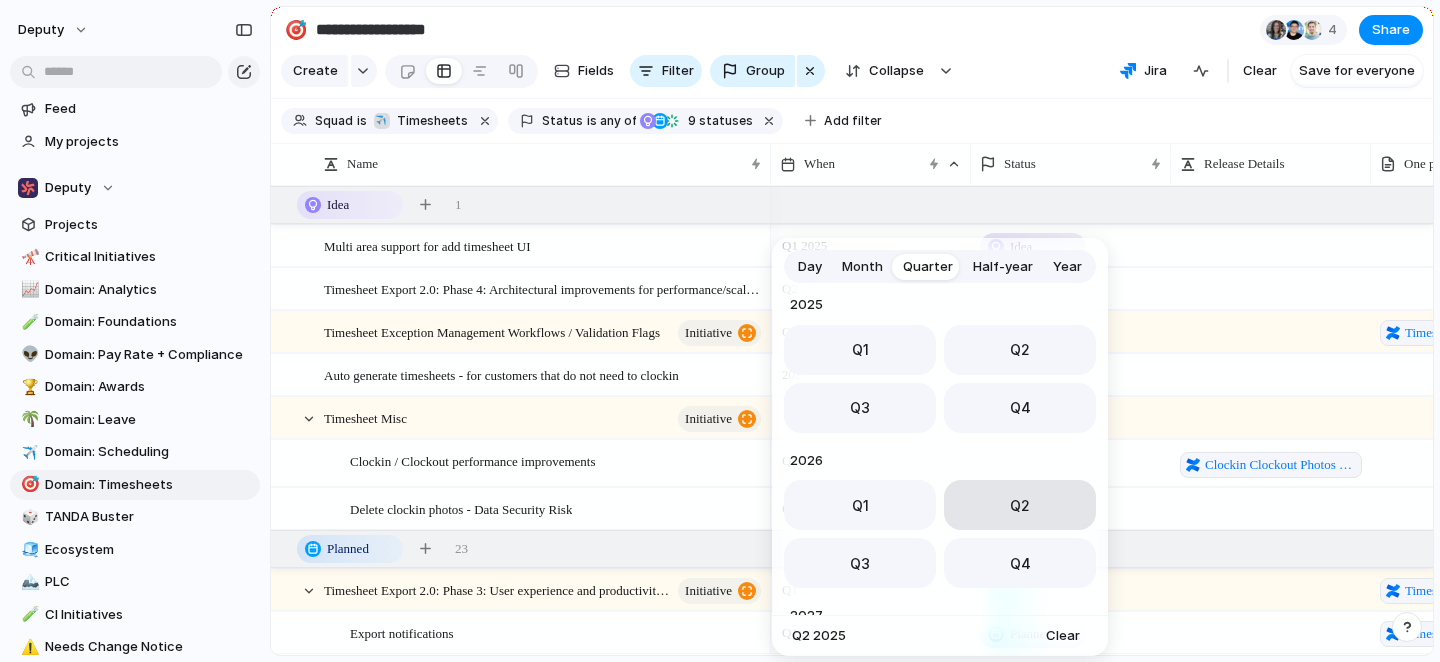 click on "Q2" at bounding box center [1020, 505] 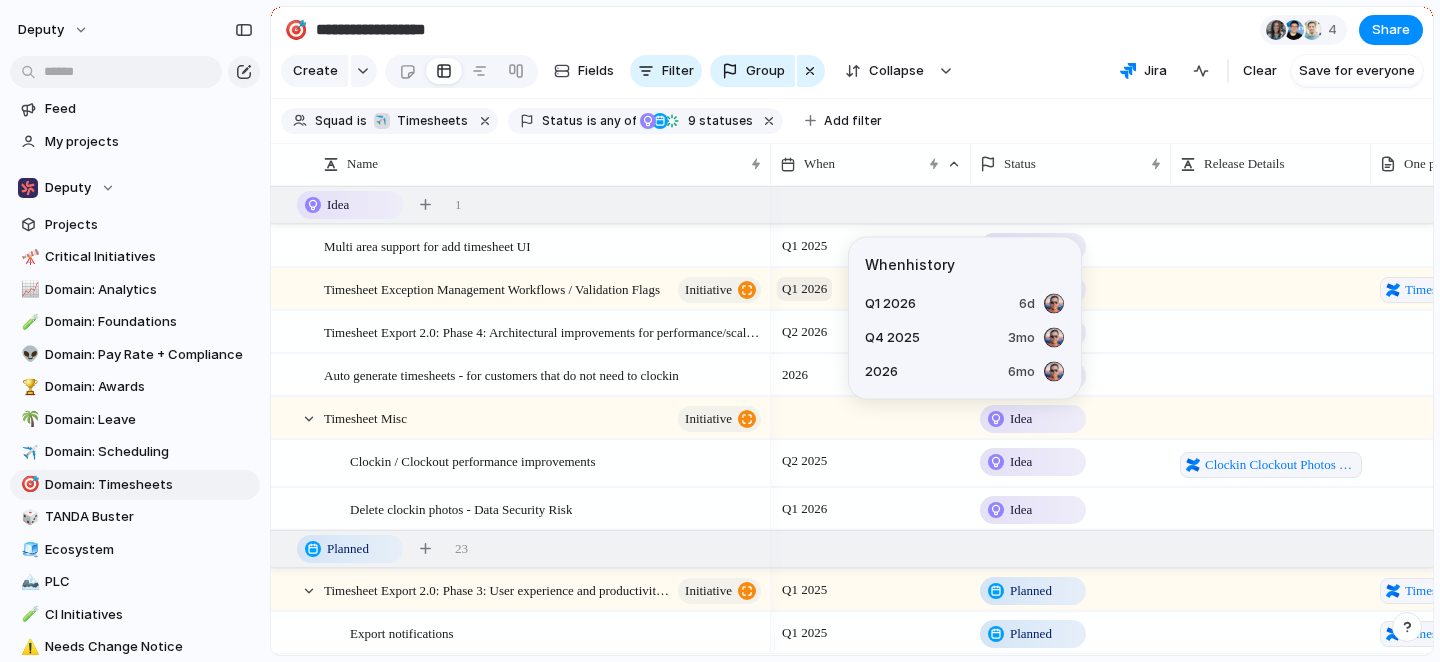 click on "Q1 2026" at bounding box center [804, 289] 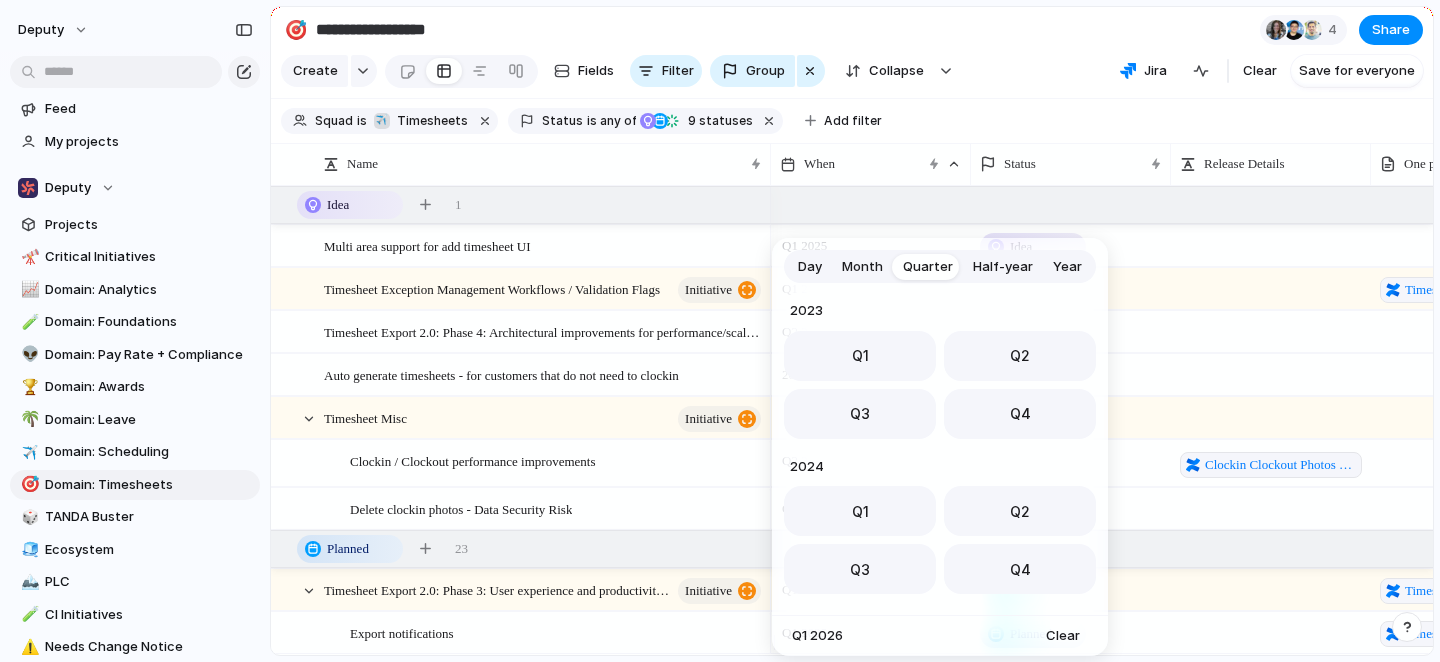 scroll, scrollTop: 317, scrollLeft: 0, axis: vertical 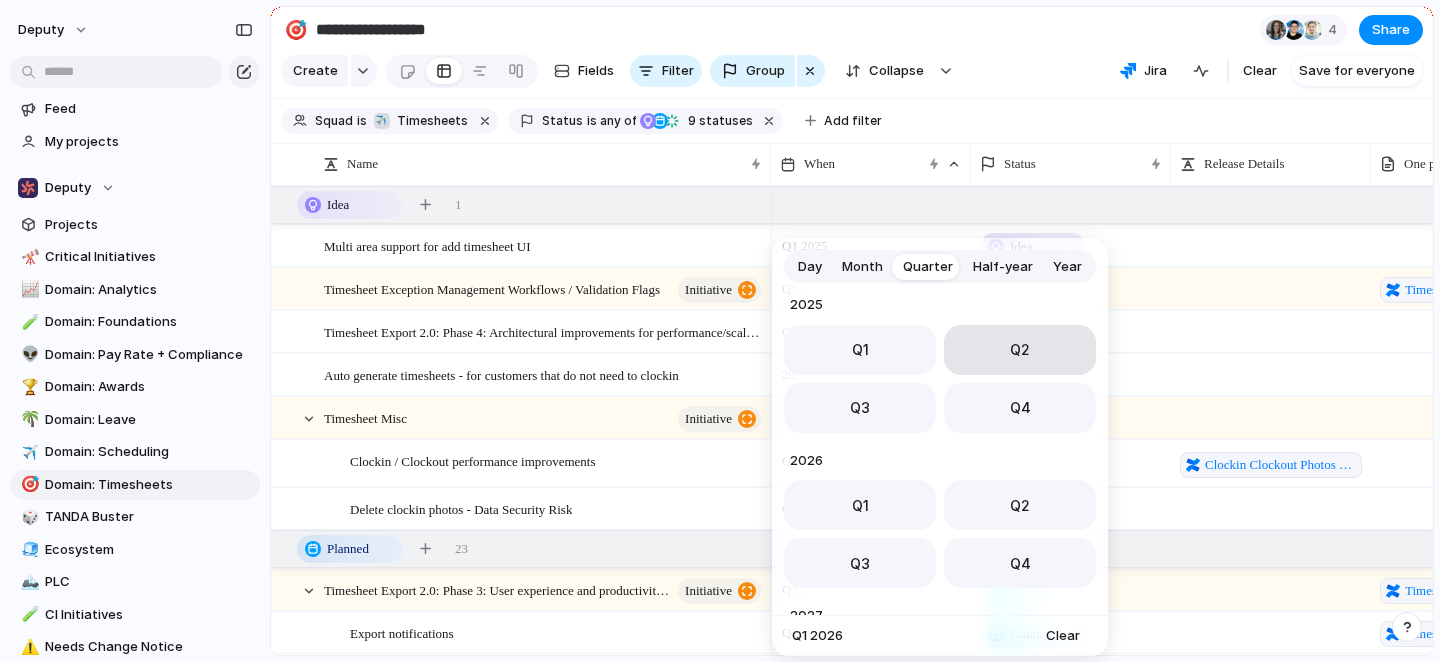 click on "Q2" at bounding box center (1020, 350) 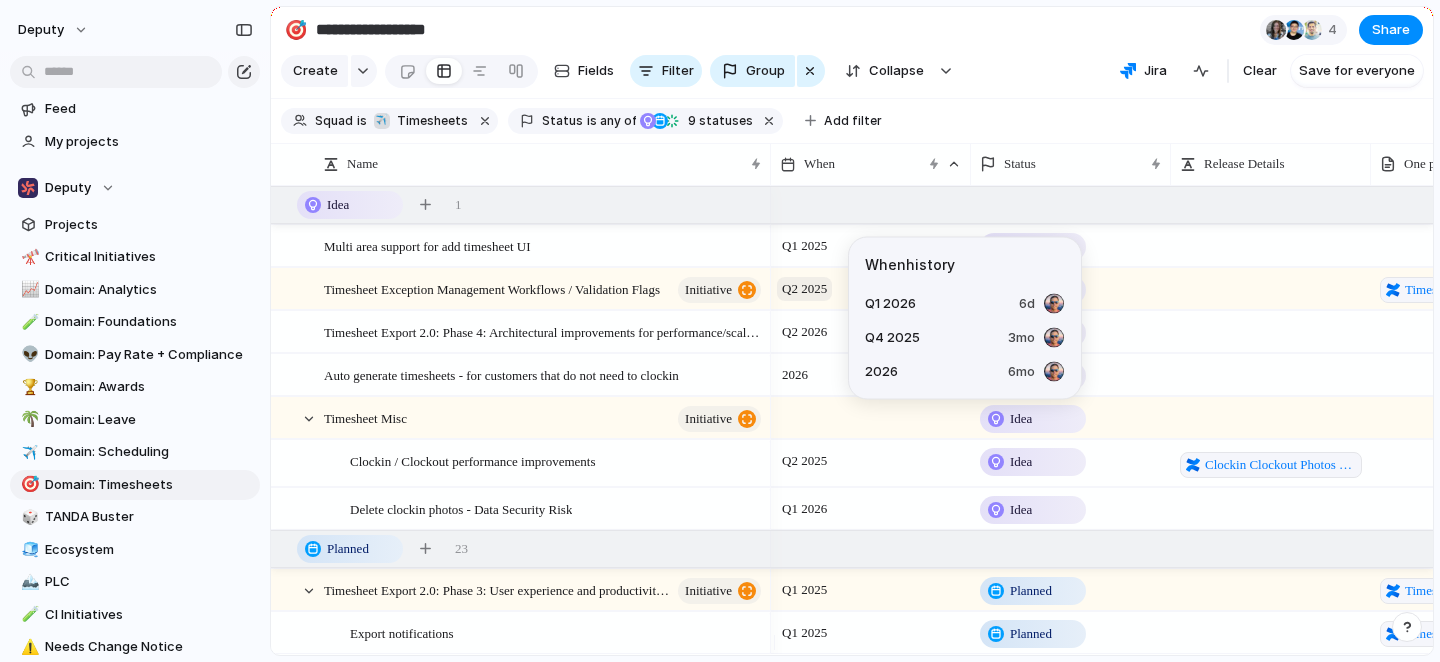 click on "Q2 2025" at bounding box center (804, 289) 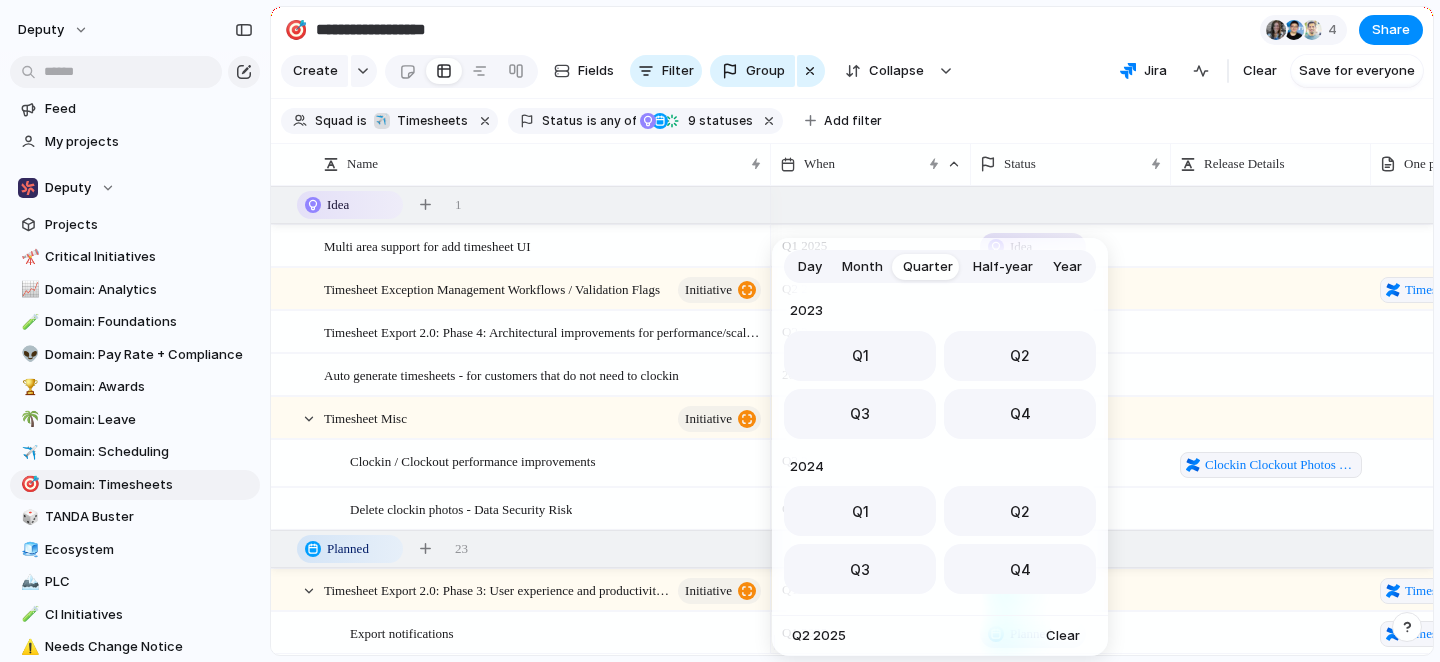 scroll, scrollTop: 317, scrollLeft: 0, axis: vertical 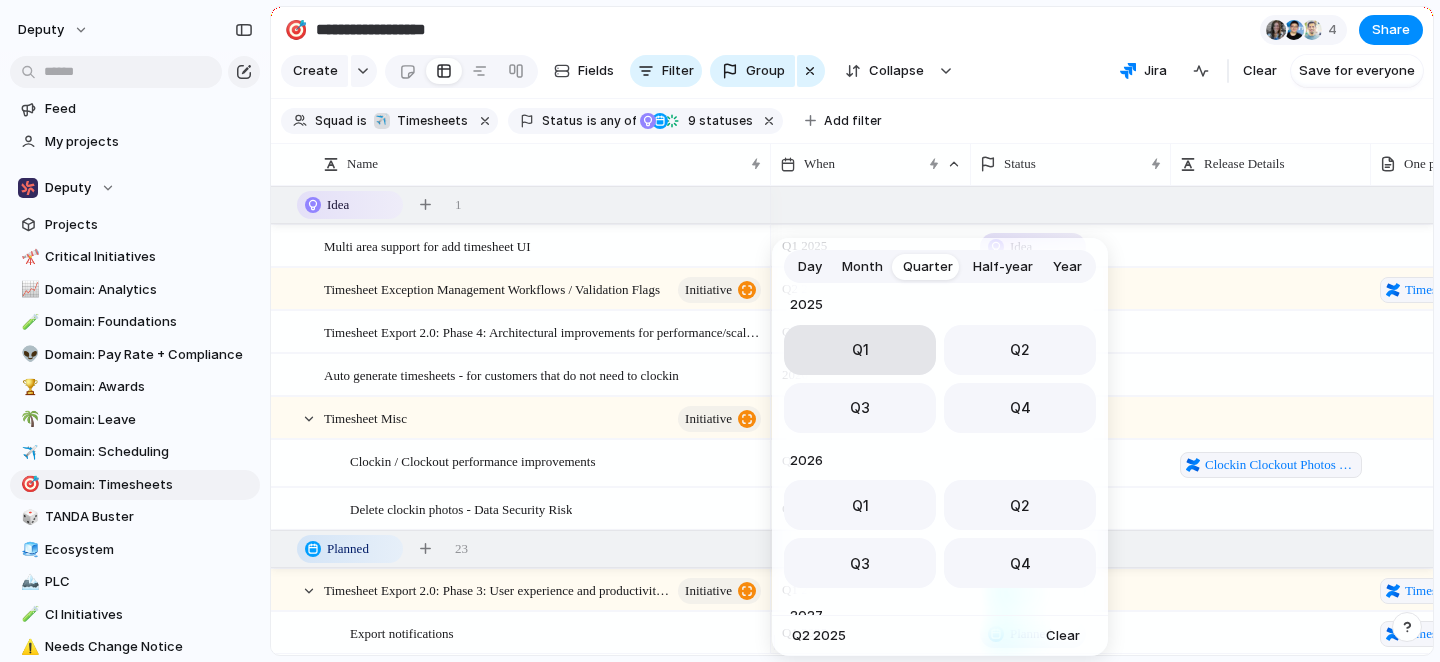 click on "Q1" at bounding box center [860, 349] 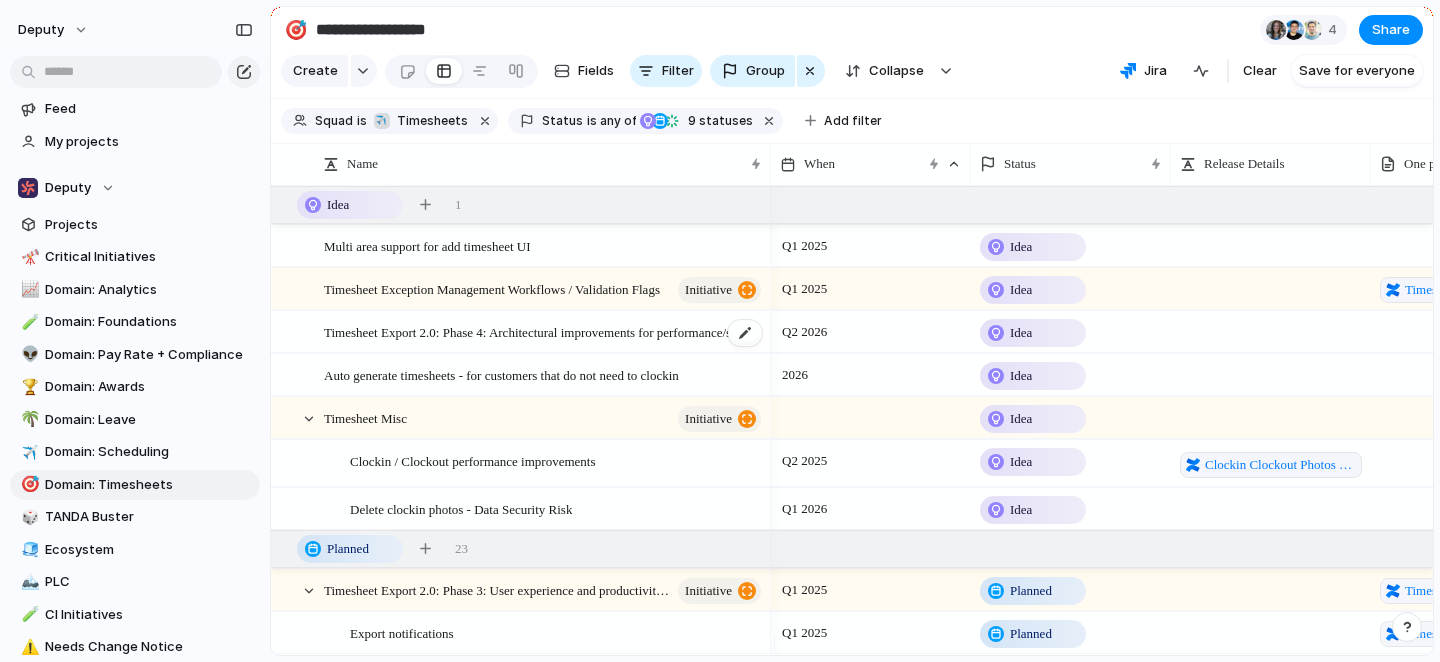 scroll, scrollTop: 41, scrollLeft: 0, axis: vertical 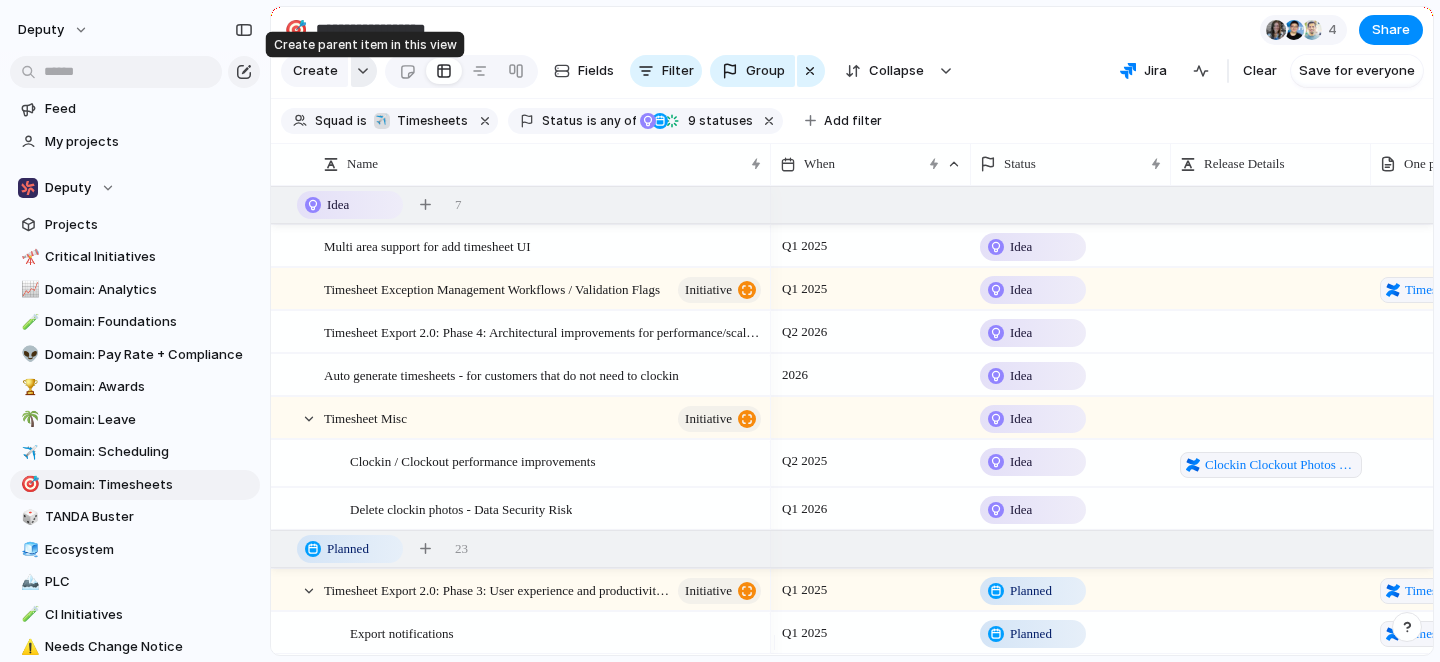 click at bounding box center [363, 71] 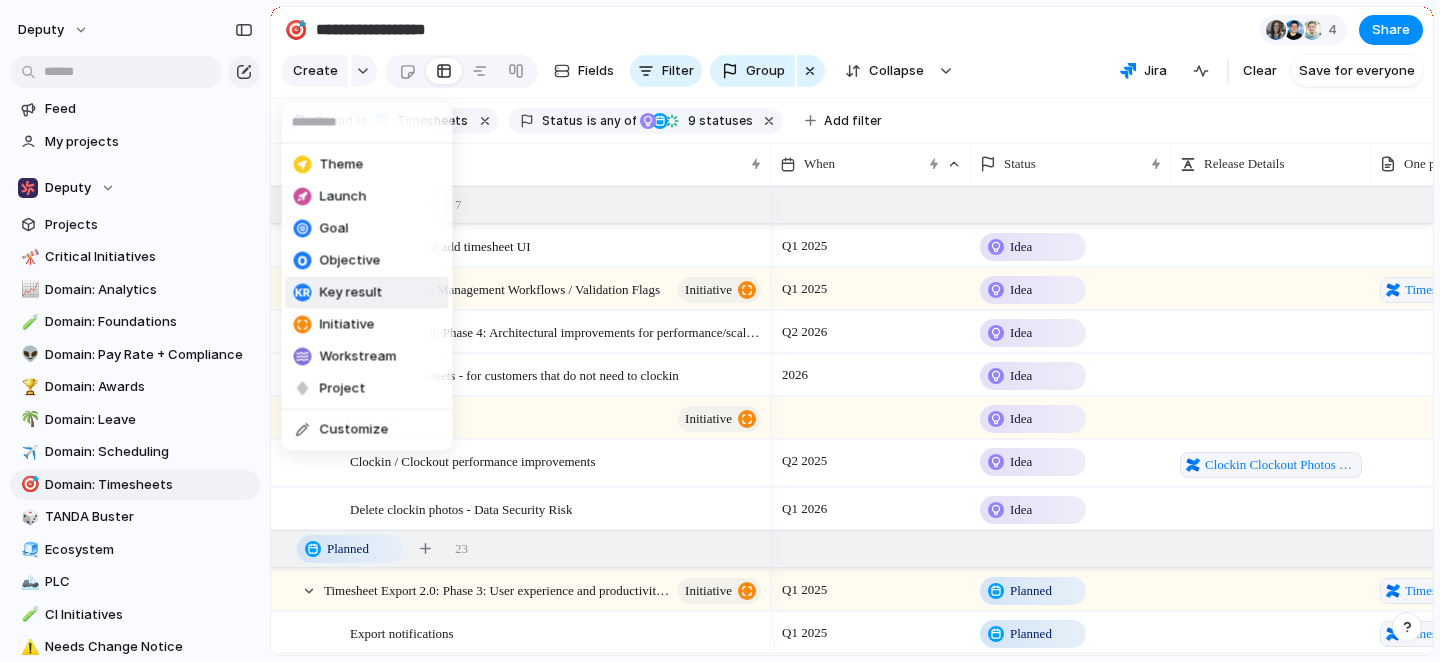 click on "Theme   Launch   Goal   Objective   Key result   Initiative   Workstream   Project   Customize" at bounding box center (720, 331) 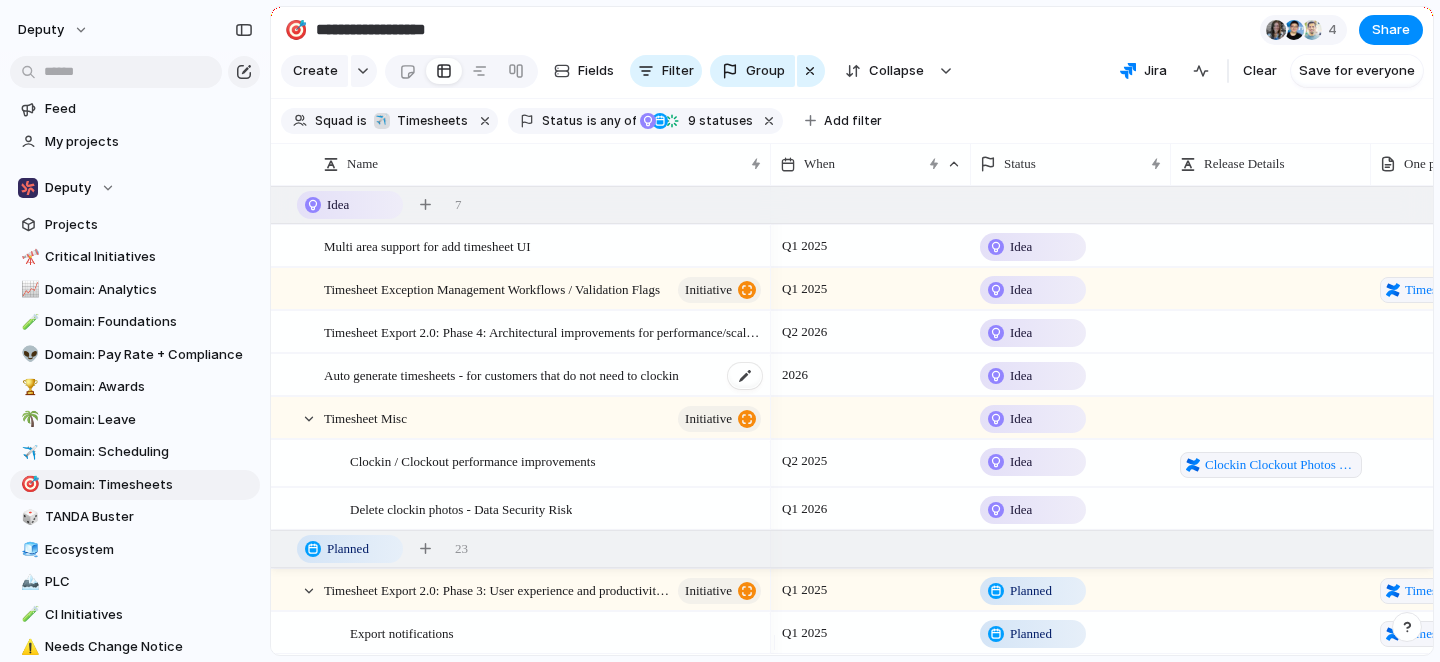 scroll, scrollTop: 115, scrollLeft: 0, axis: vertical 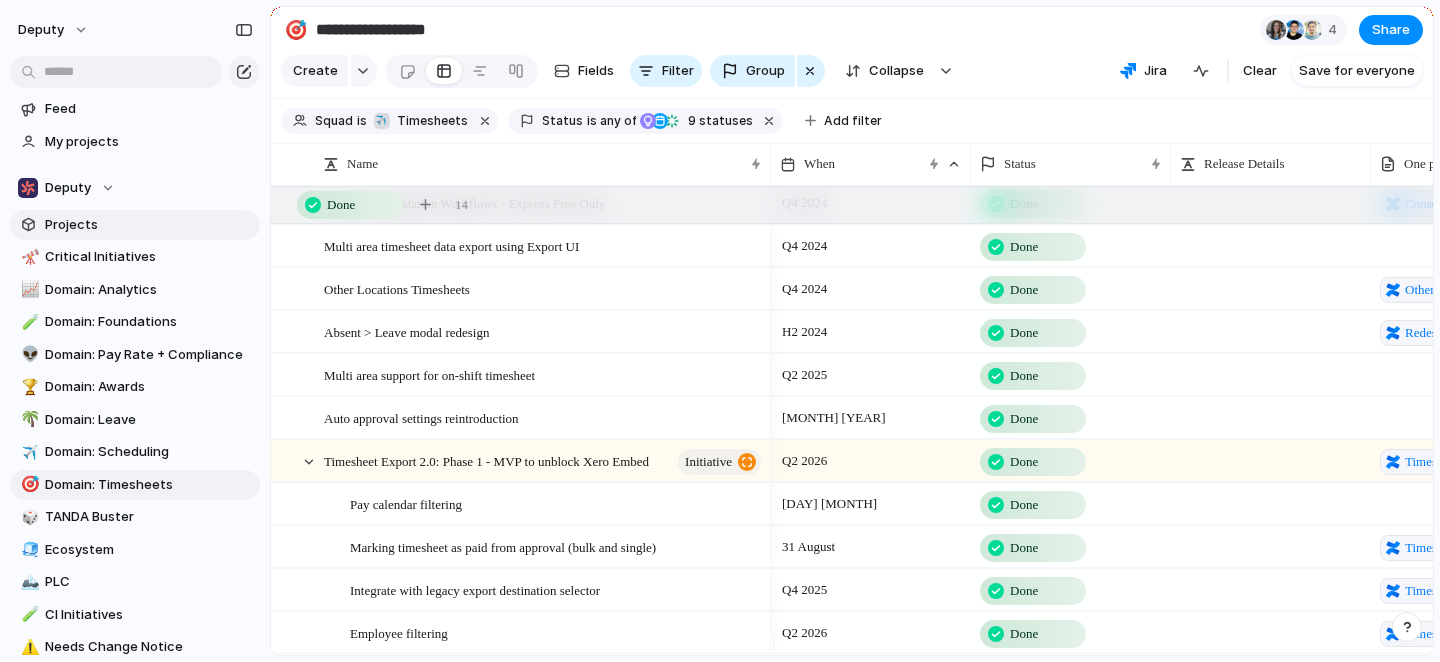 click on "Projects" at bounding box center (149, 225) 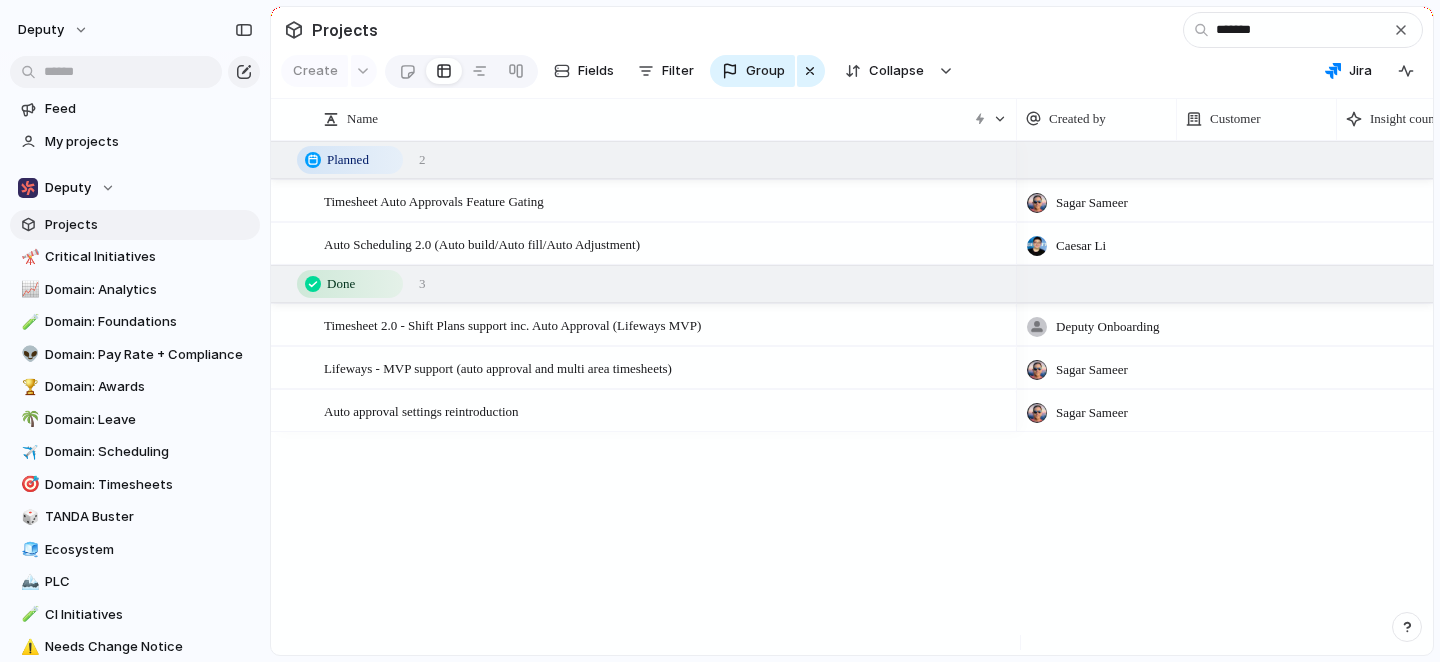 type on "********" 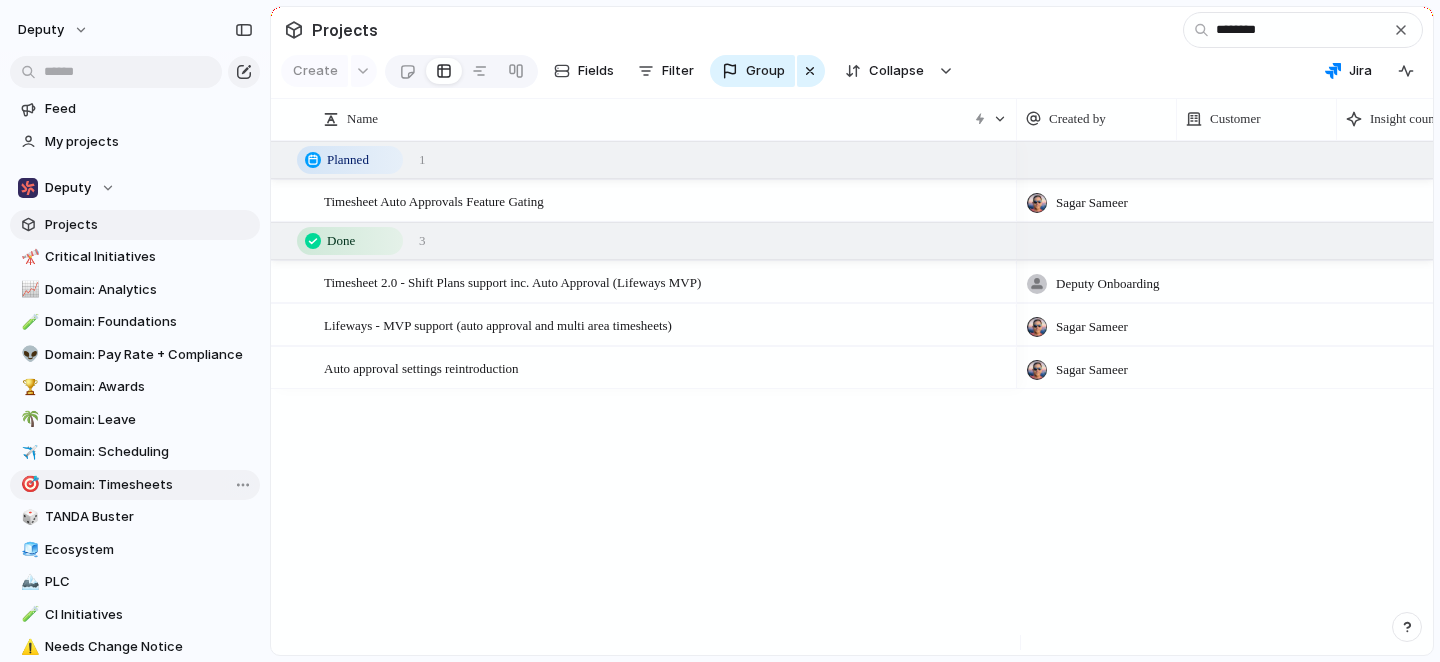 click on "Domain: Timesheets" at bounding box center (149, 485) 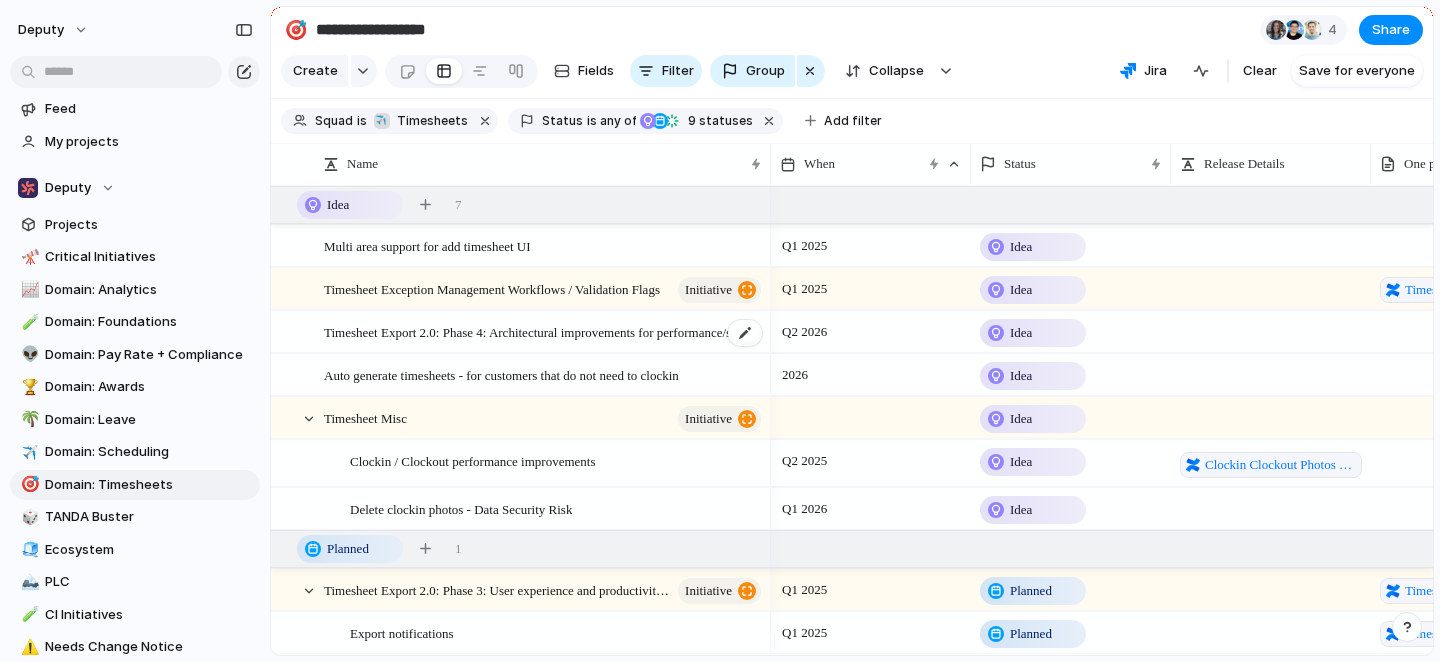 click on "Timesheet Export 2.0: Phase 4: Architectural improvements for performance/scalability uplifts" at bounding box center (544, 331) 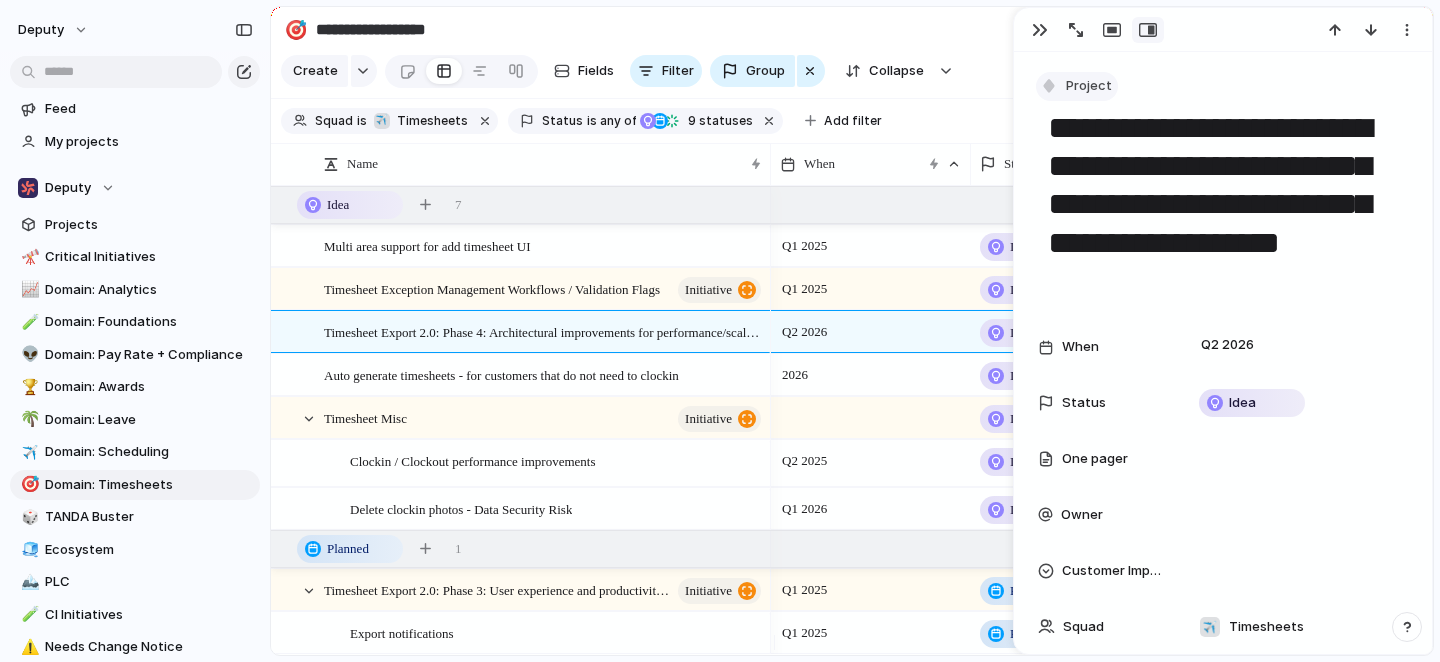 click at bounding box center [1049, 86] 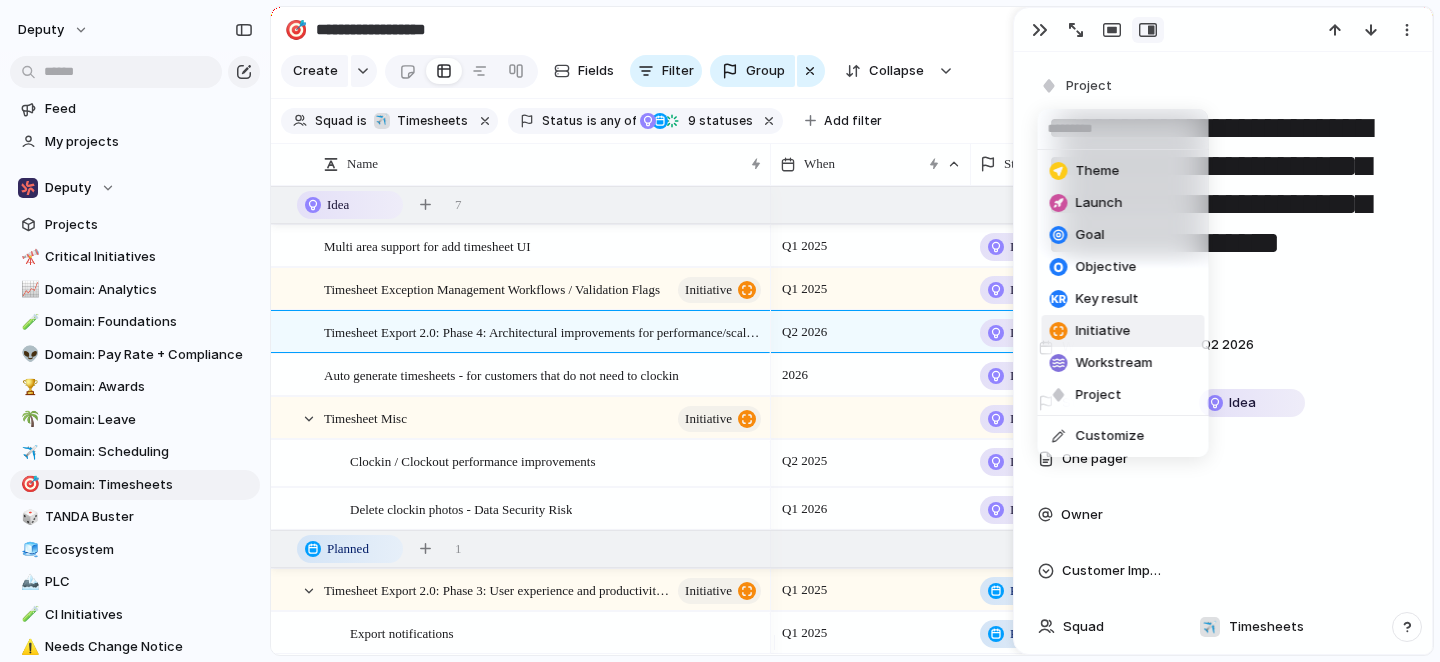 click on "Initiative" at bounding box center (1103, 331) 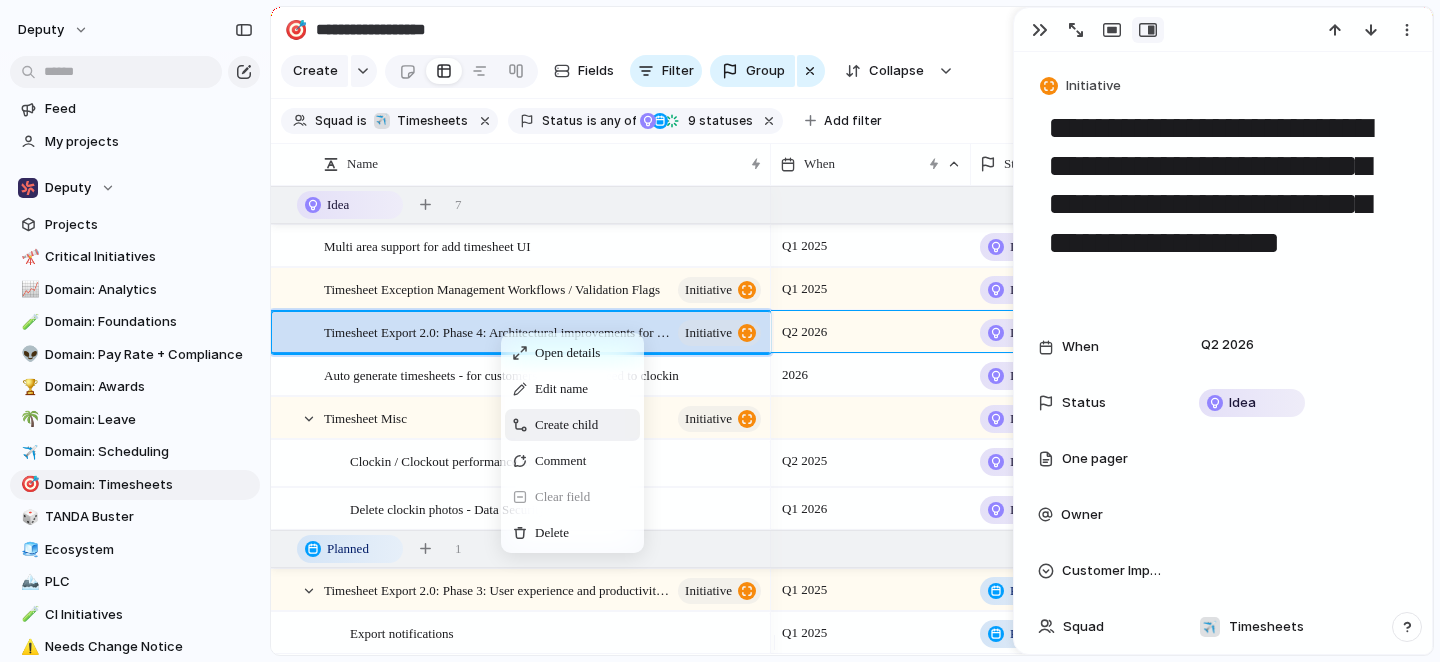 click on "Create child" at bounding box center [566, 425] 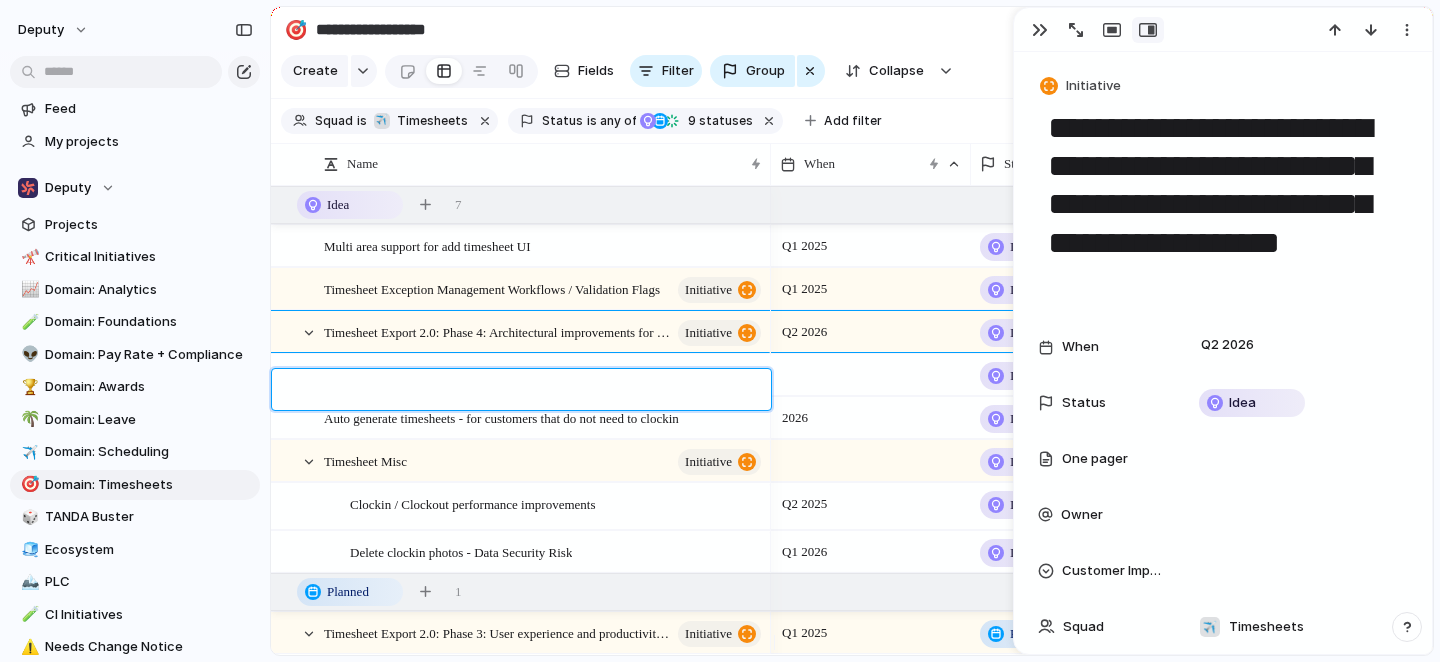 type on "**********" 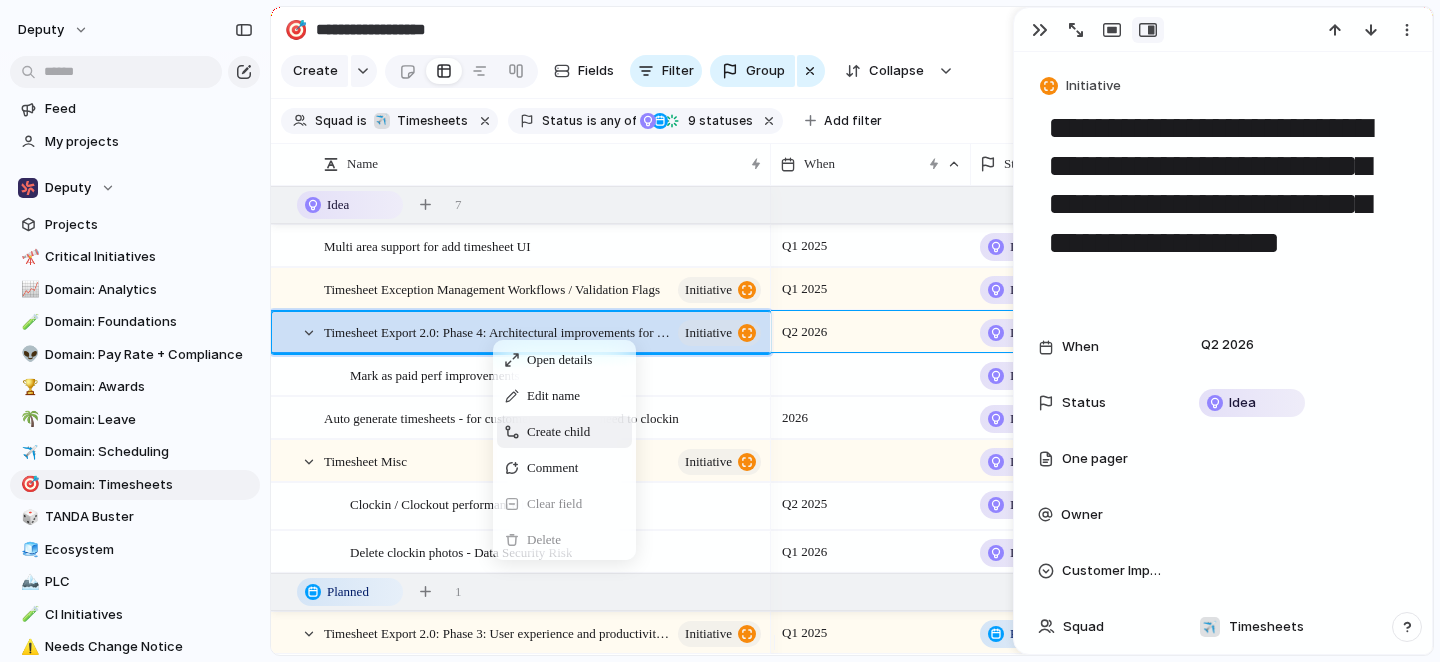 click on "Create child" at bounding box center (558, 432) 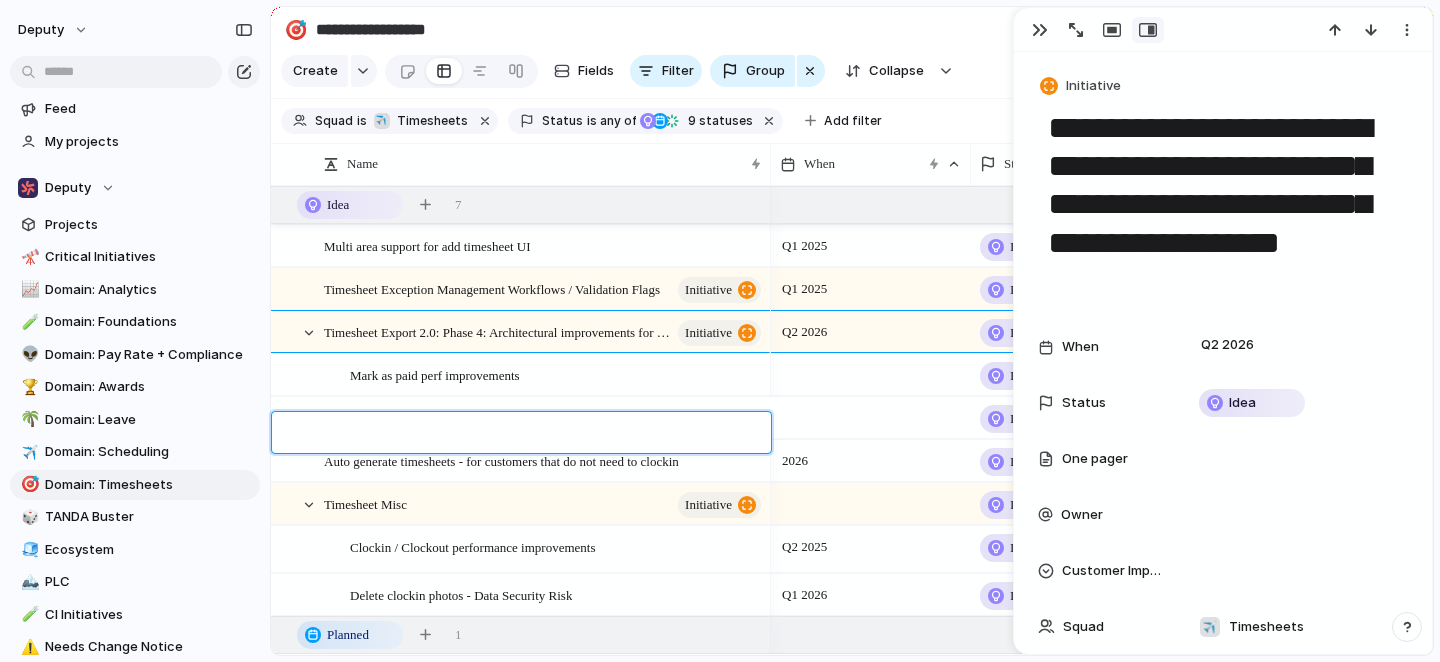 paste on "**********" 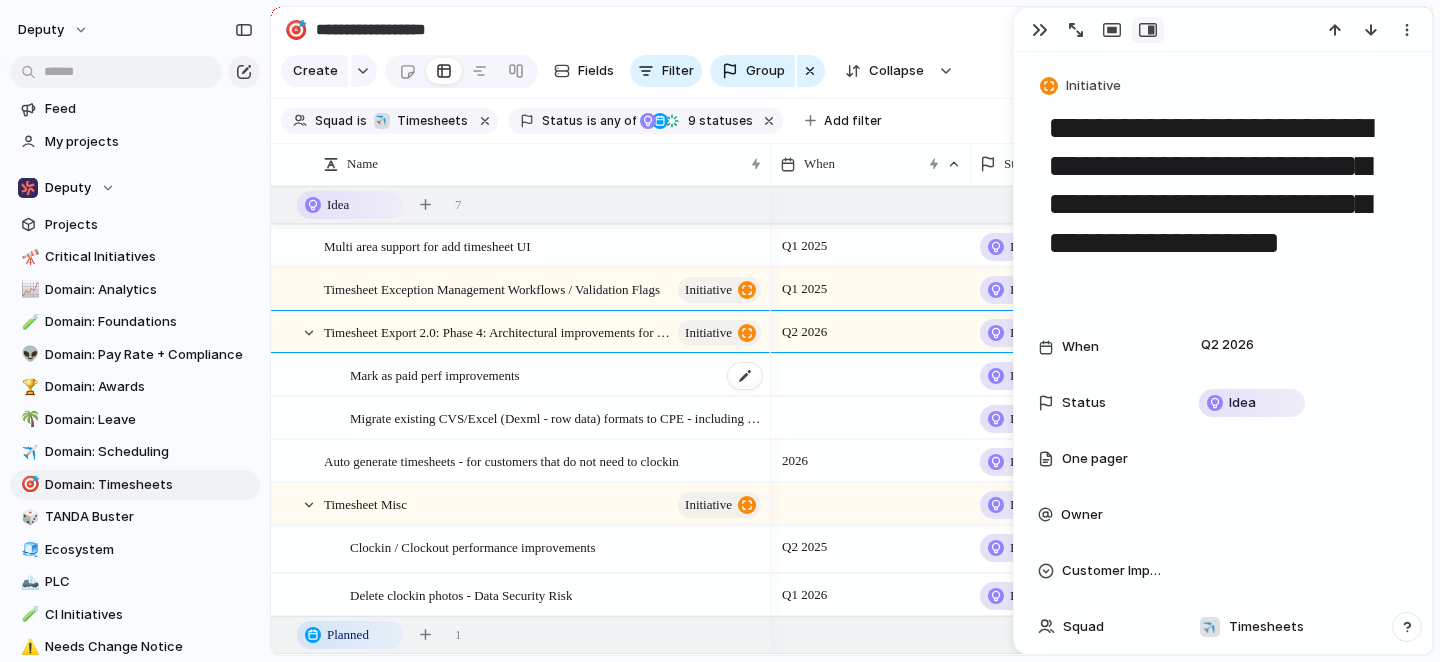 scroll, scrollTop: 56, scrollLeft: 0, axis: vertical 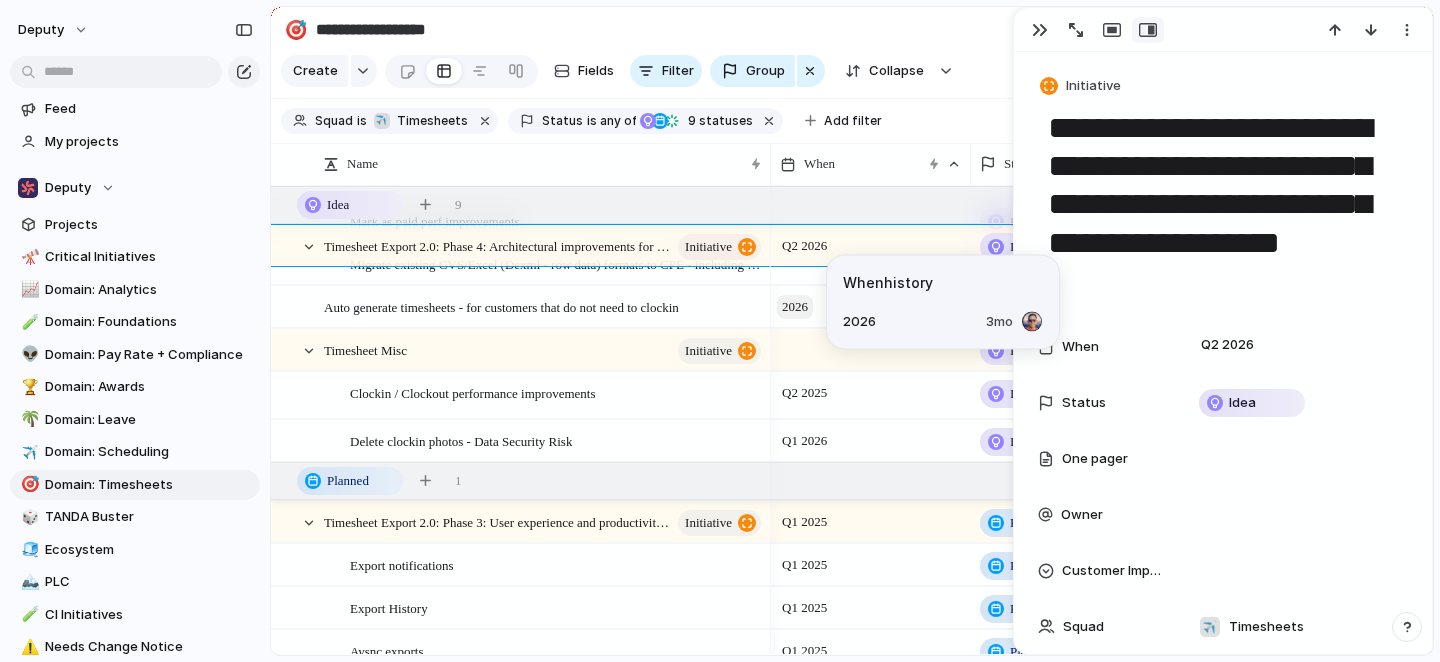 click on "2026" at bounding box center [795, 307] 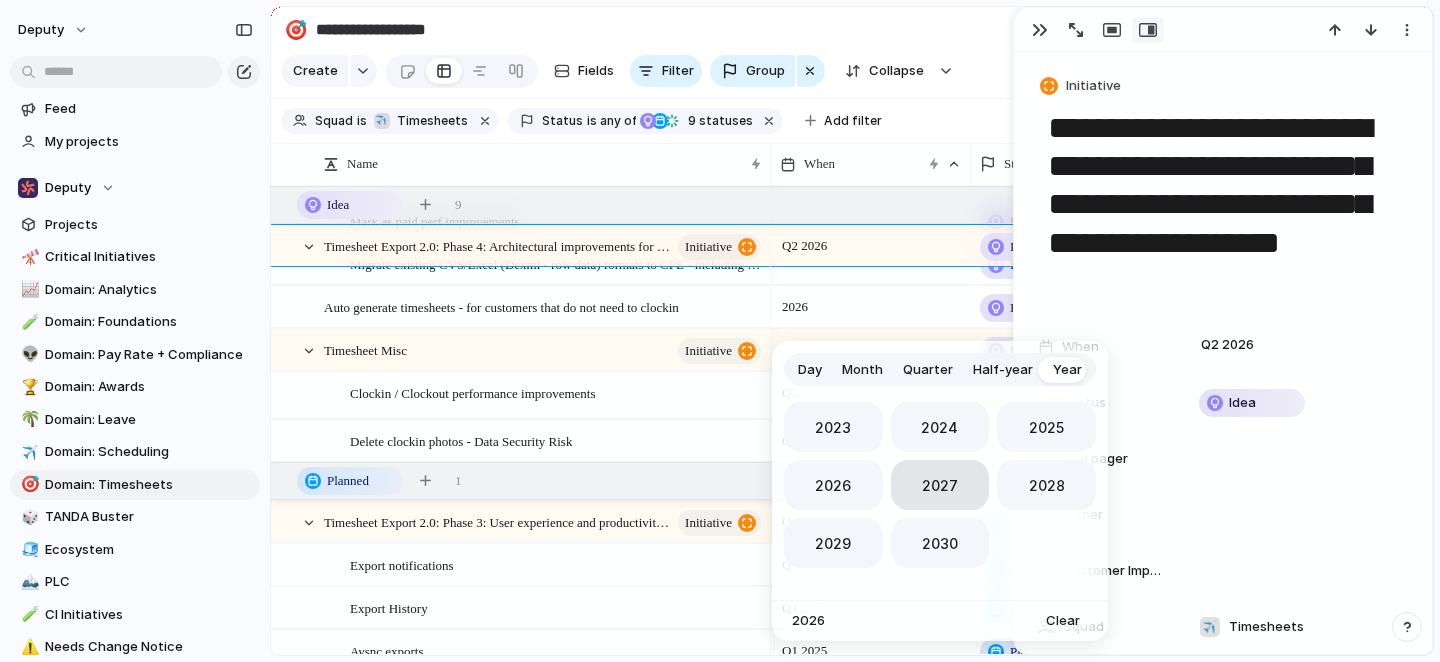 click on "2027" at bounding box center (940, 485) 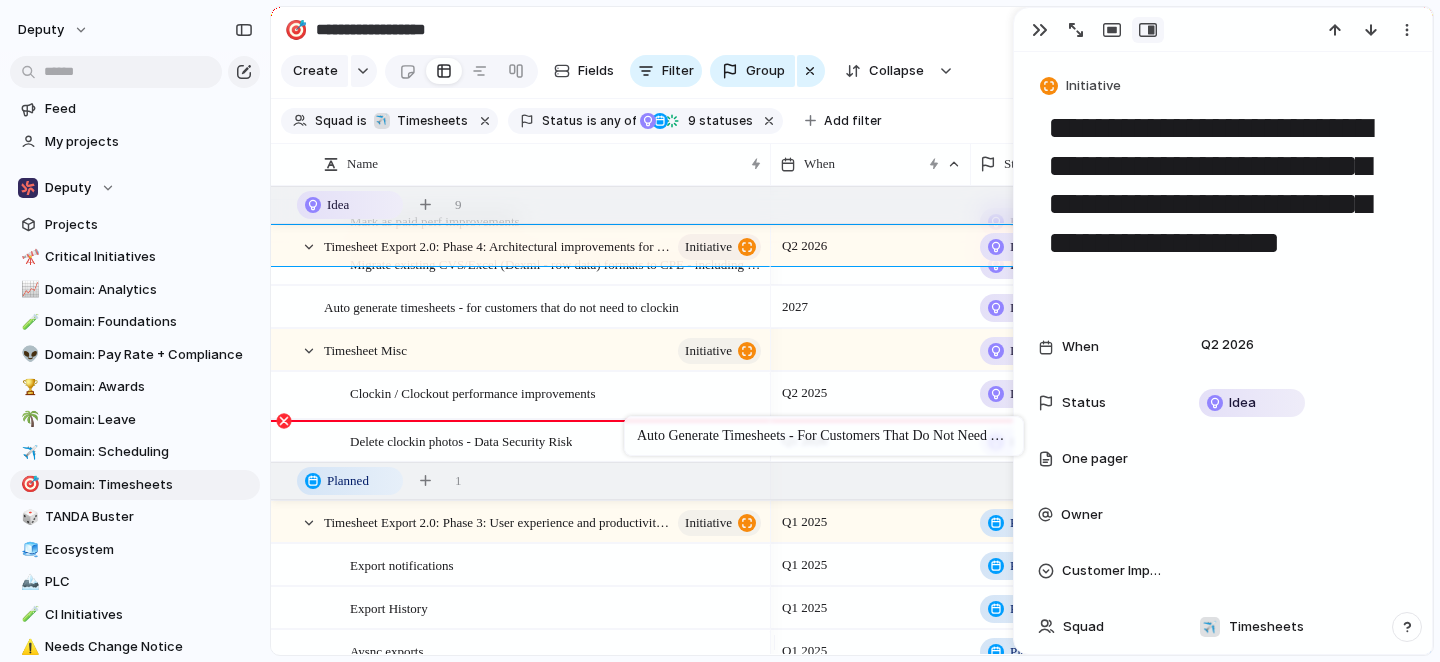 drag, startPoint x: 596, startPoint y: 330, endPoint x: 633, endPoint y: 420, distance: 97.308784 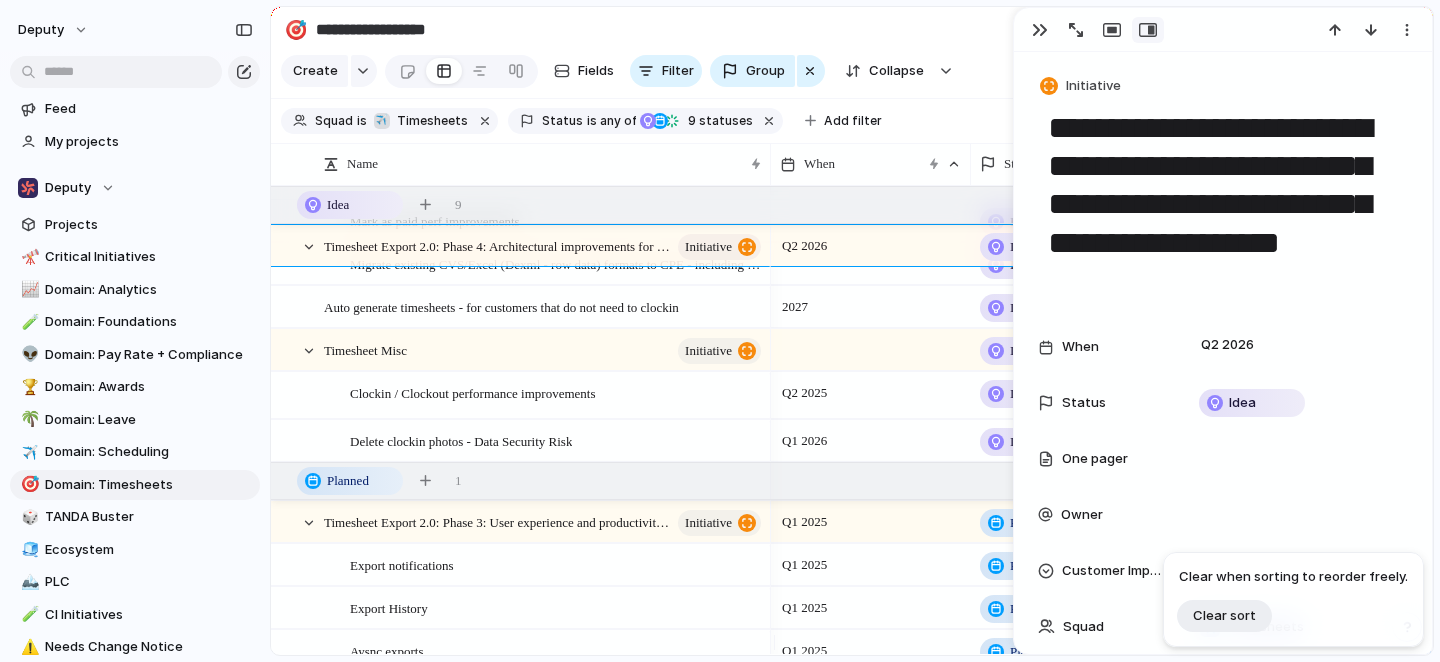 click on "Auto generate timesheets - for customers that do not need to clockin" at bounding box center [501, 306] 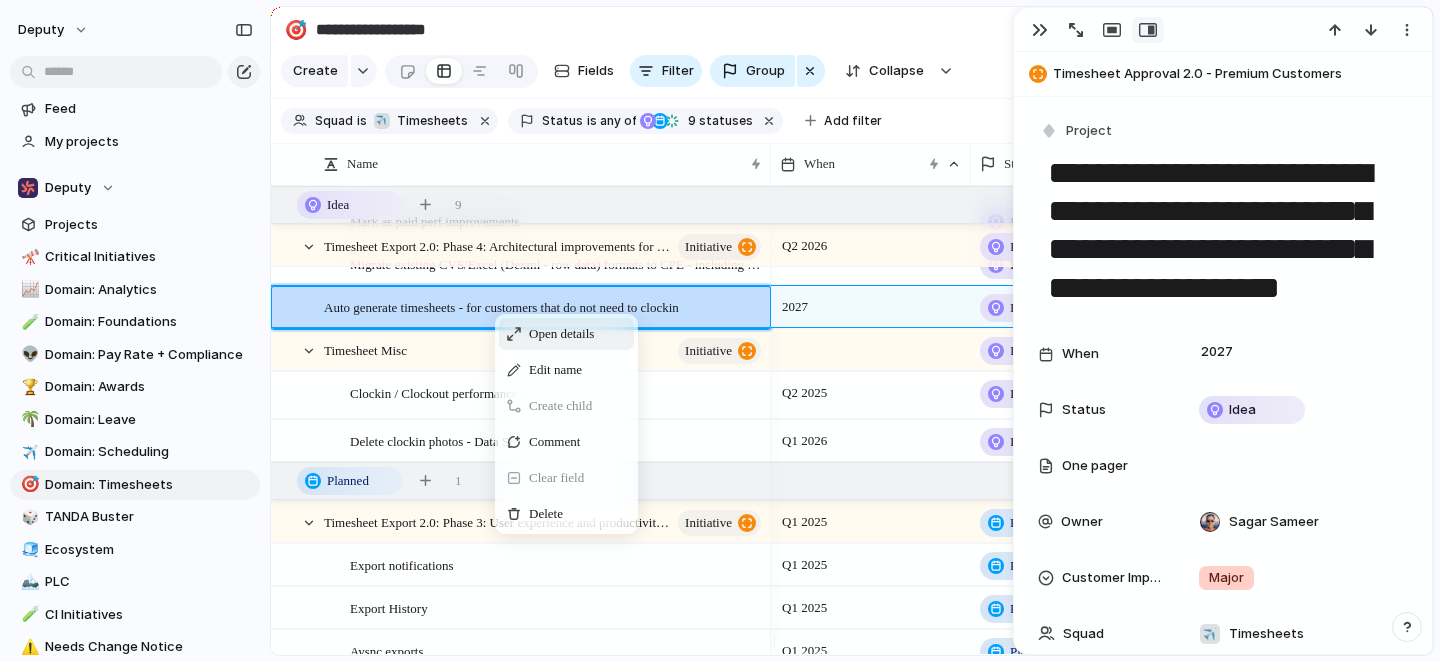 click on "Auto generate timesheets - for customers that do not need to clockin" at bounding box center [501, 306] 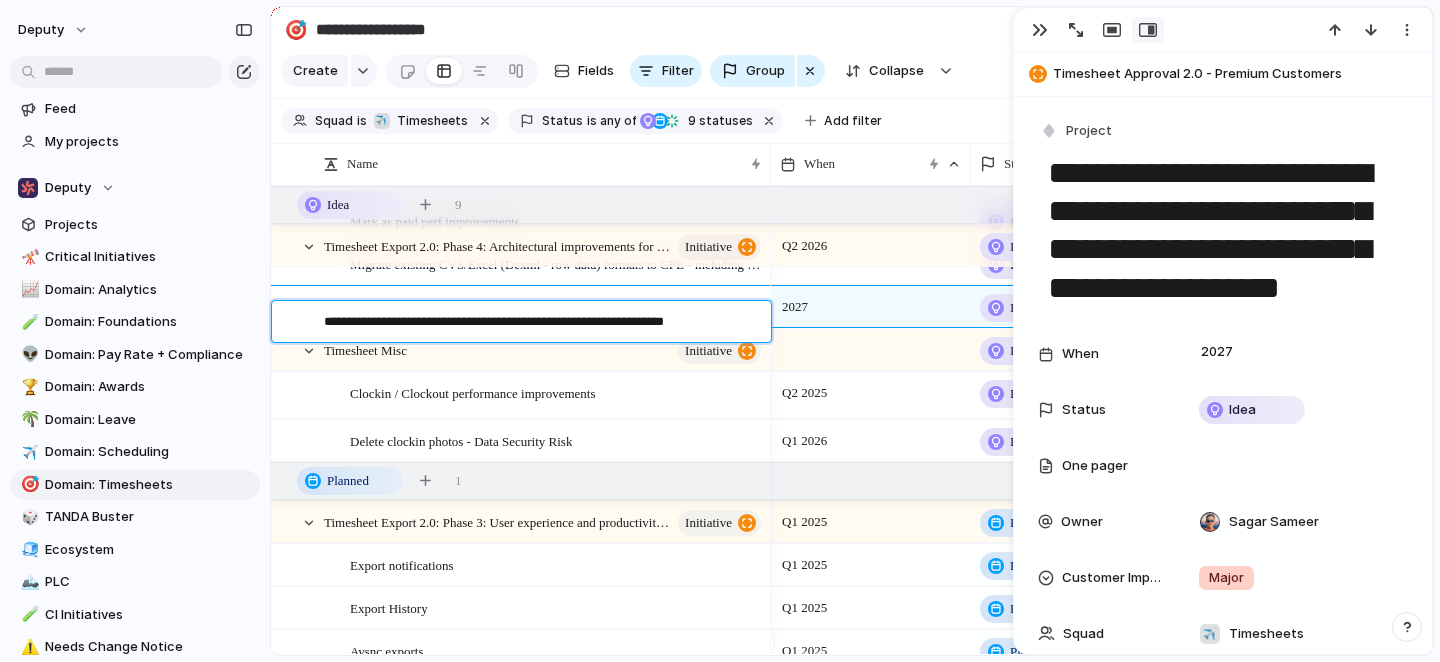 click on "**********" at bounding box center (540, 324) 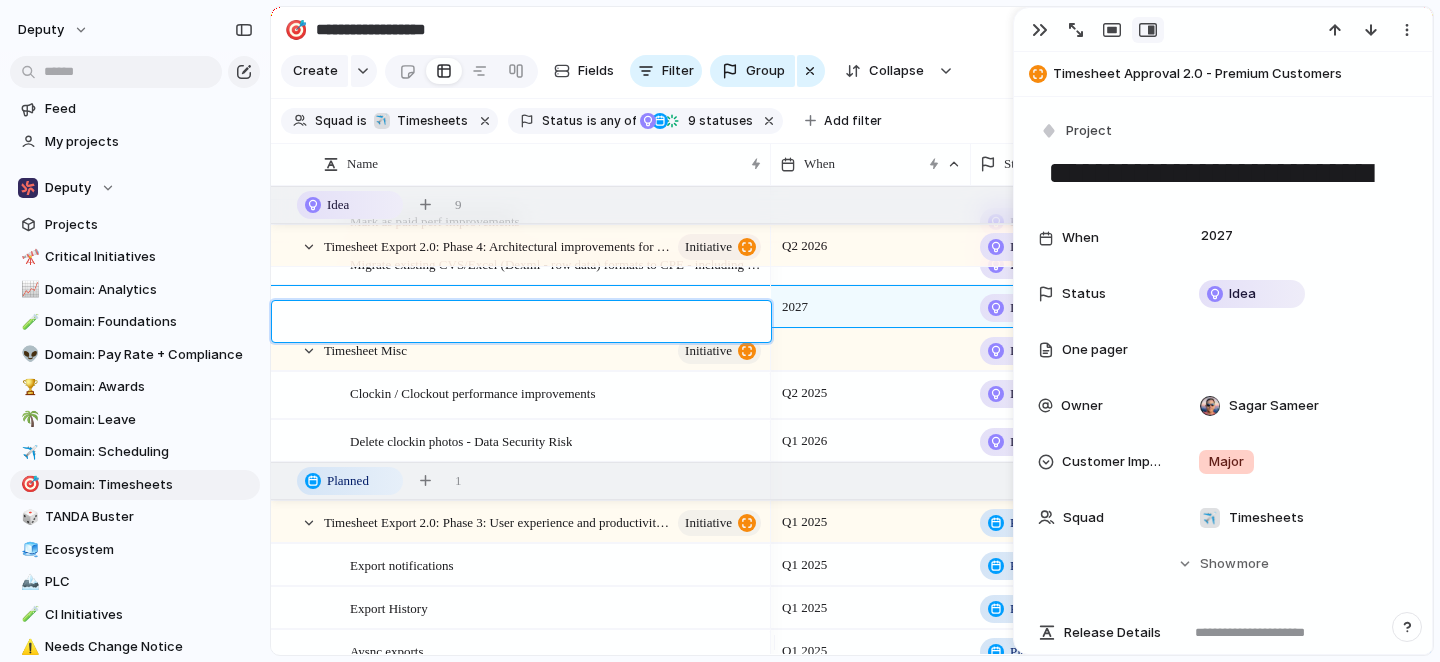 type on "**********" 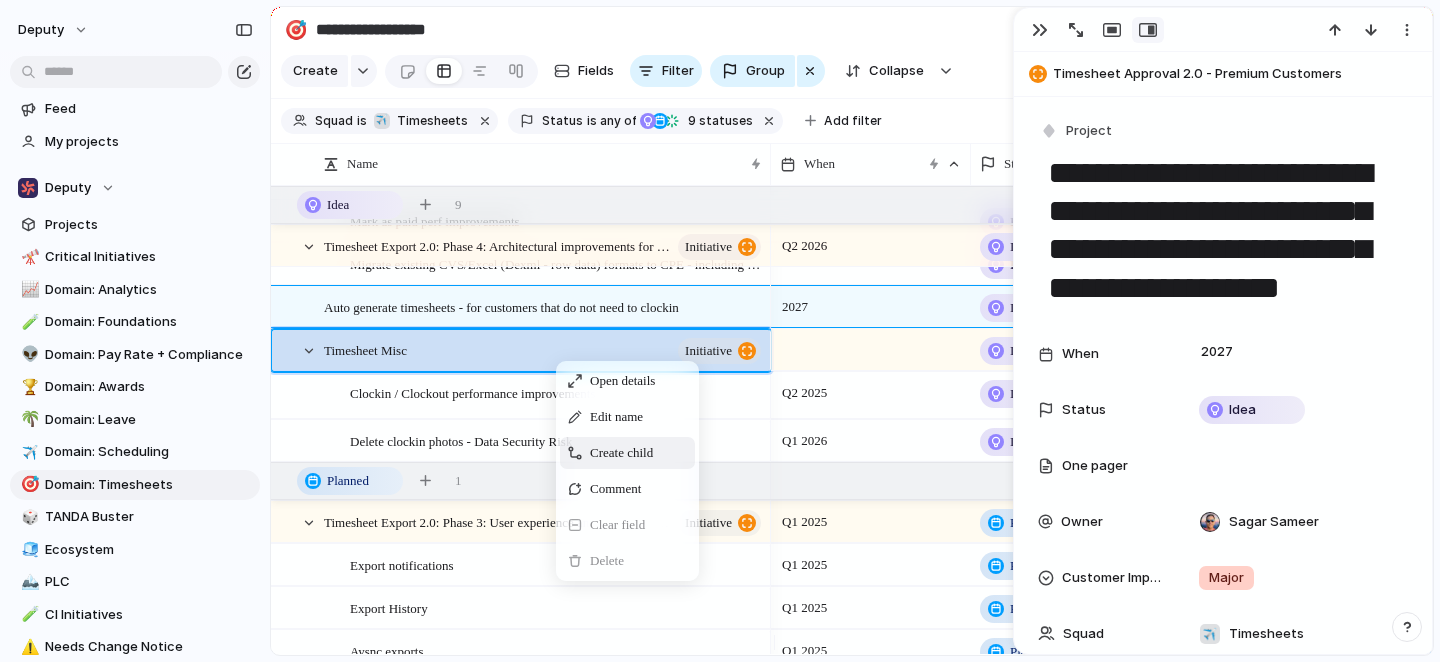 click on "Create child" at bounding box center (621, 453) 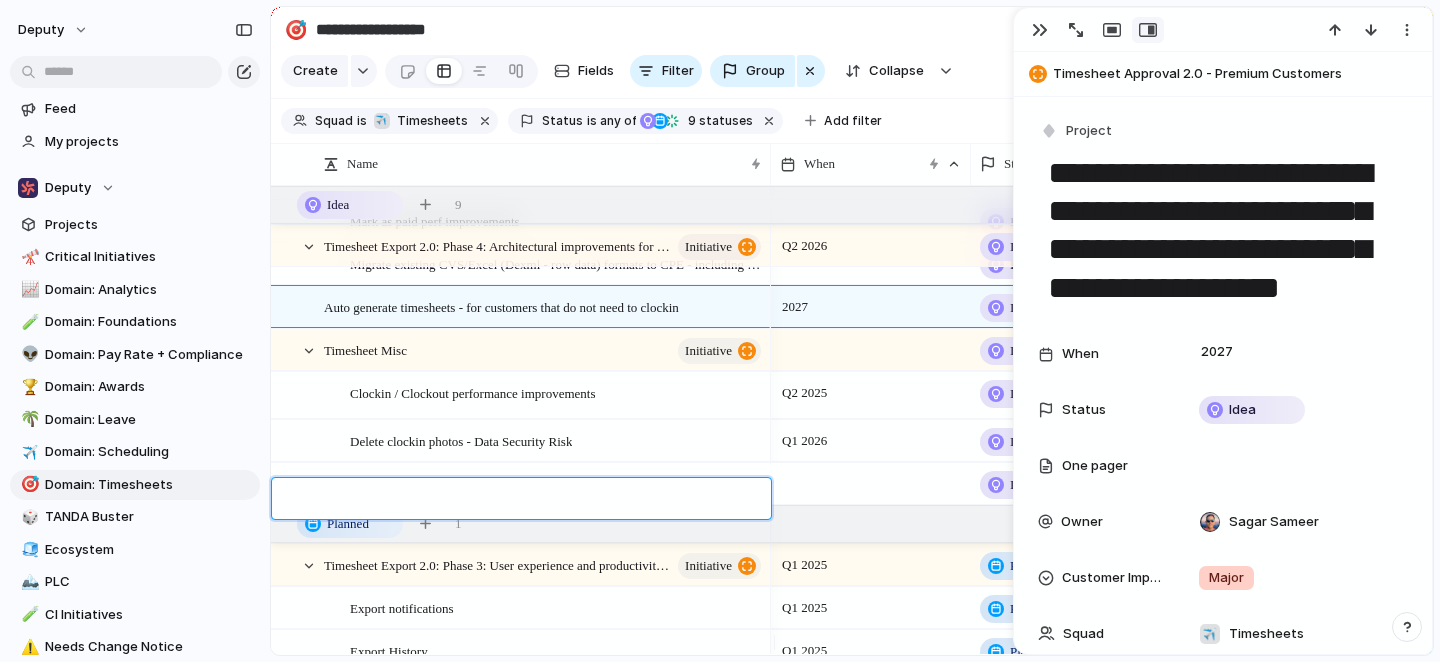 type on "**********" 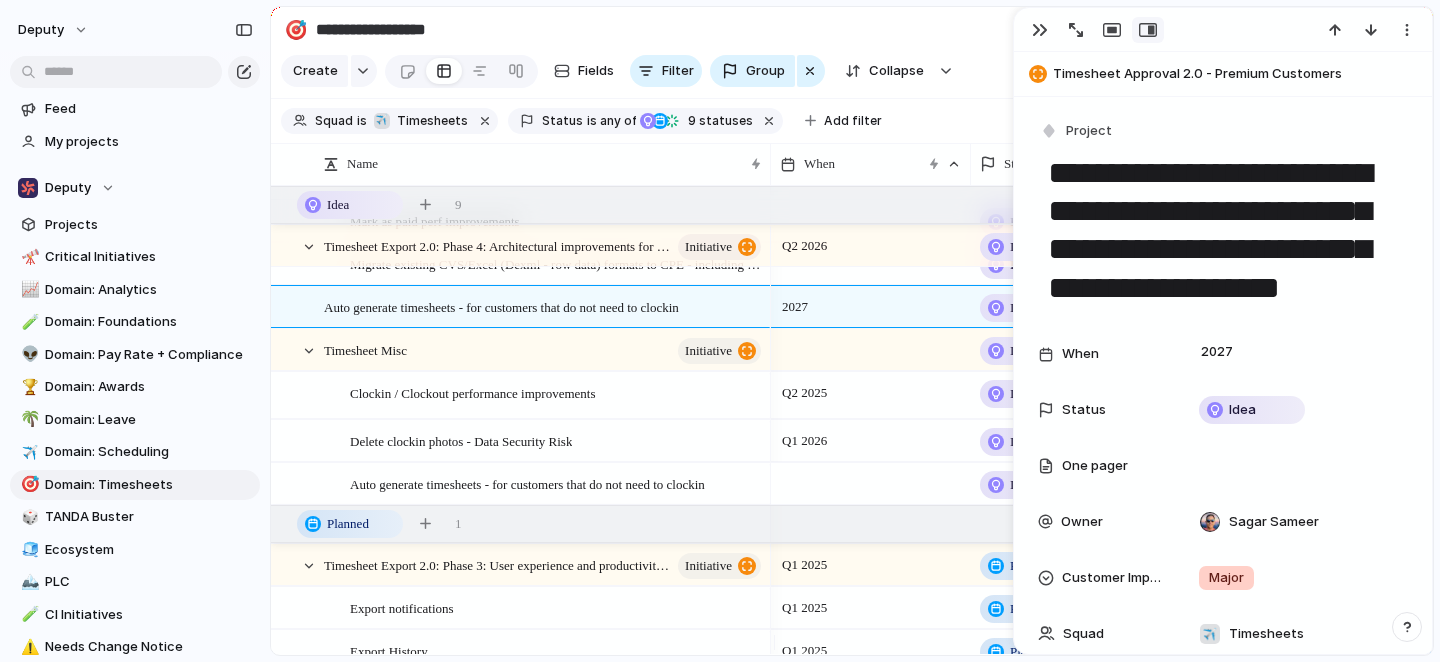 click at bounding box center (871, 483) 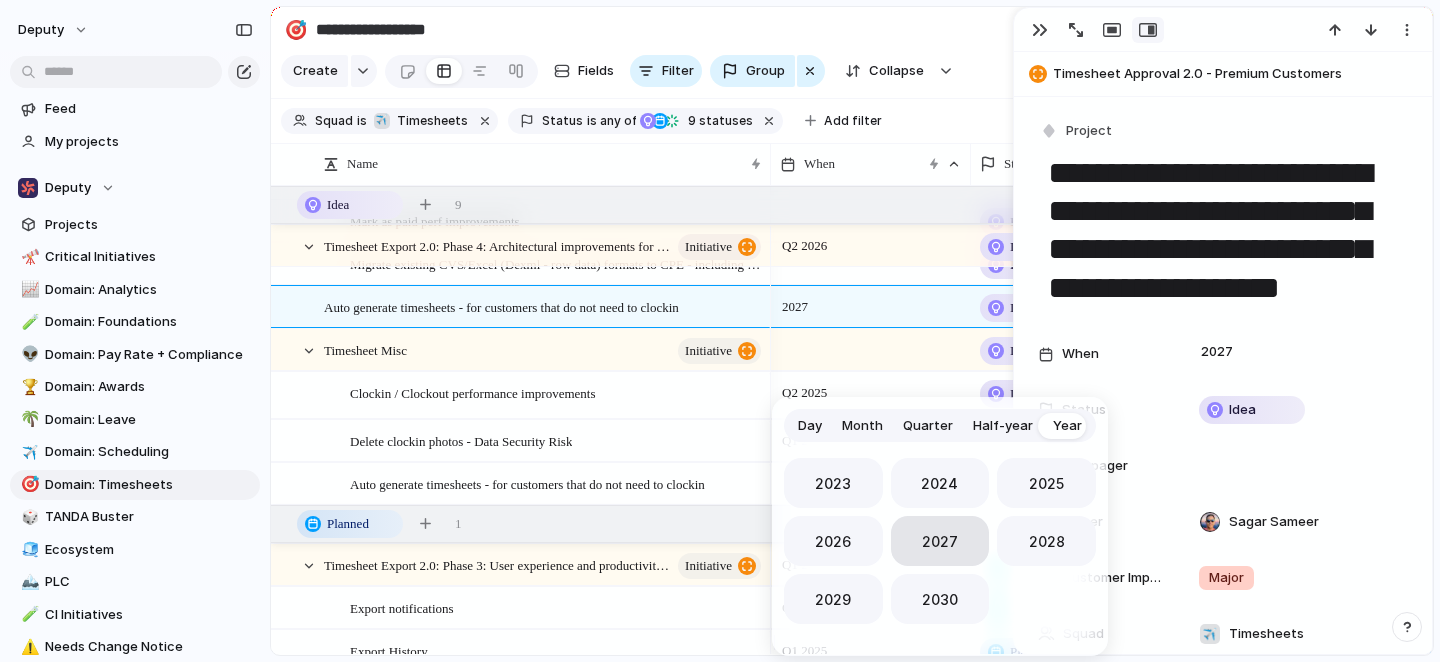 click on "2027" at bounding box center (940, 541) 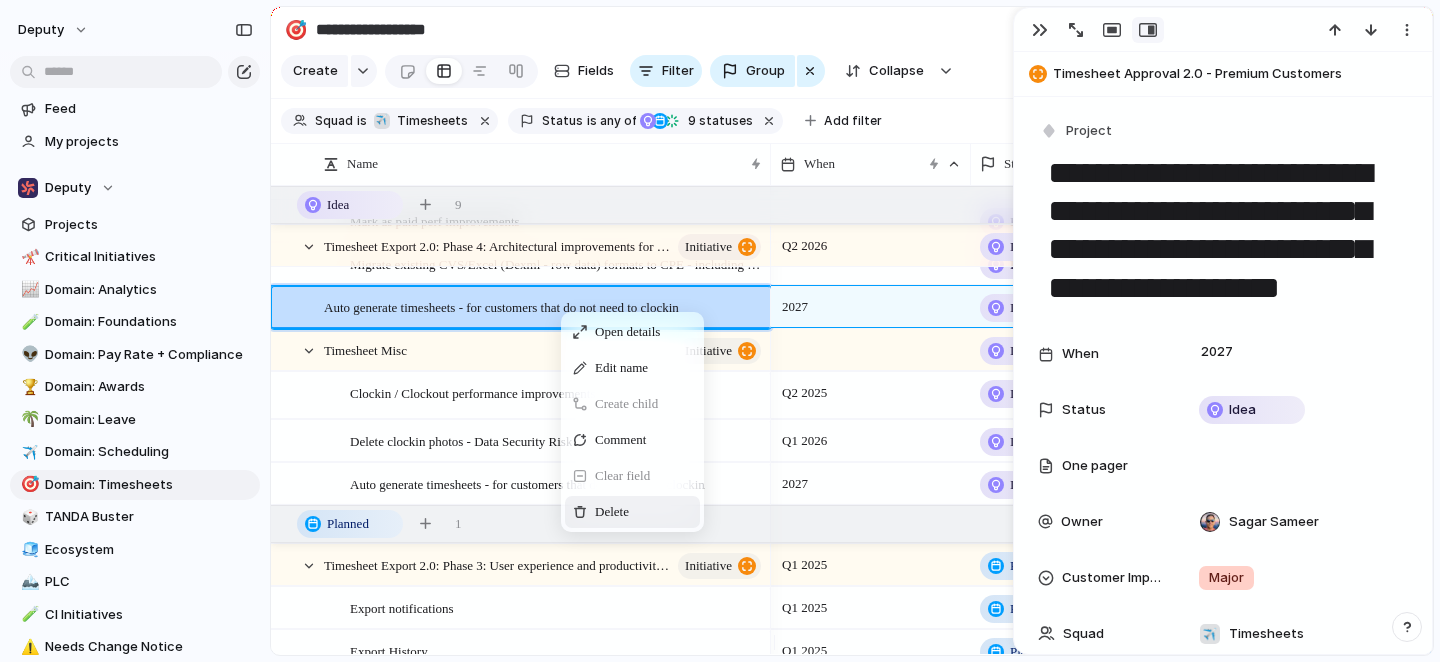 click on "Delete" at bounding box center [612, 512] 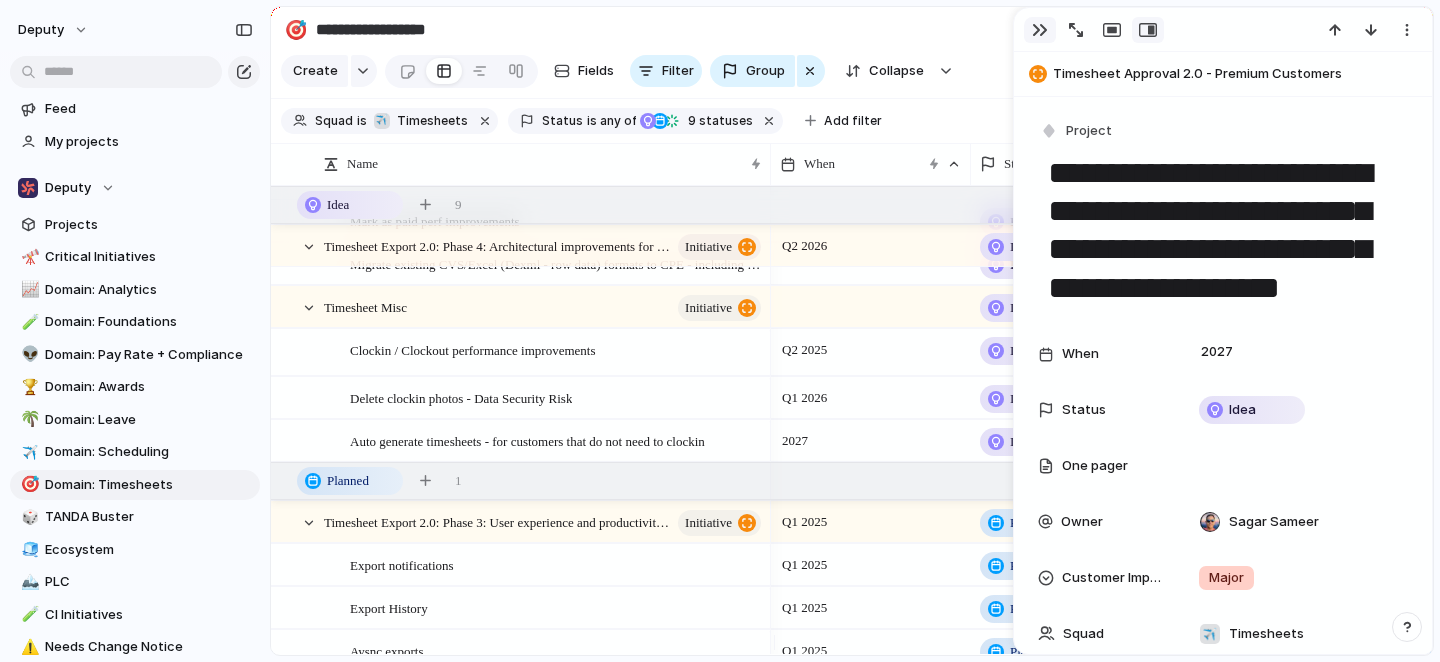 click at bounding box center [1040, 30] 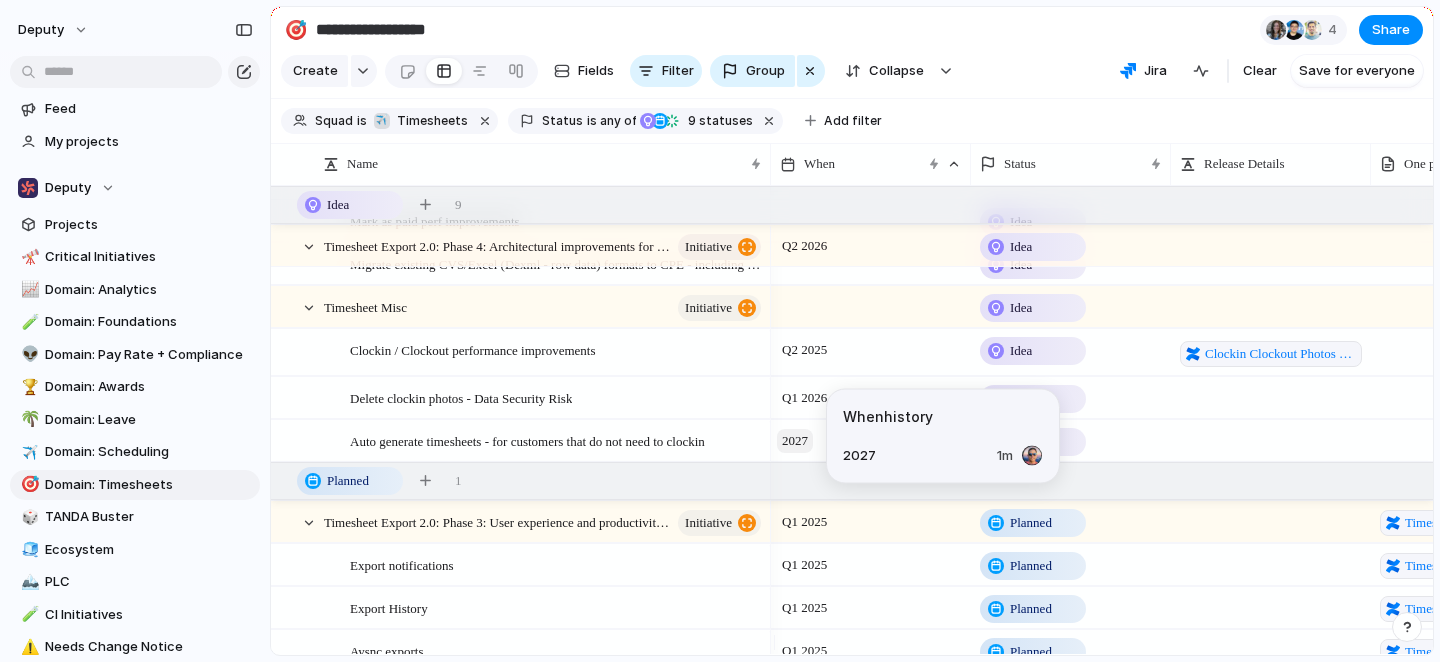 click on "2027" at bounding box center (795, 441) 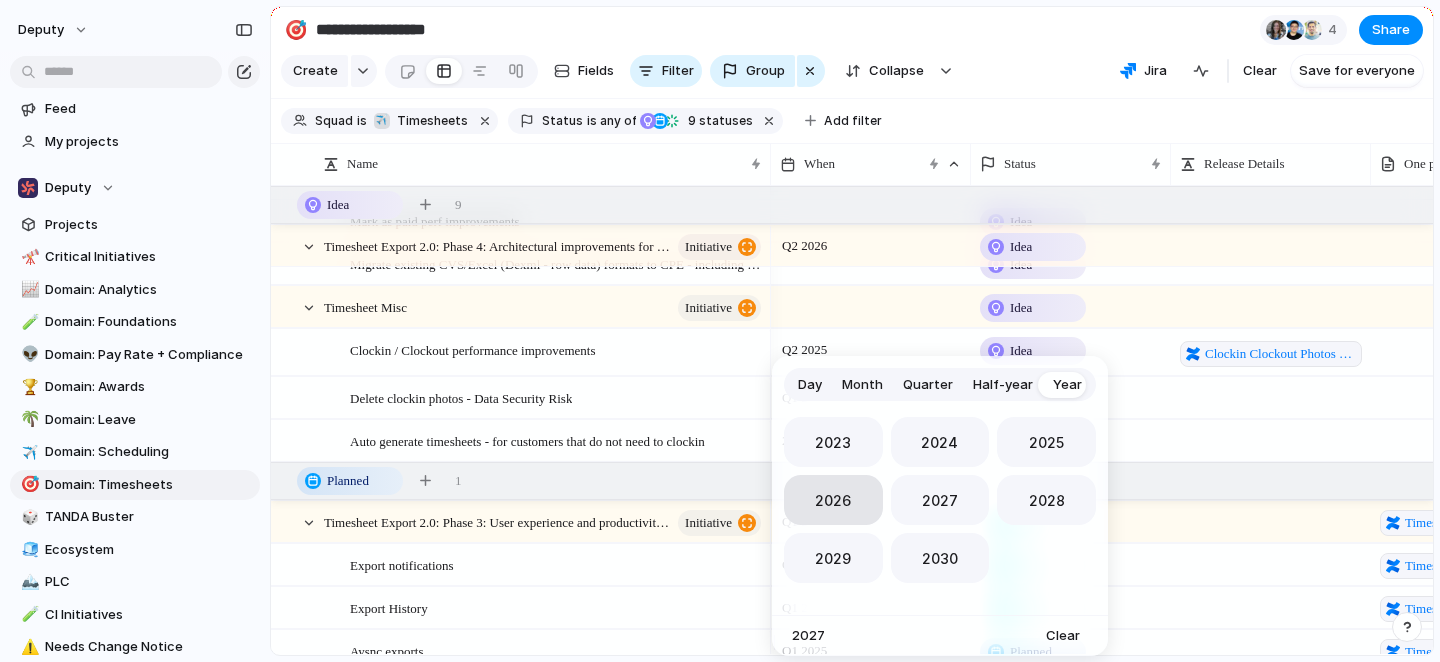 click on "2026" at bounding box center [833, 500] 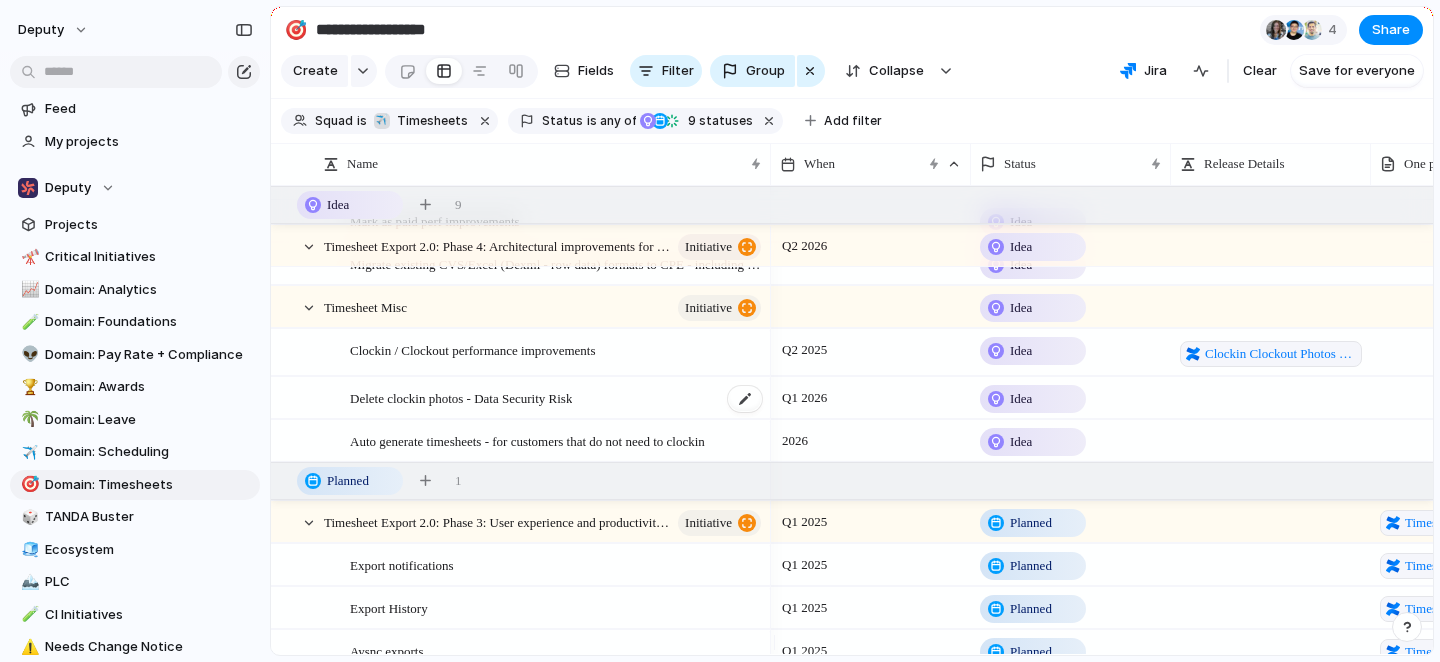 scroll, scrollTop: 131, scrollLeft: 0, axis: vertical 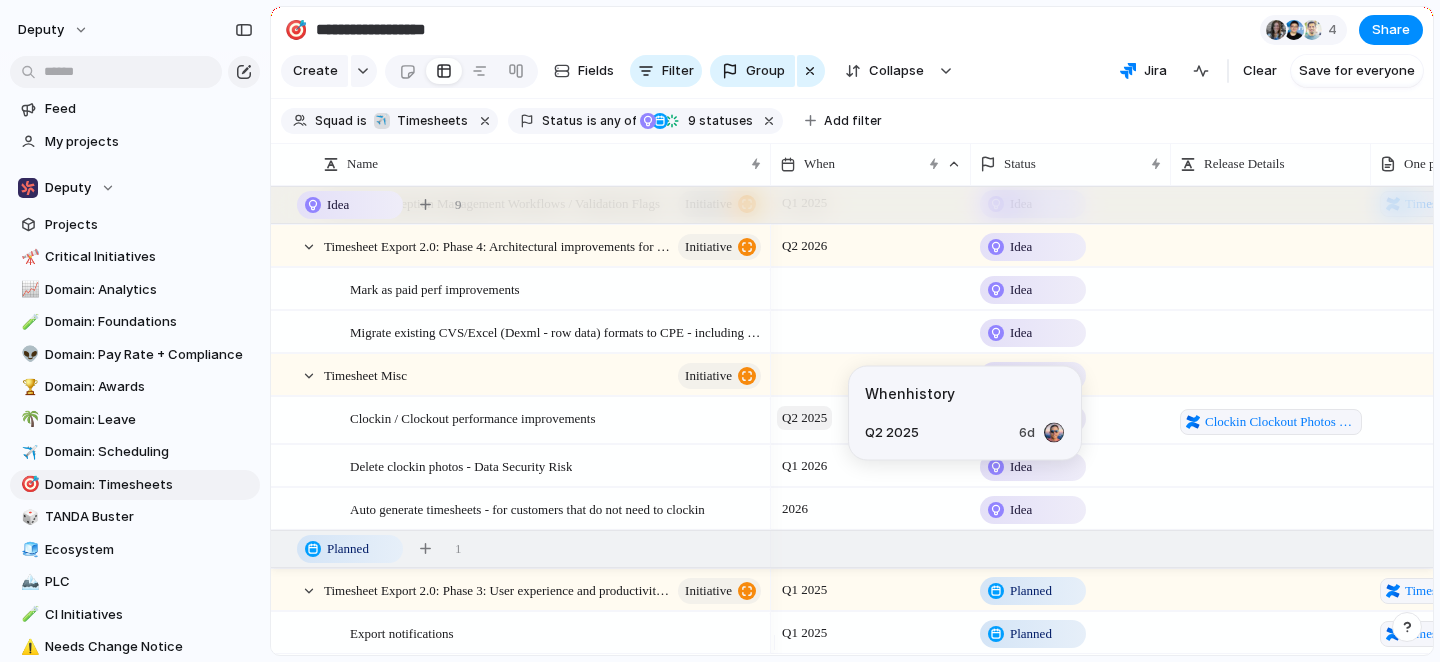 click on "Q2 2025" at bounding box center (804, 418) 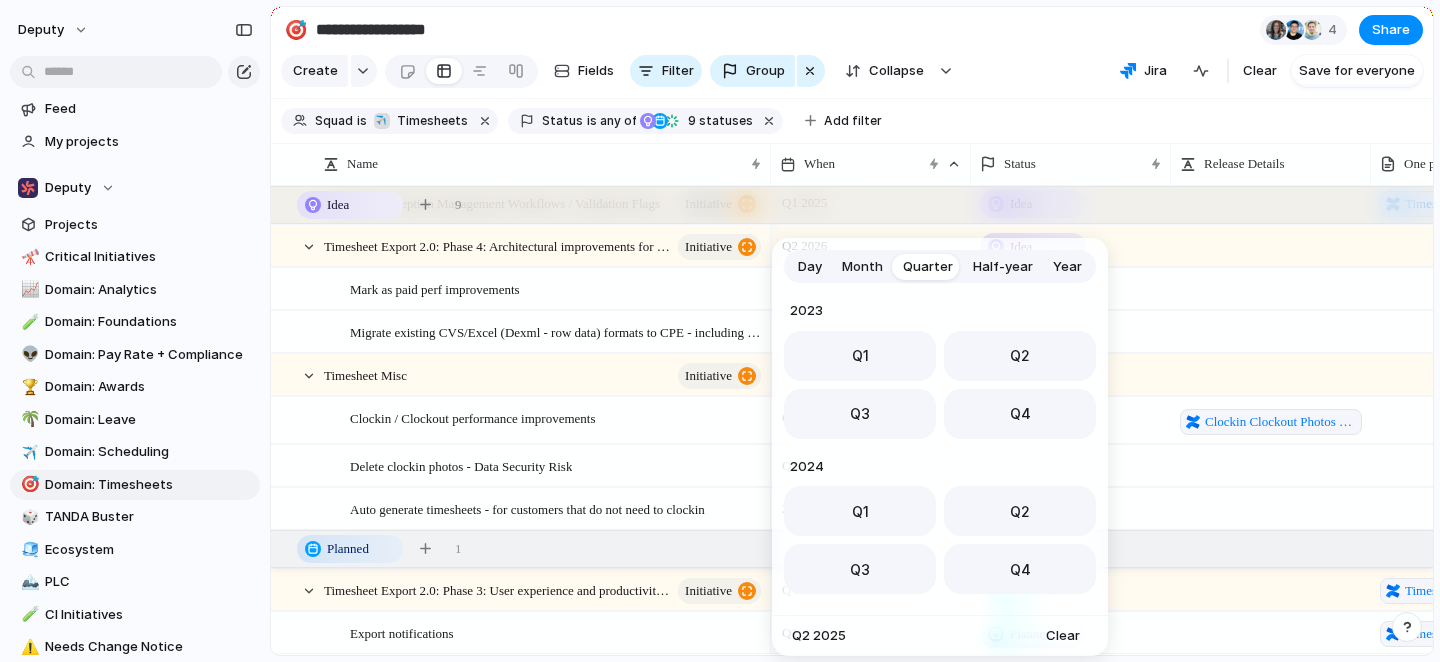 scroll, scrollTop: 317, scrollLeft: 0, axis: vertical 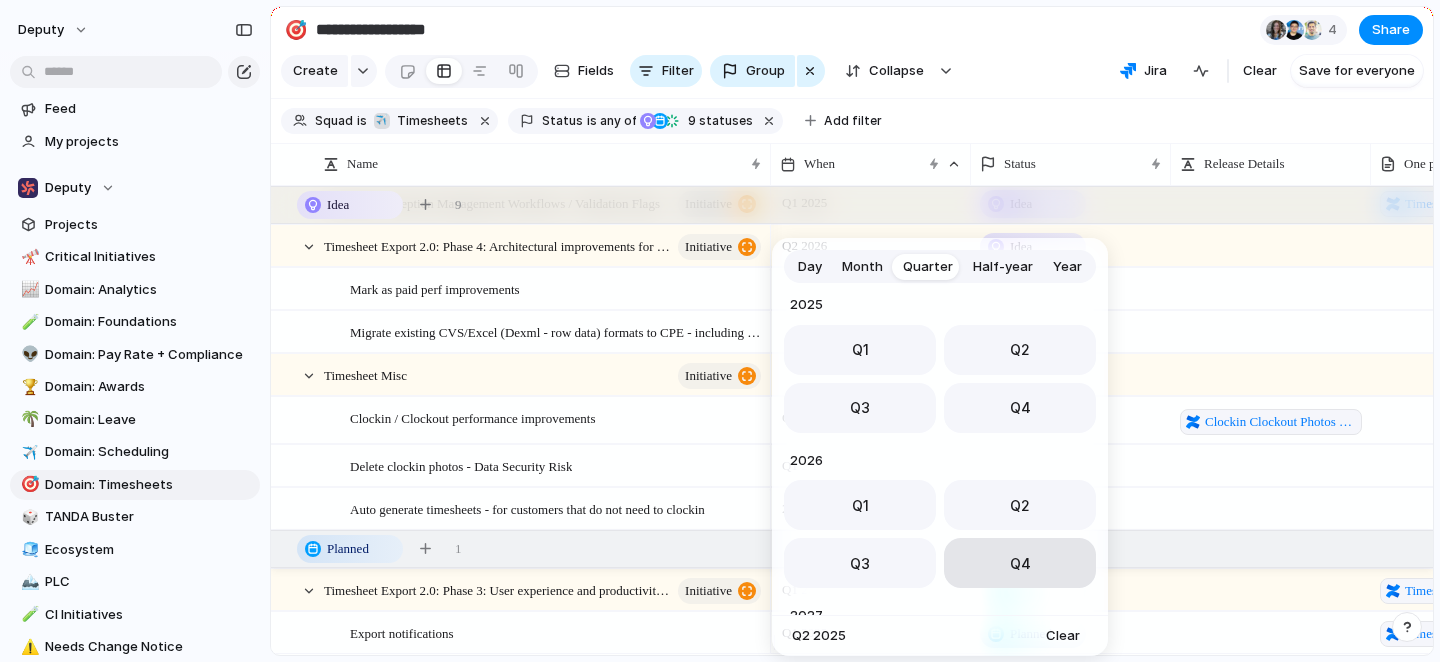 click on "Q4" at bounding box center (1020, 563) 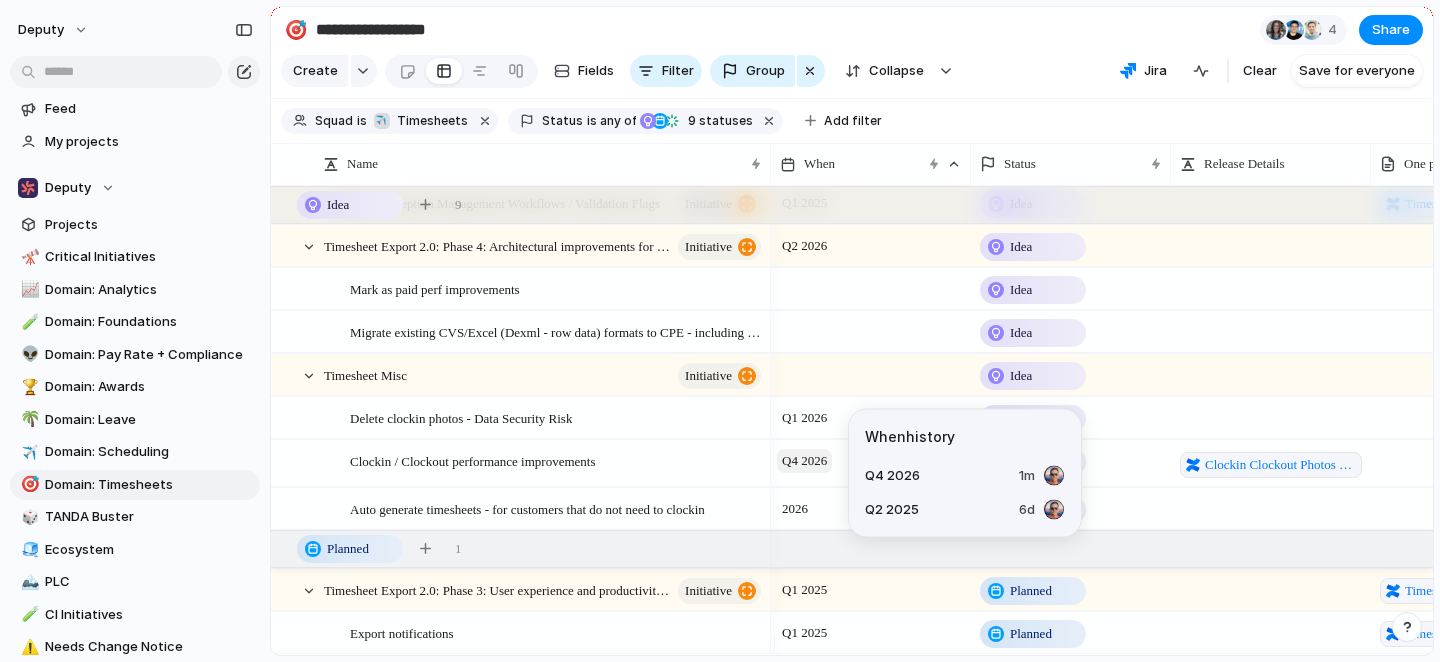 click on "Q4 2026" at bounding box center (804, 461) 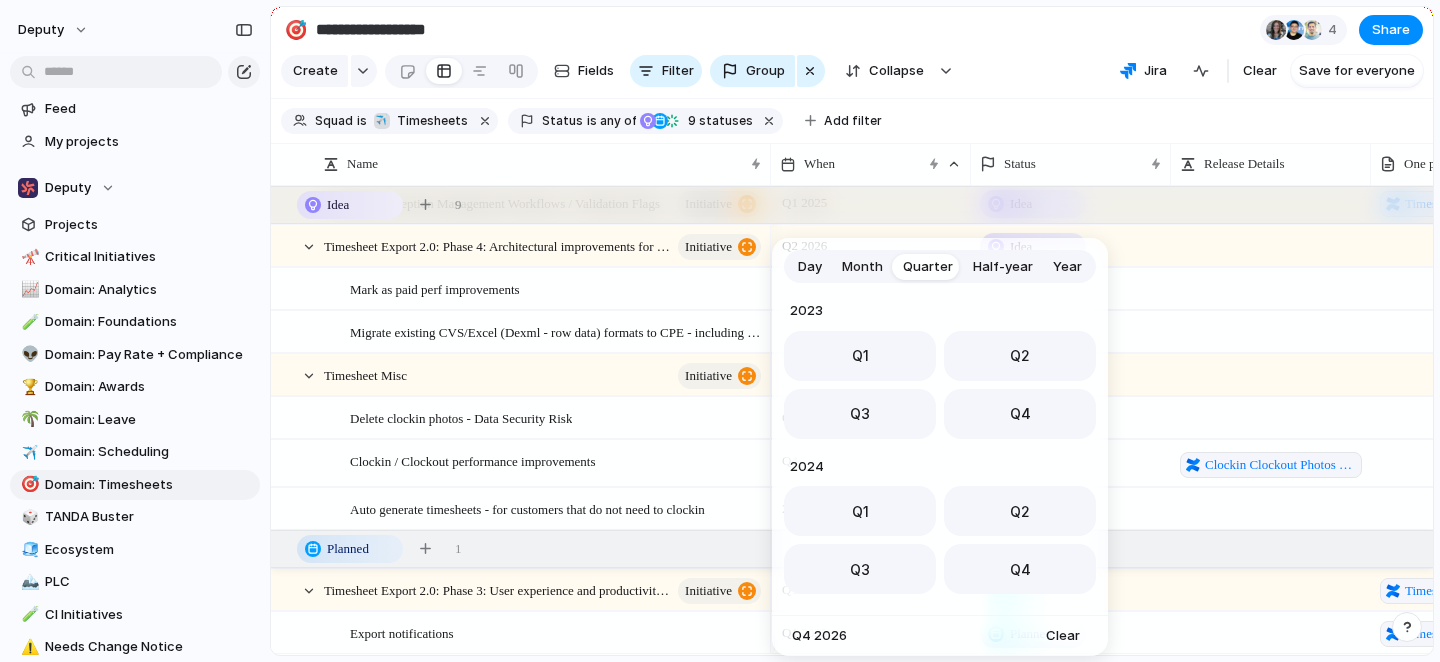 scroll, scrollTop: 317, scrollLeft: 0, axis: vertical 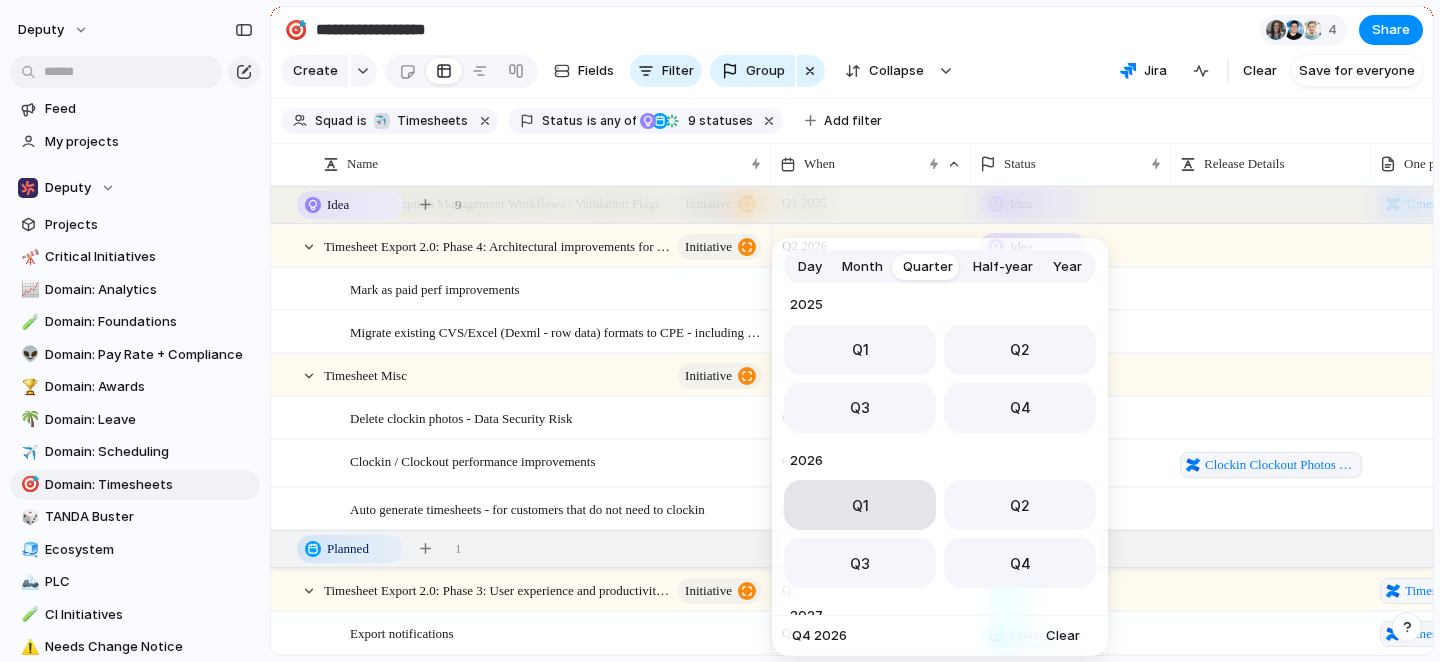 click on "Q1" at bounding box center [860, 505] 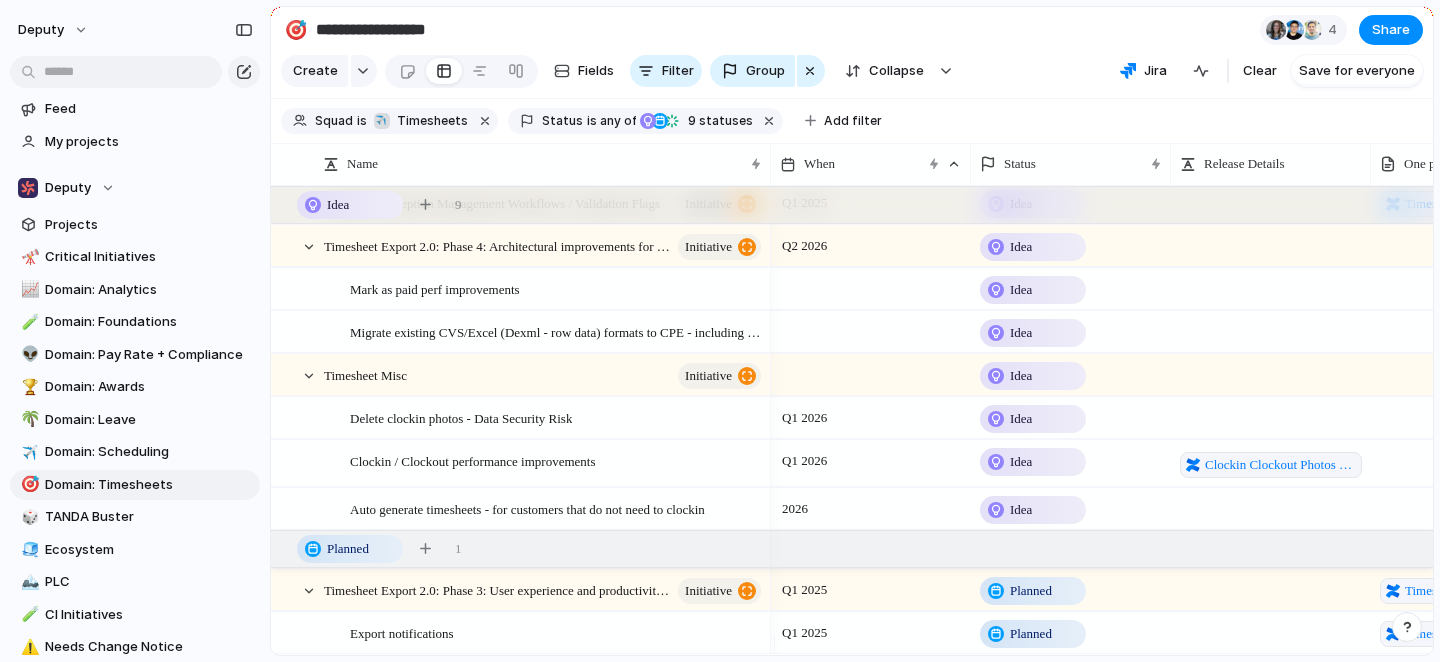 scroll, scrollTop: 64, scrollLeft: 0, axis: vertical 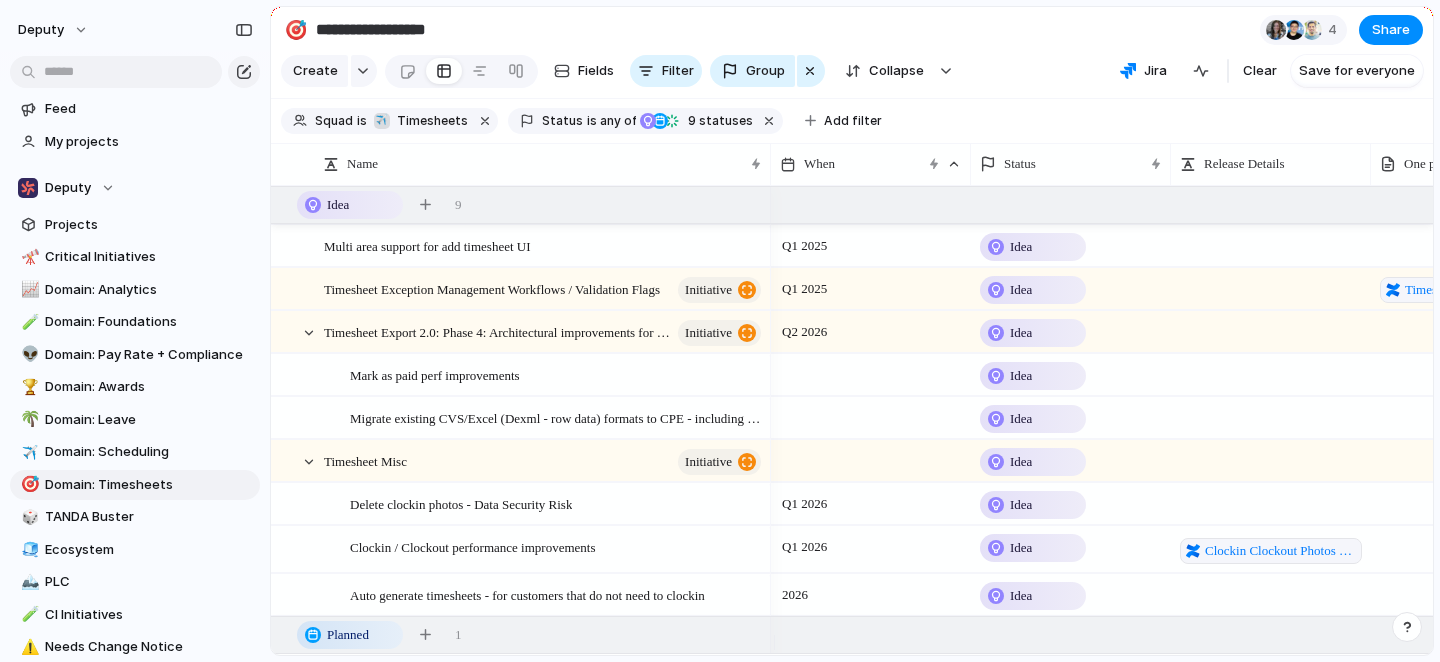 click at bounding box center (871, 374) 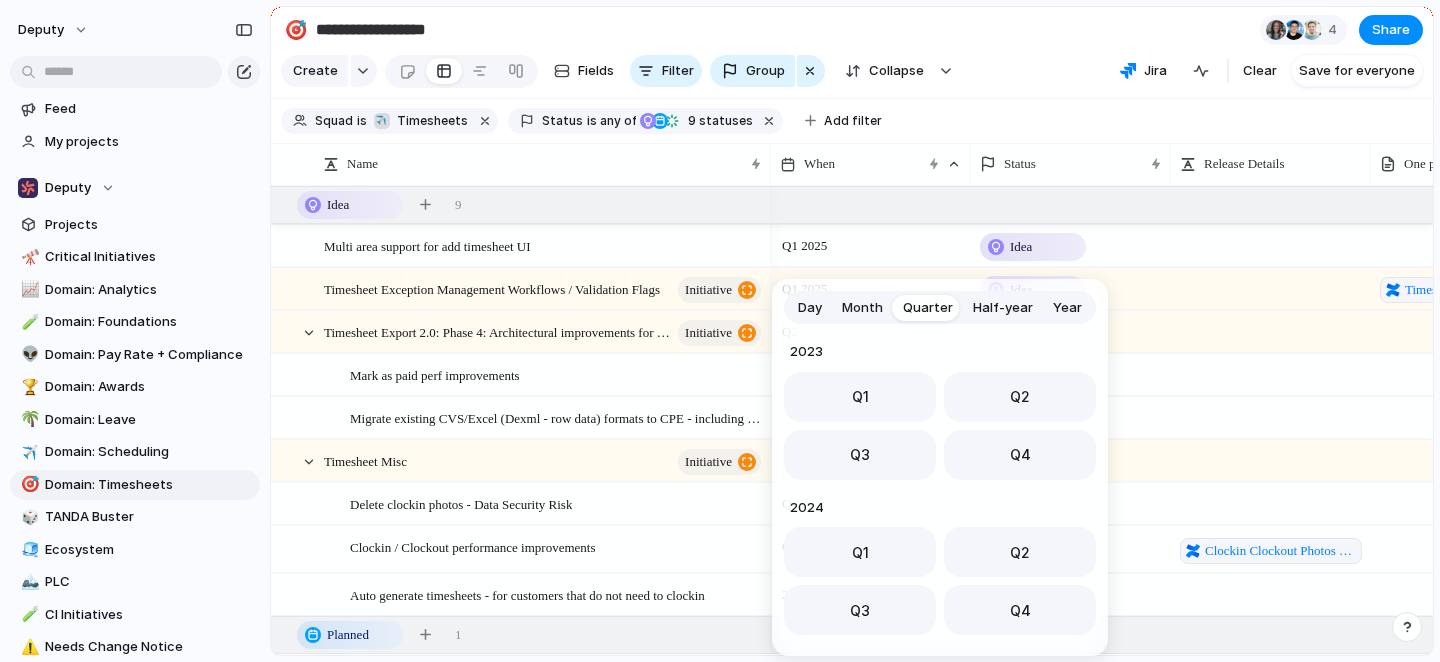 scroll, scrollTop: 317, scrollLeft: 0, axis: vertical 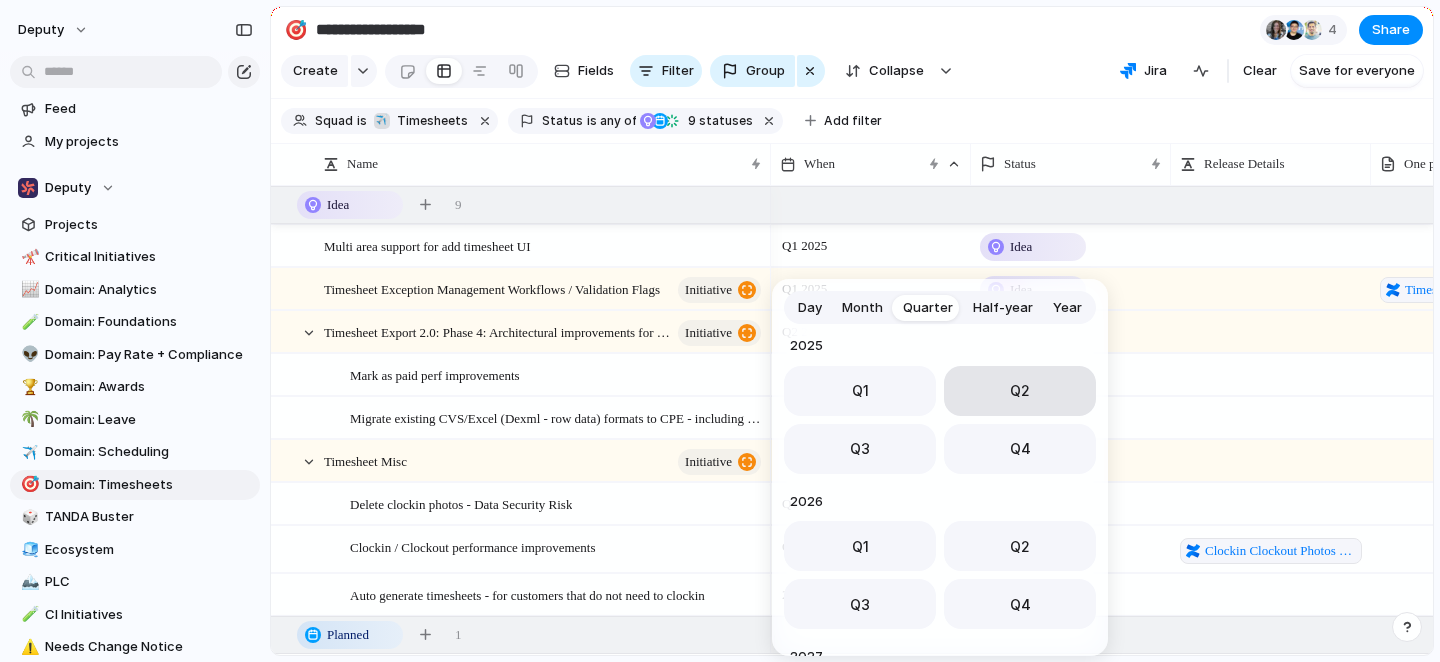 click on "Q2" at bounding box center [1020, 390] 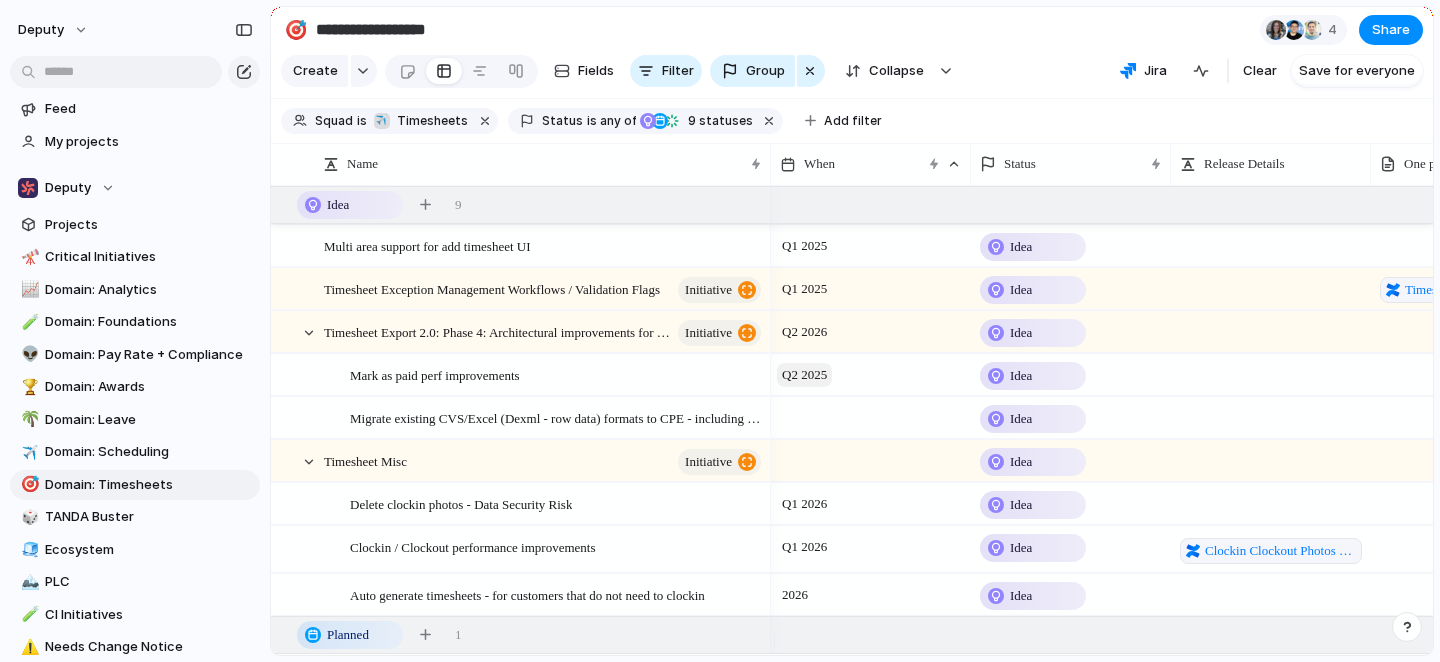 click on "Q2 2025" at bounding box center [804, 375] 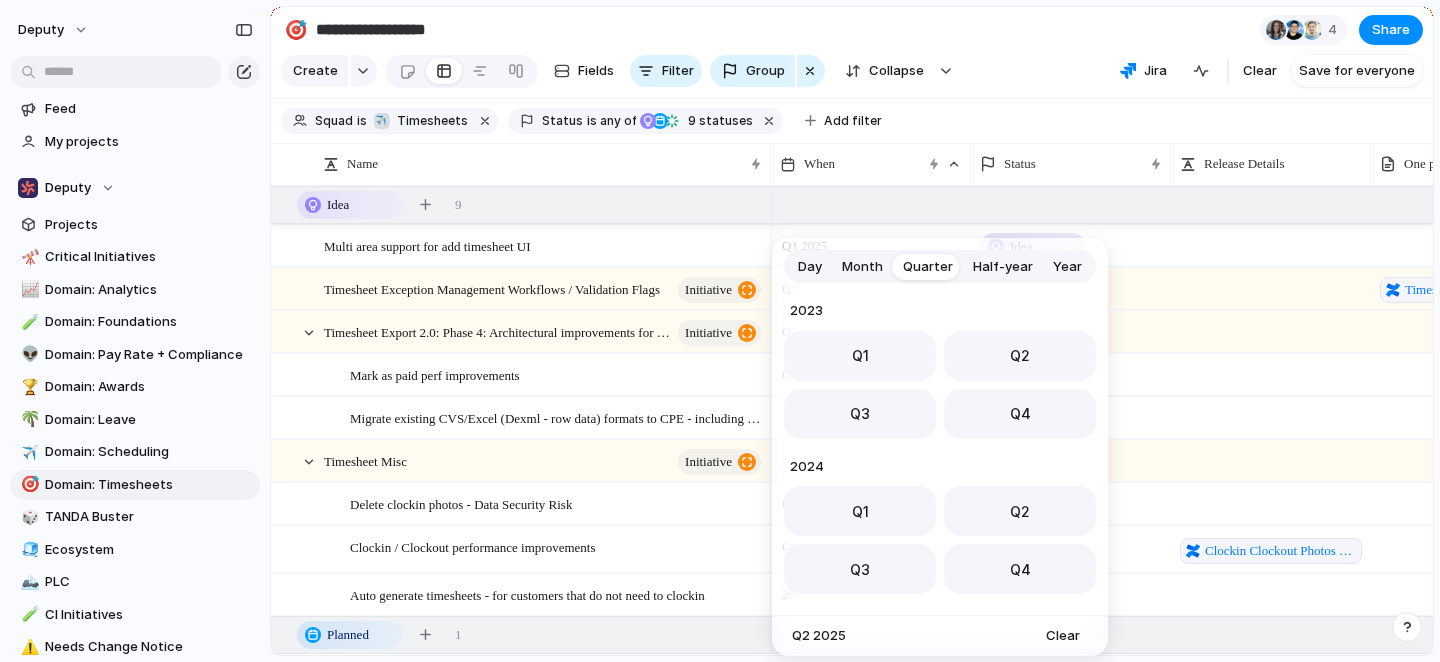 scroll, scrollTop: 317, scrollLeft: 0, axis: vertical 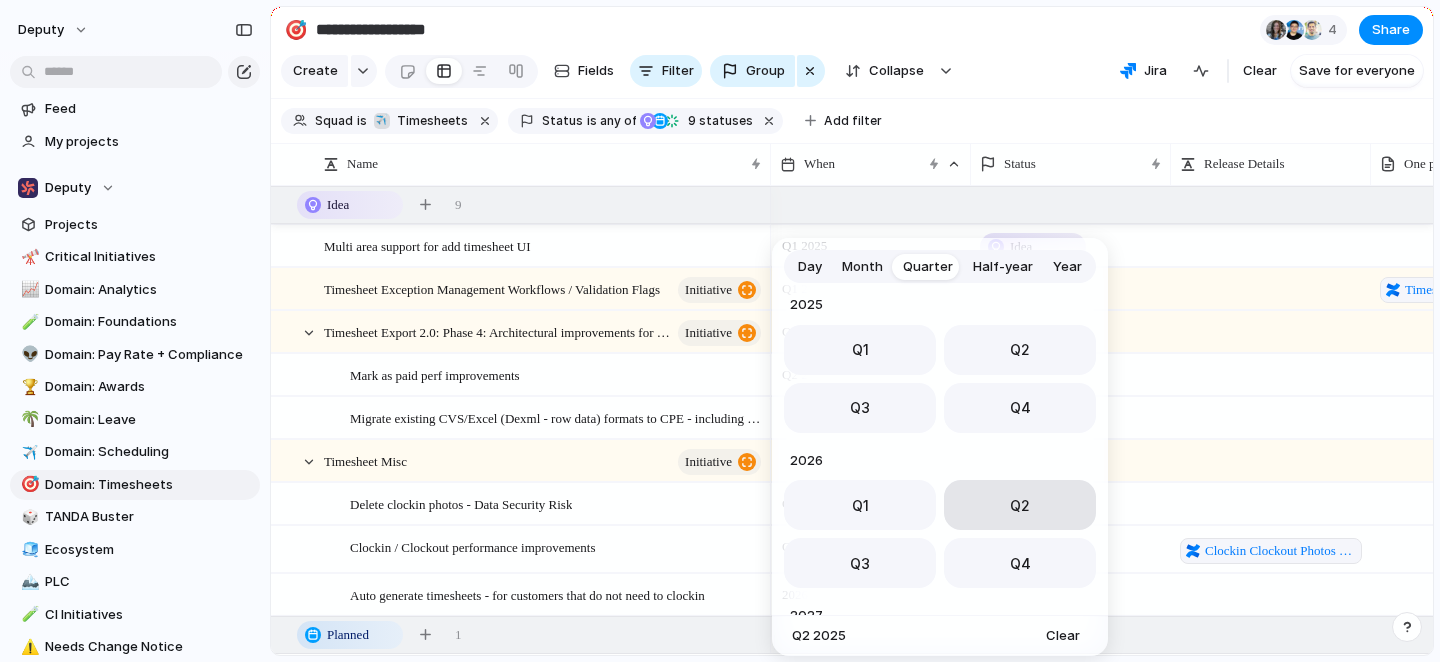 click on "Q2" at bounding box center (1020, 505) 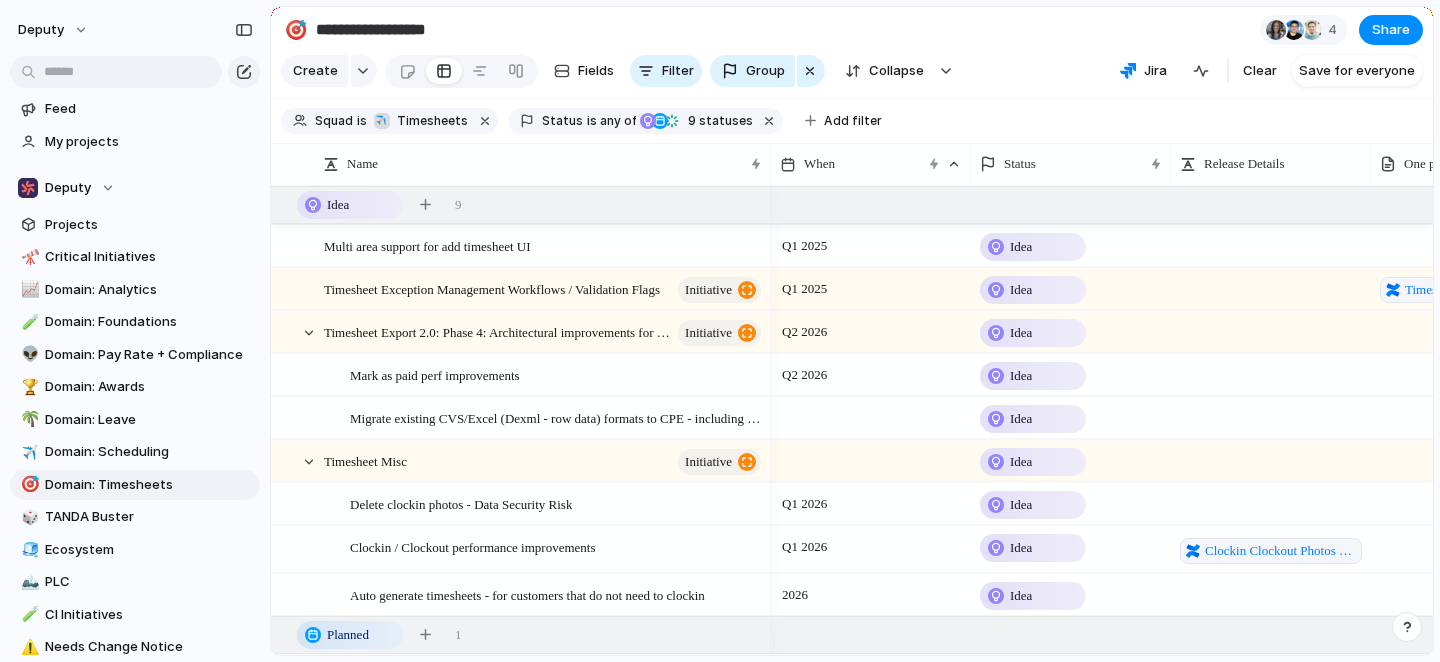 click at bounding box center [871, 403] 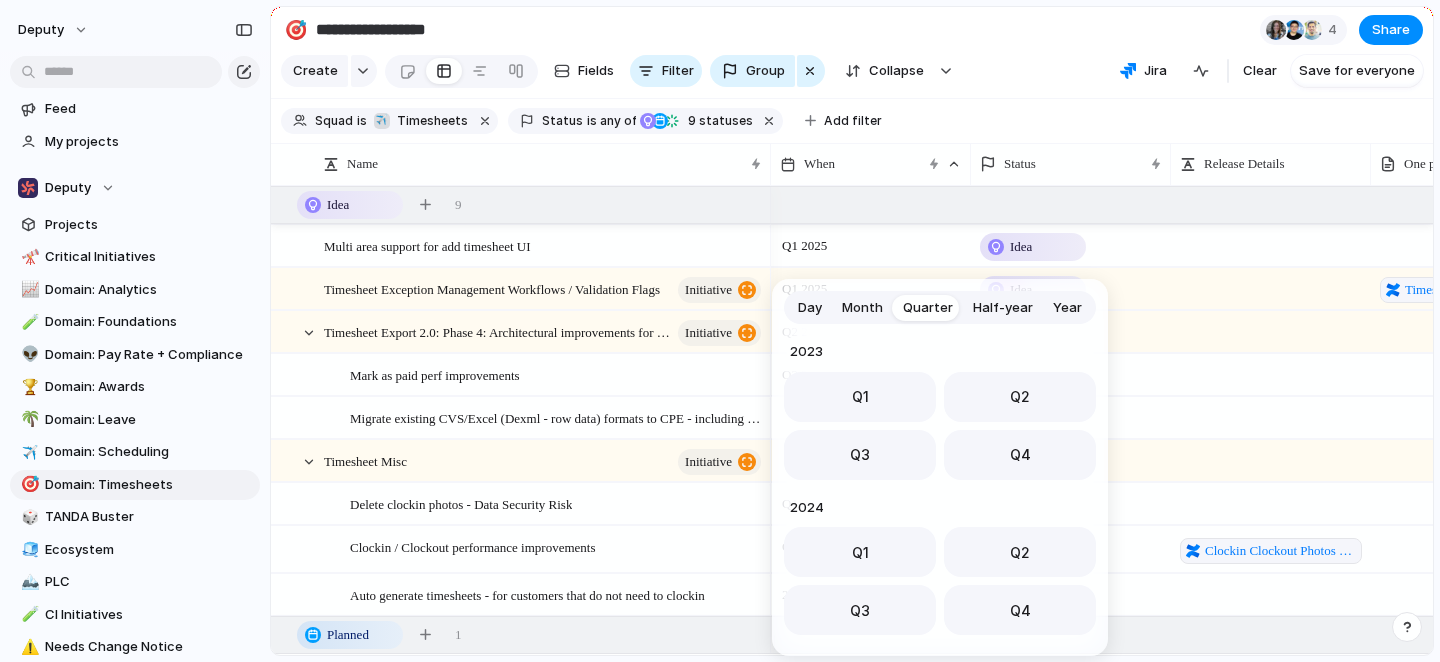 scroll, scrollTop: 317, scrollLeft: 0, axis: vertical 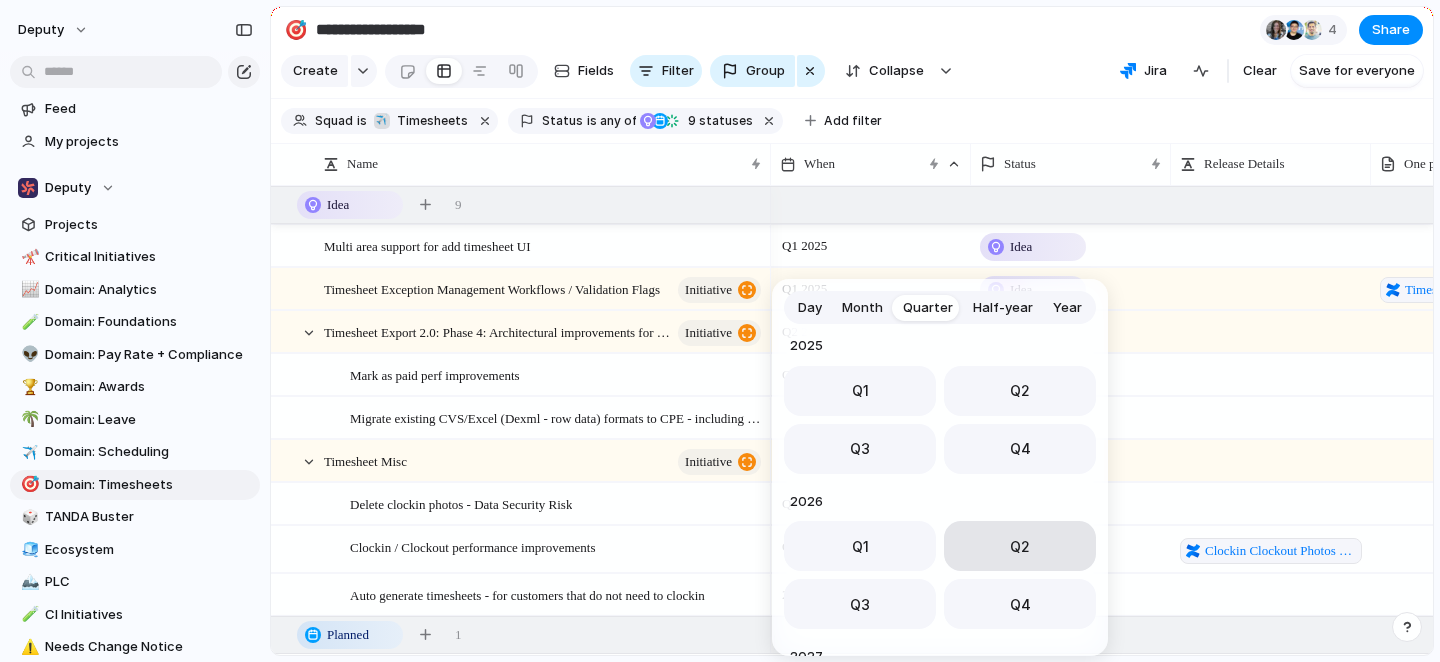 click on "Q2" at bounding box center (1020, 546) 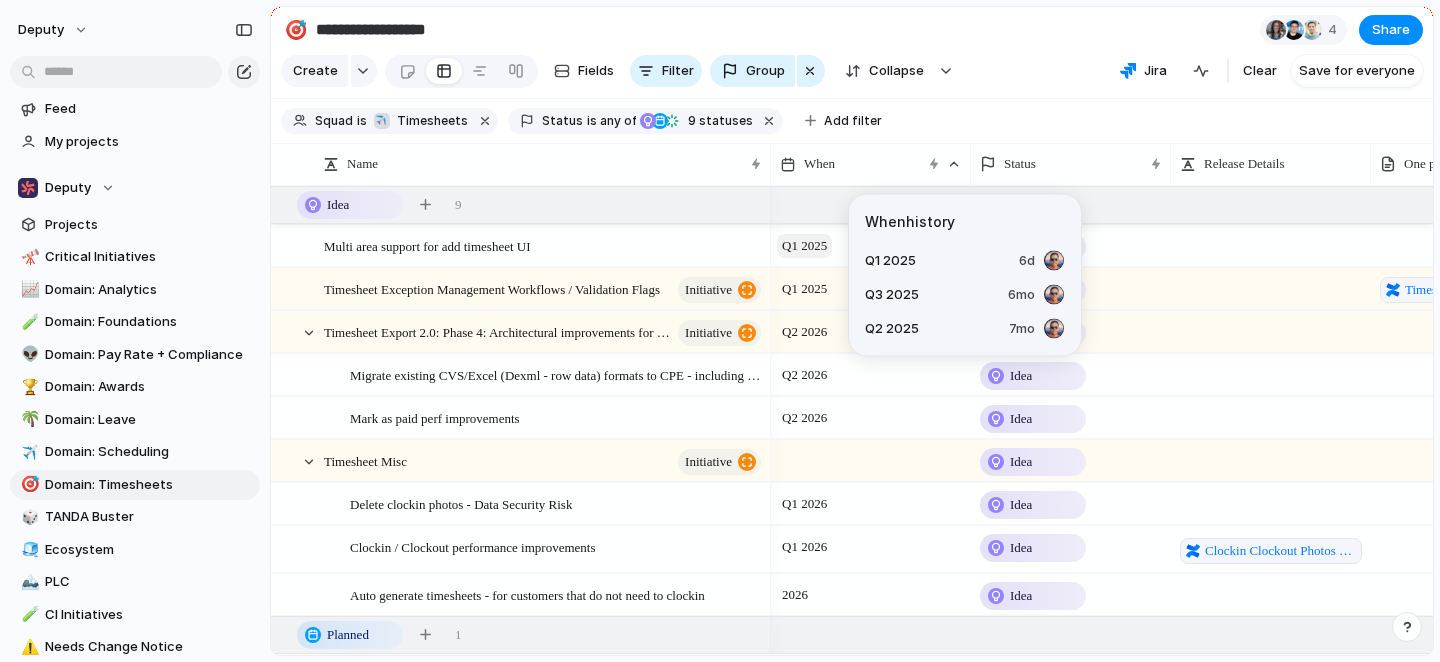 click on "Q1 2025" at bounding box center (804, 246) 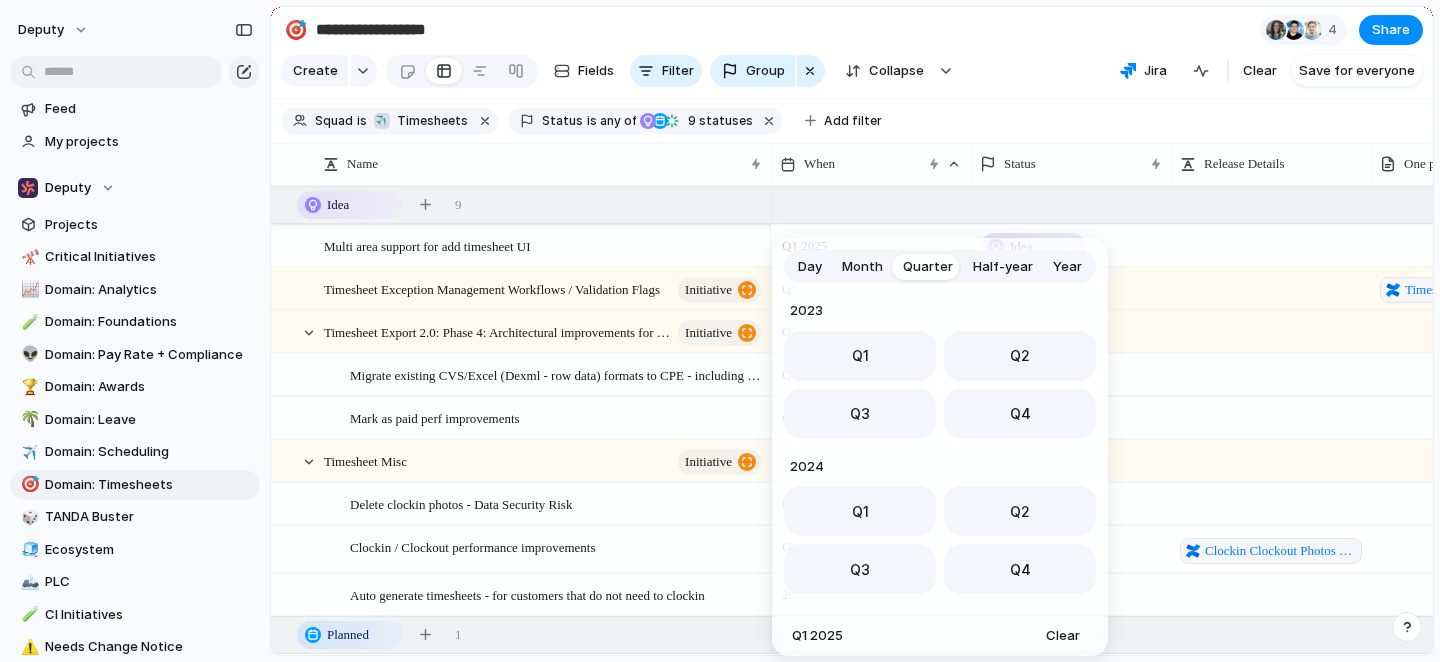 scroll, scrollTop: 317, scrollLeft: 0, axis: vertical 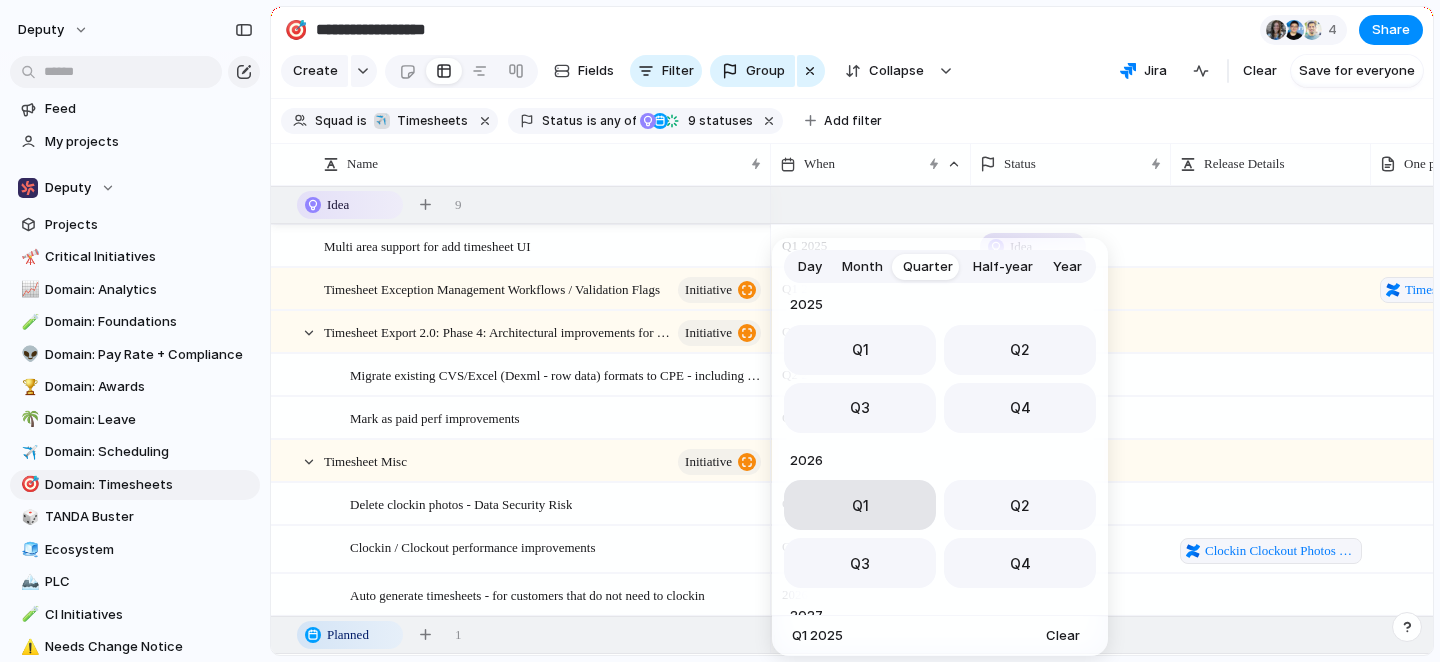 click on "Q1" at bounding box center (860, 505) 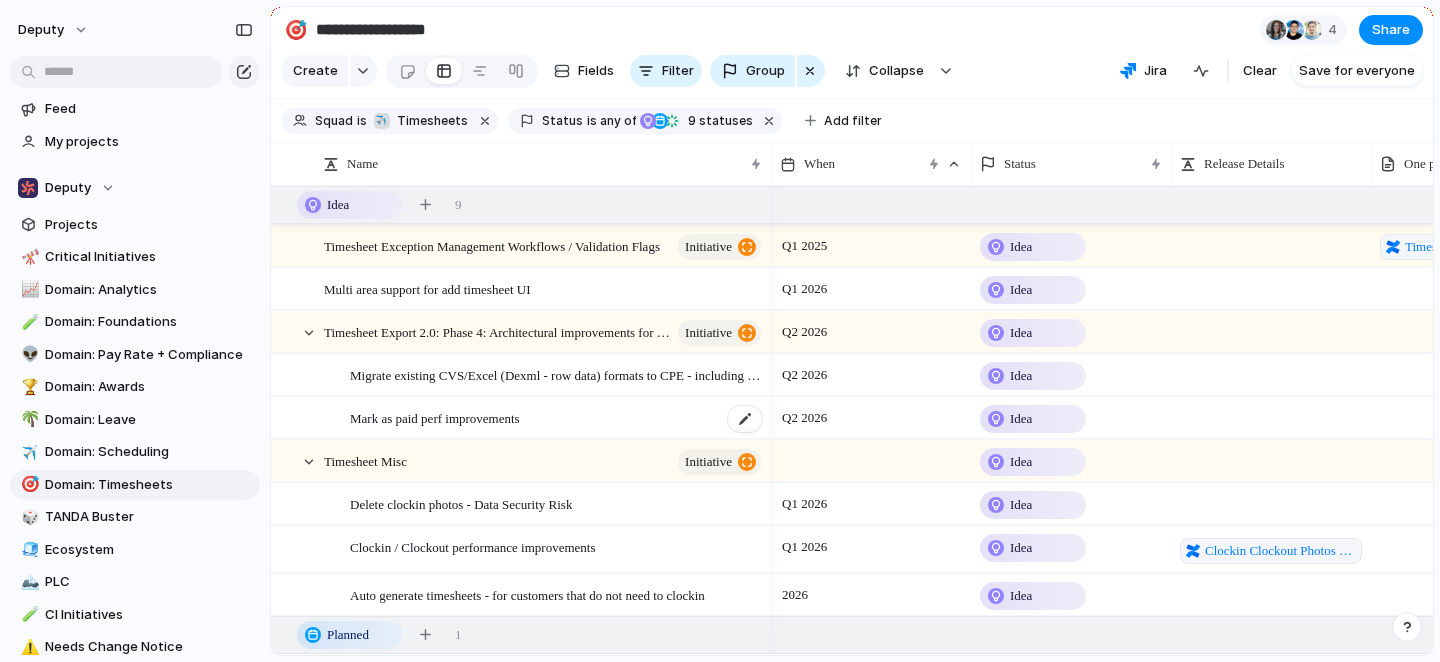 scroll, scrollTop: 40, scrollLeft: 0, axis: vertical 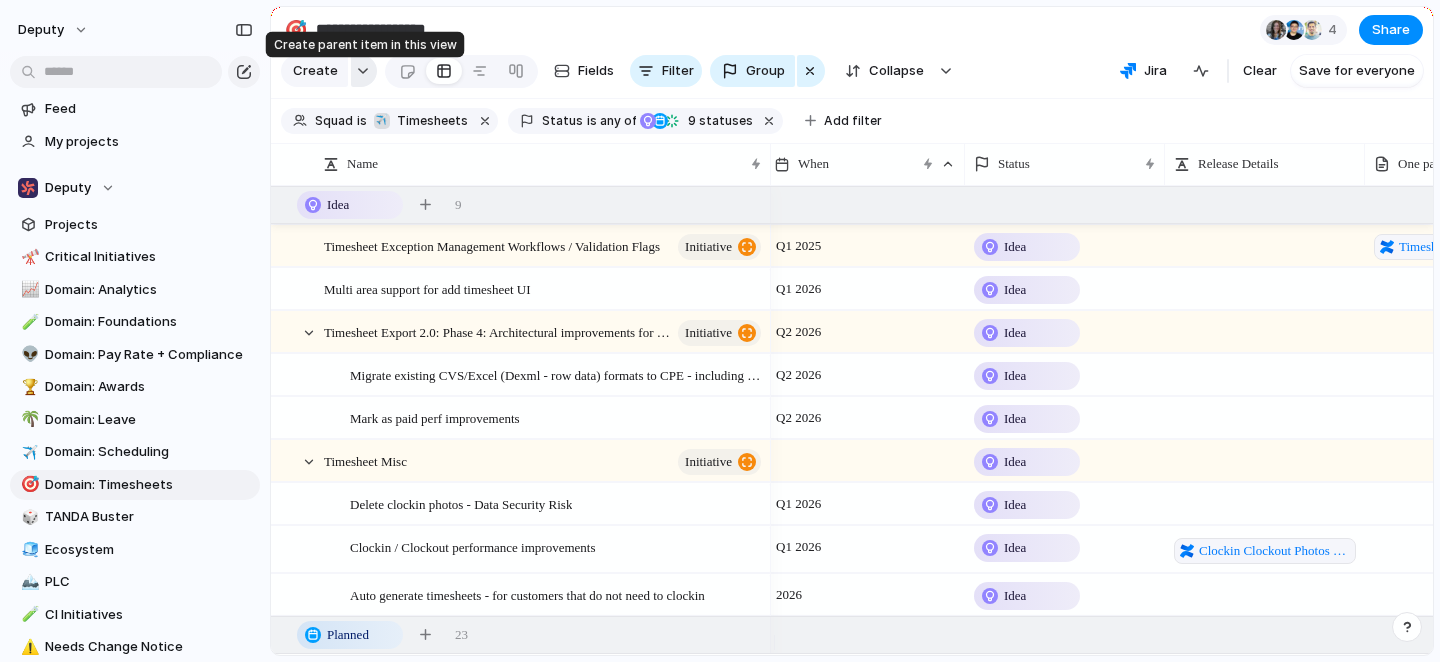 click at bounding box center [364, 71] 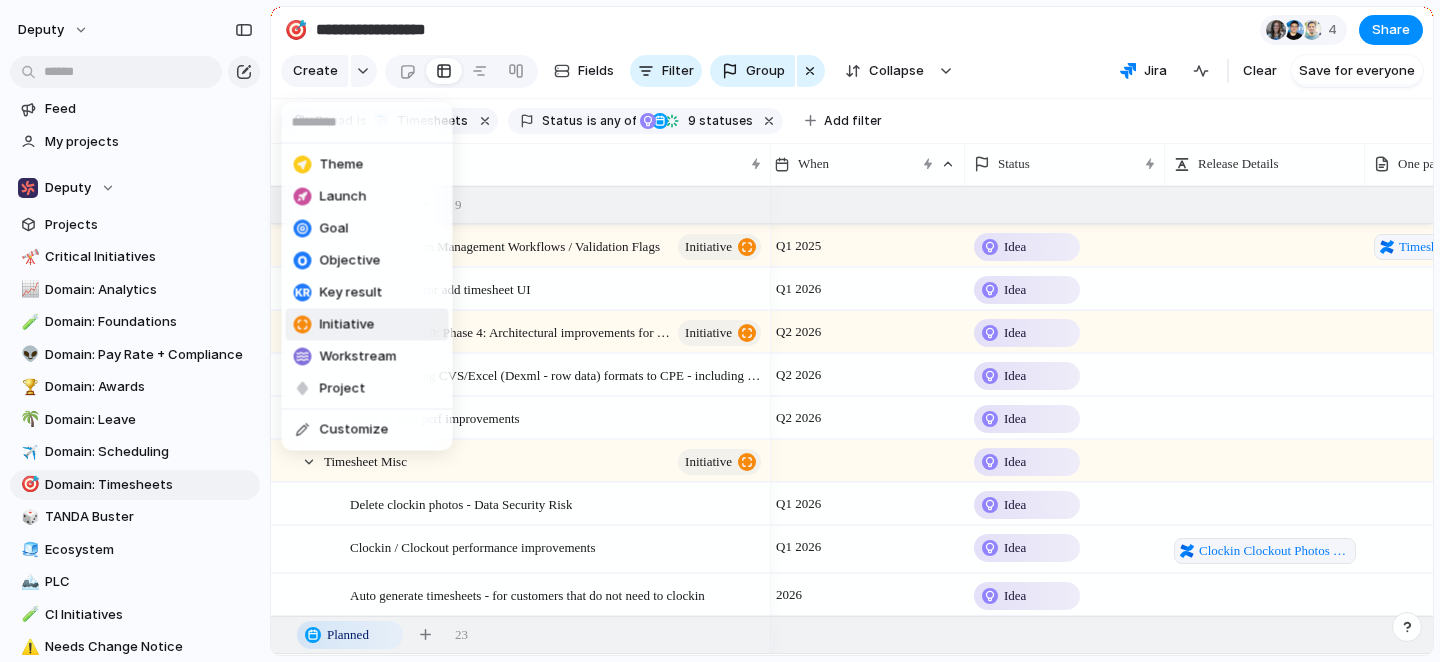click on "Initiative" at bounding box center [367, 325] 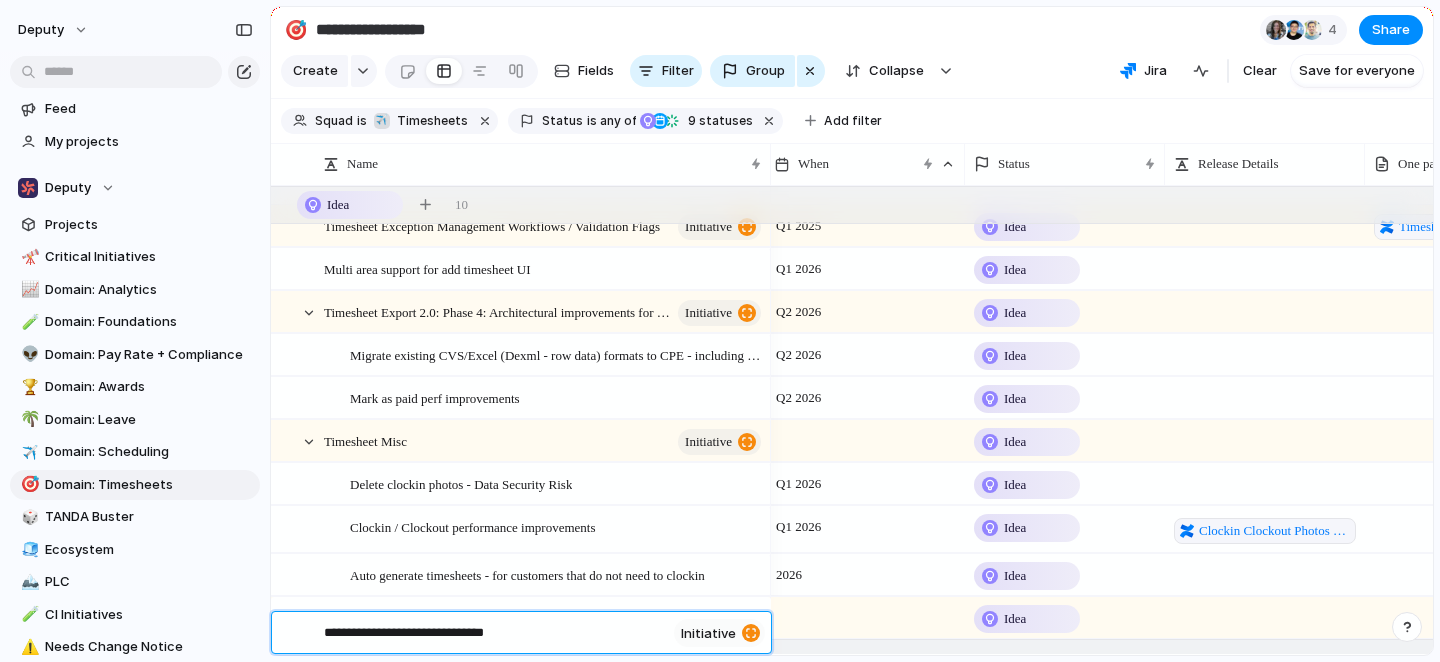 type on "**********" 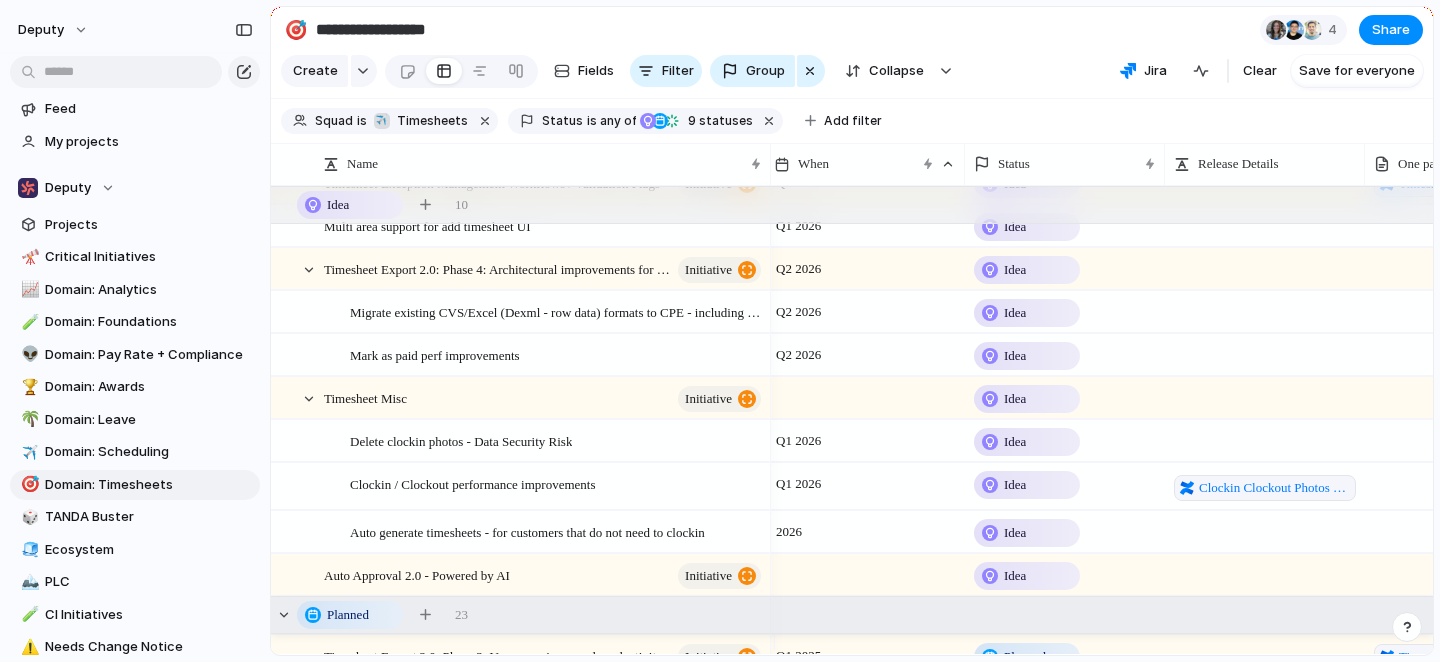 click at bounding box center (865, 574) 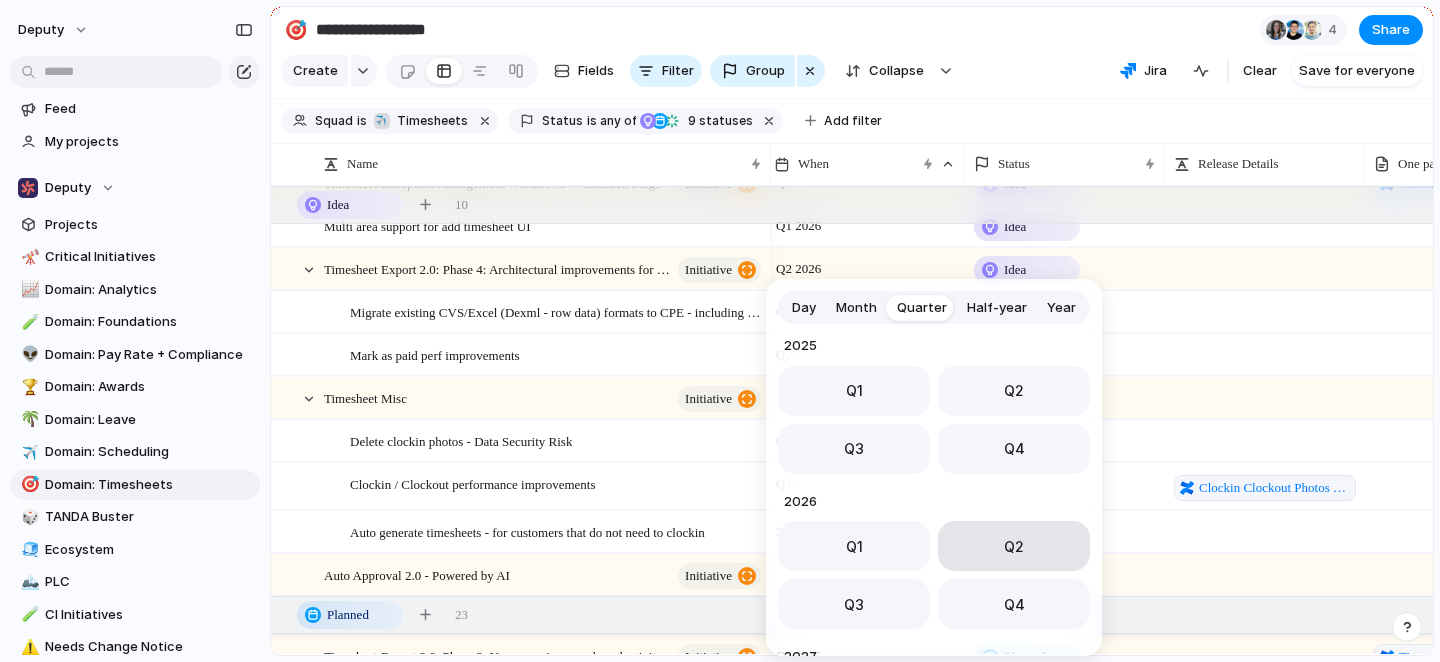 click on "Q2" at bounding box center (1014, 546) 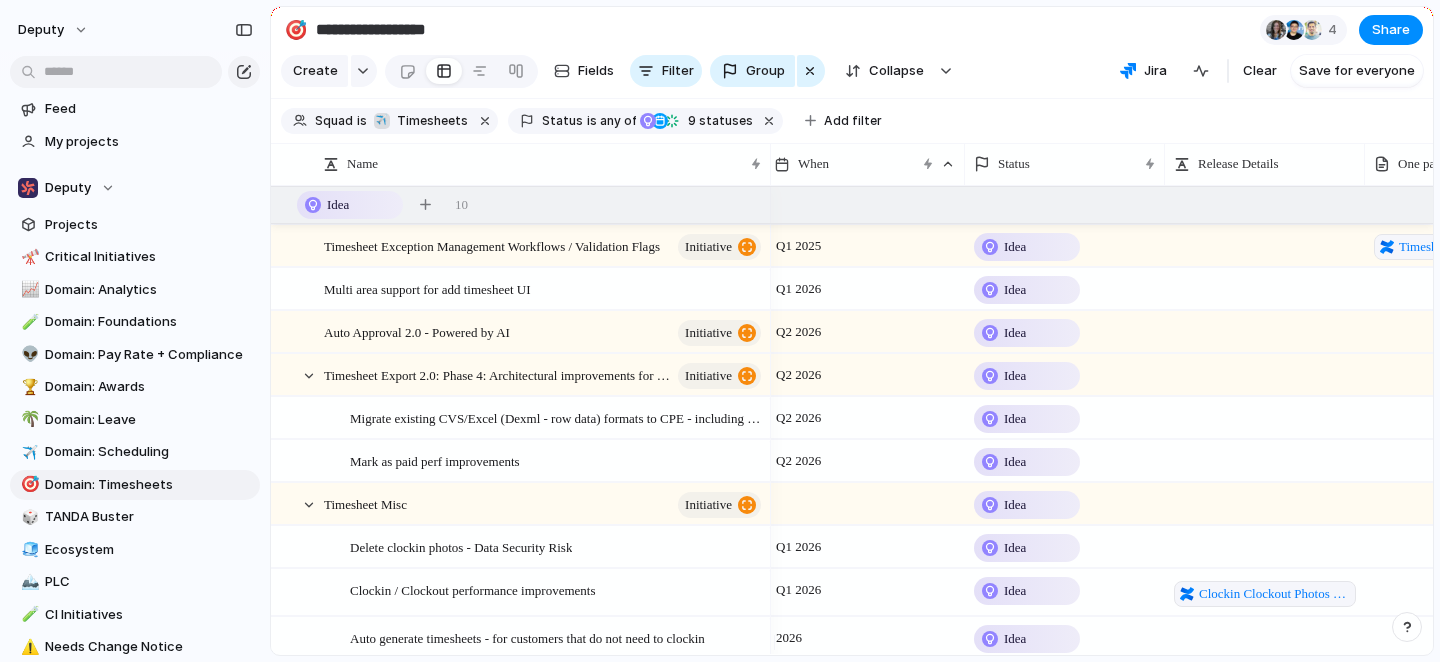 click at bounding box center [1465, 331] 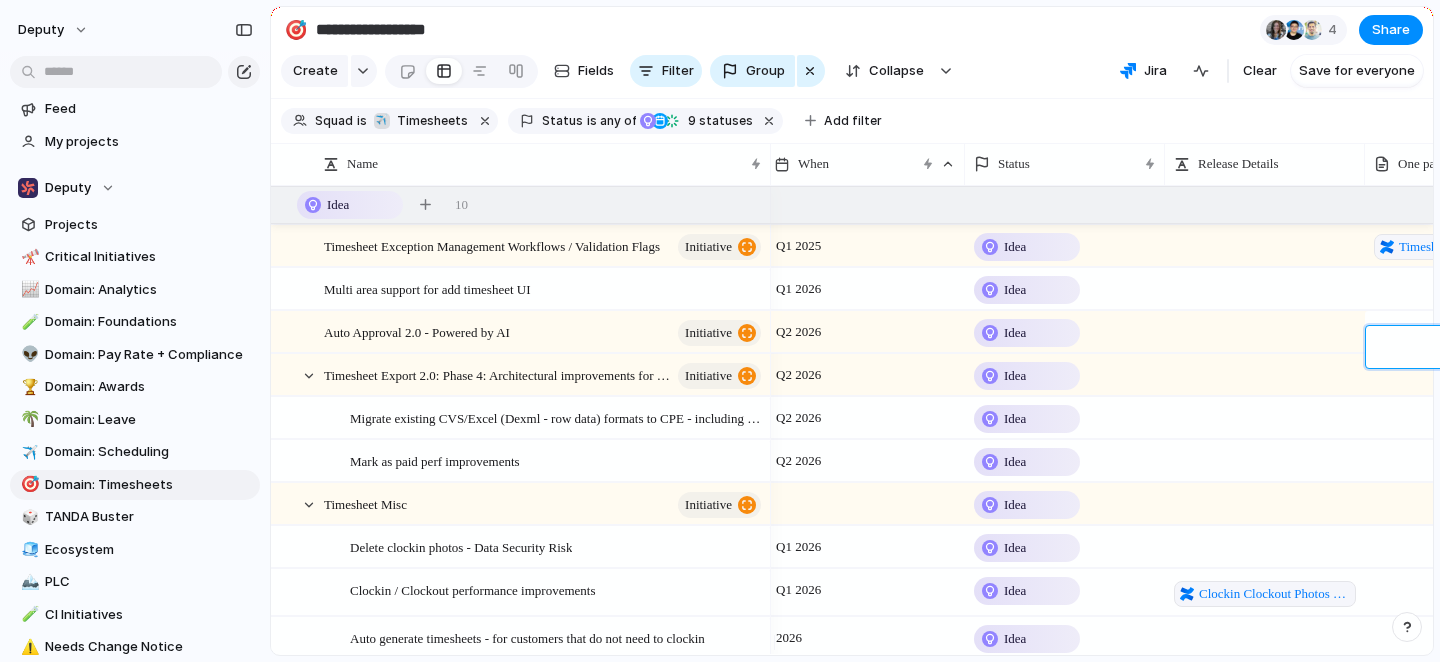 type on "**********" 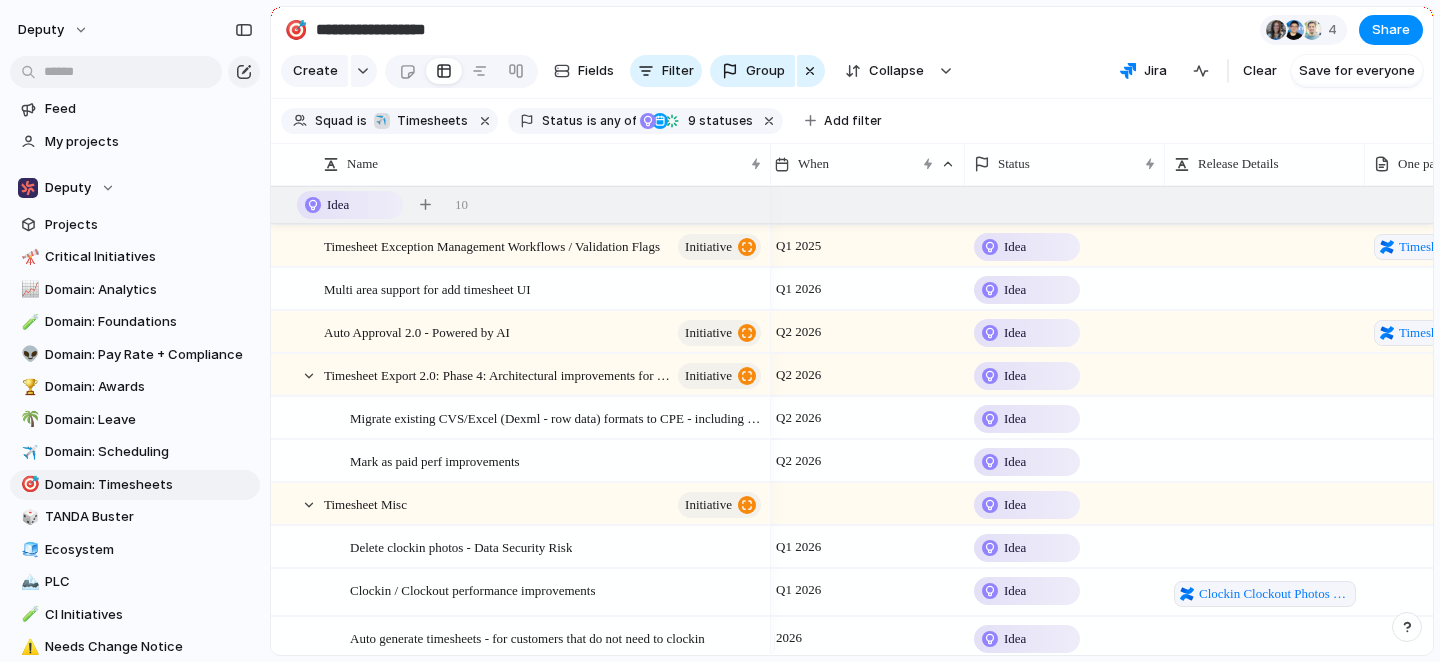 click at bounding box center (1465, 374) 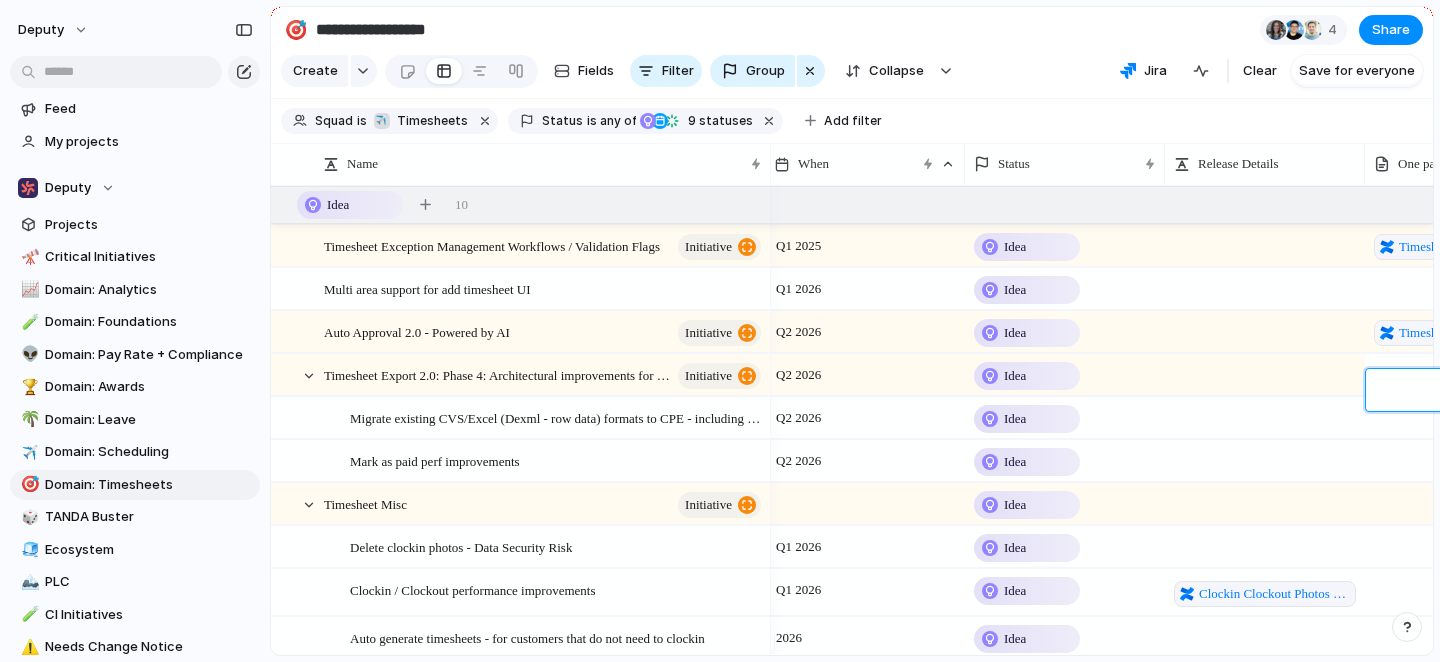 type on "**********" 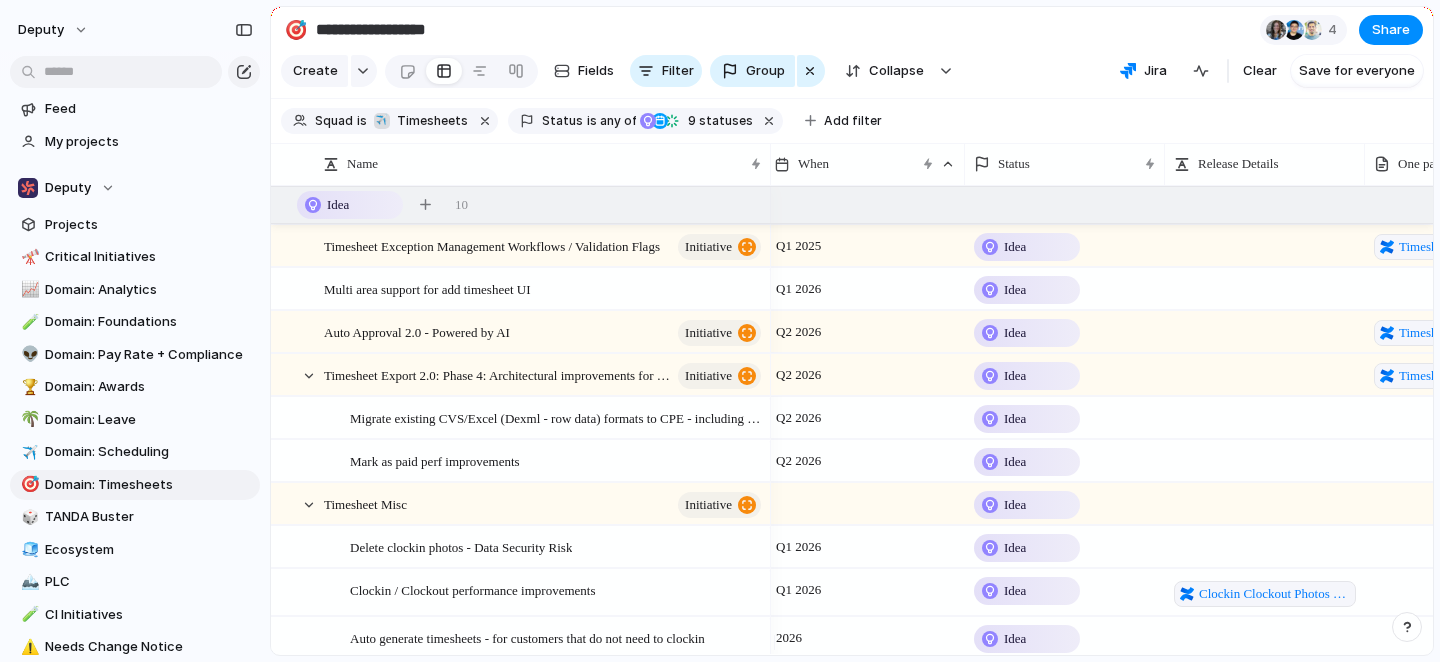 click at bounding box center (1465, 417) 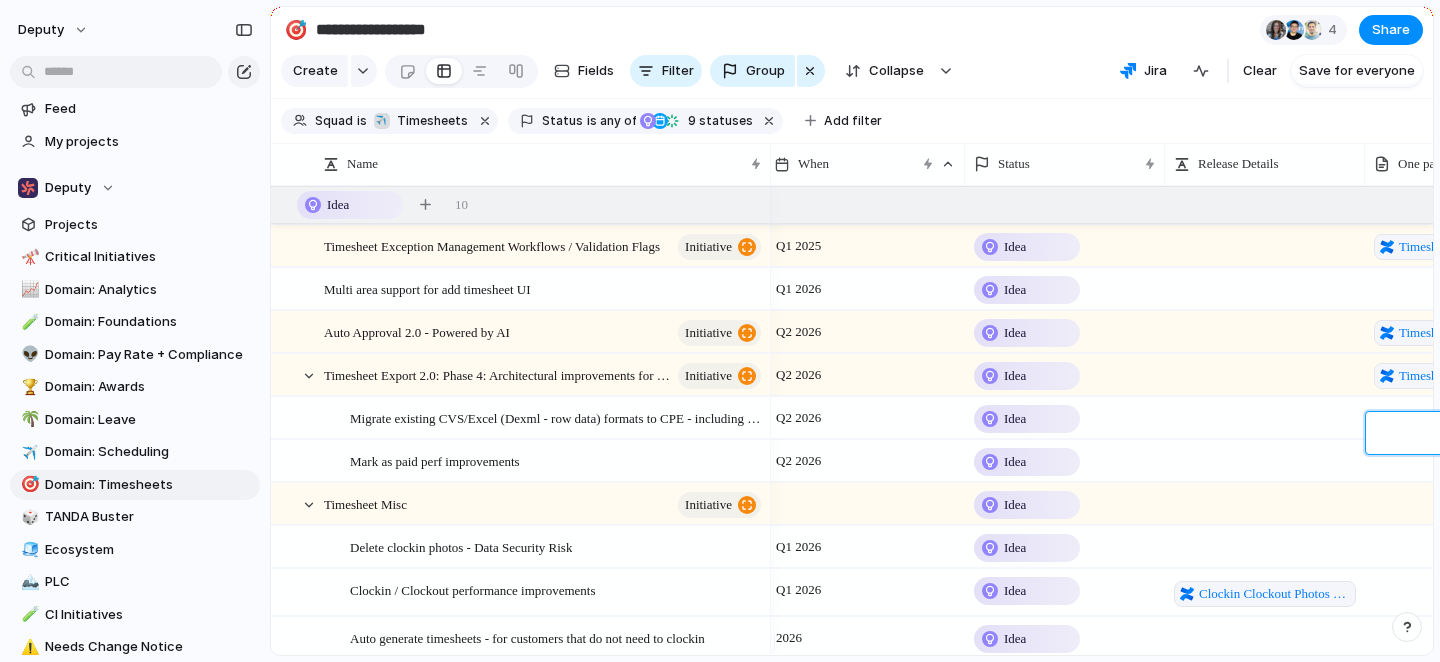 type on "**********" 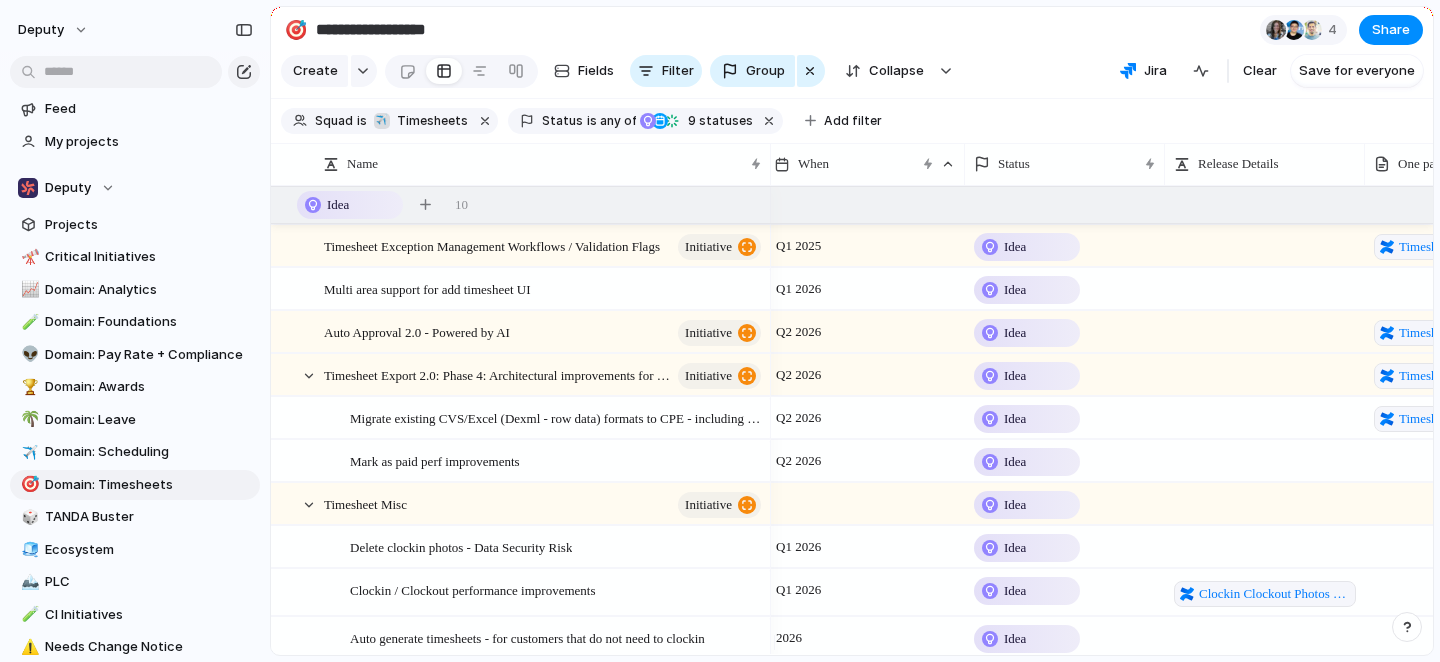 scroll, scrollTop: 396, scrollLeft: 0, axis: vertical 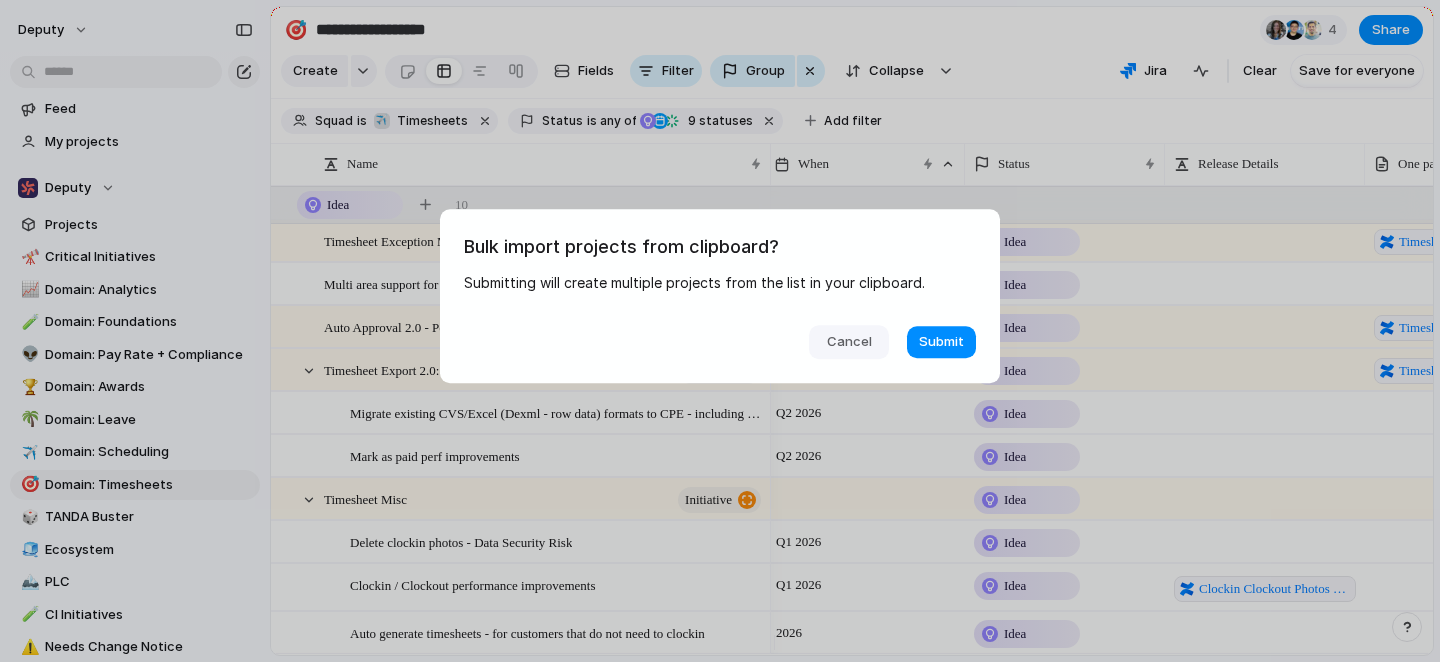 click on "Cancel" at bounding box center (849, 342) 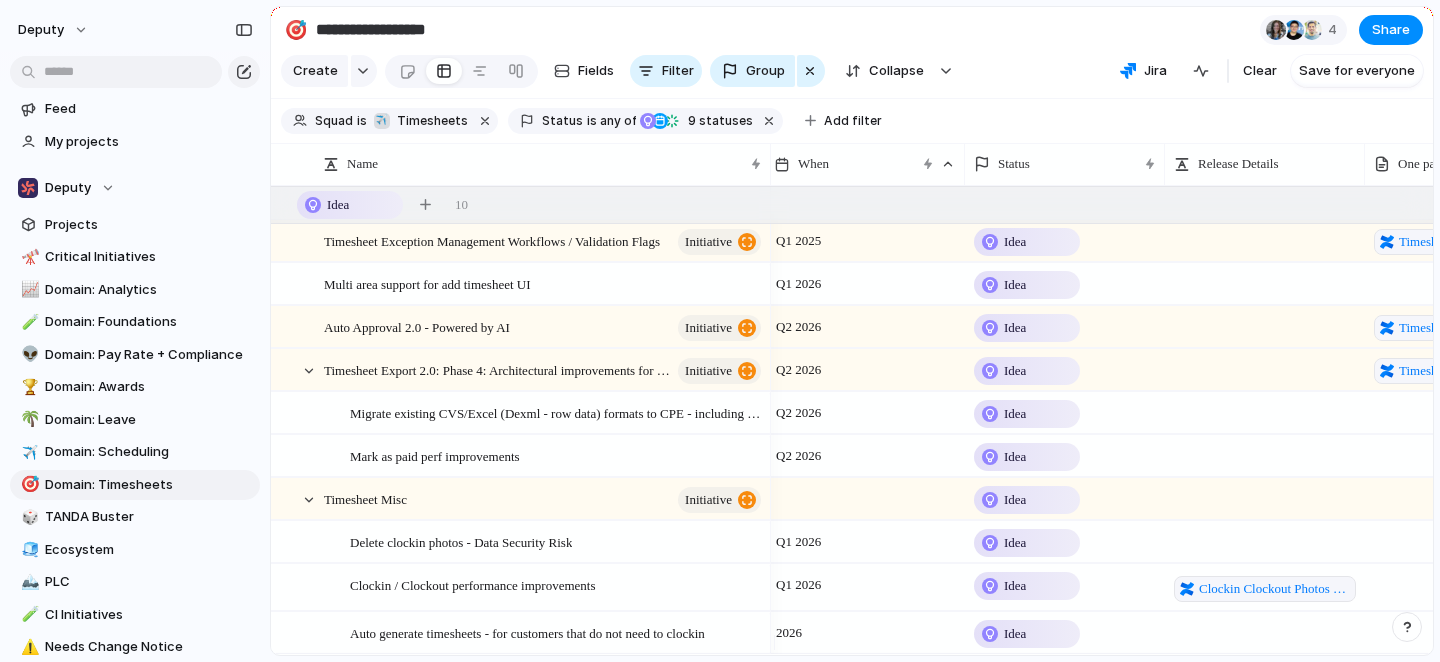 click at bounding box center [1465, 412] 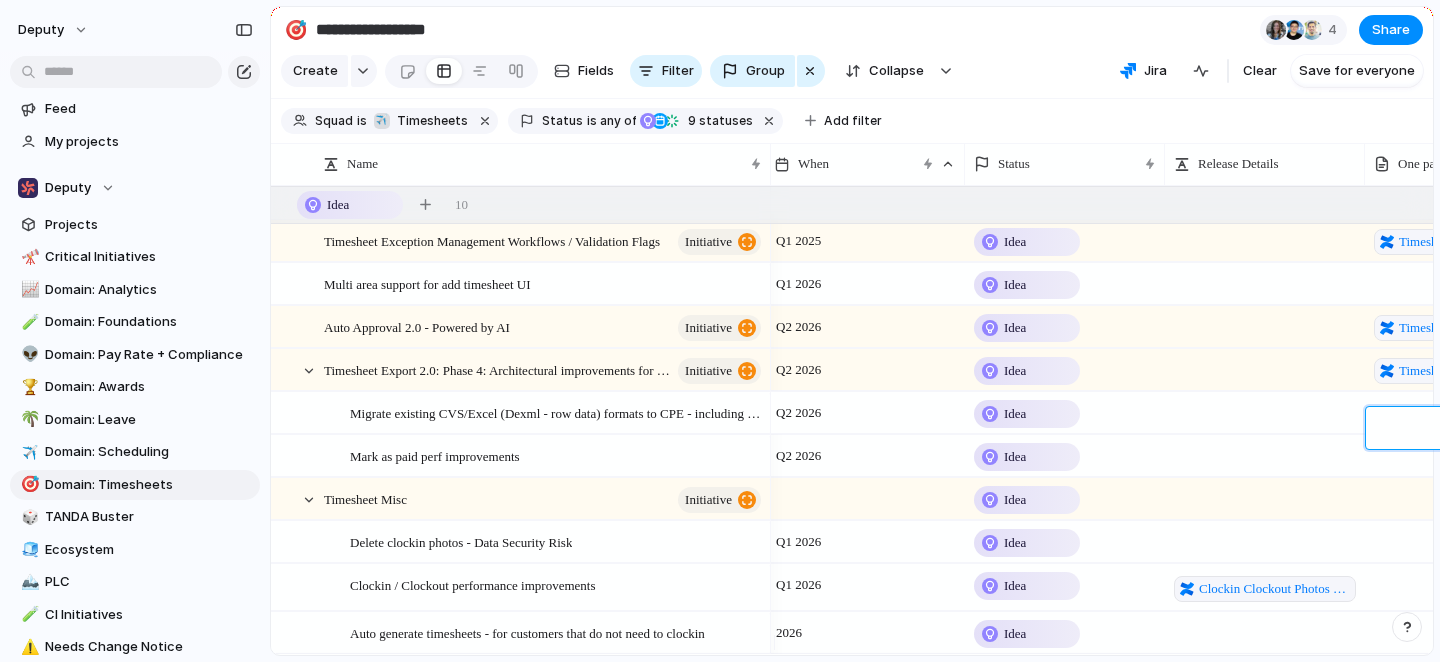 type on "**********" 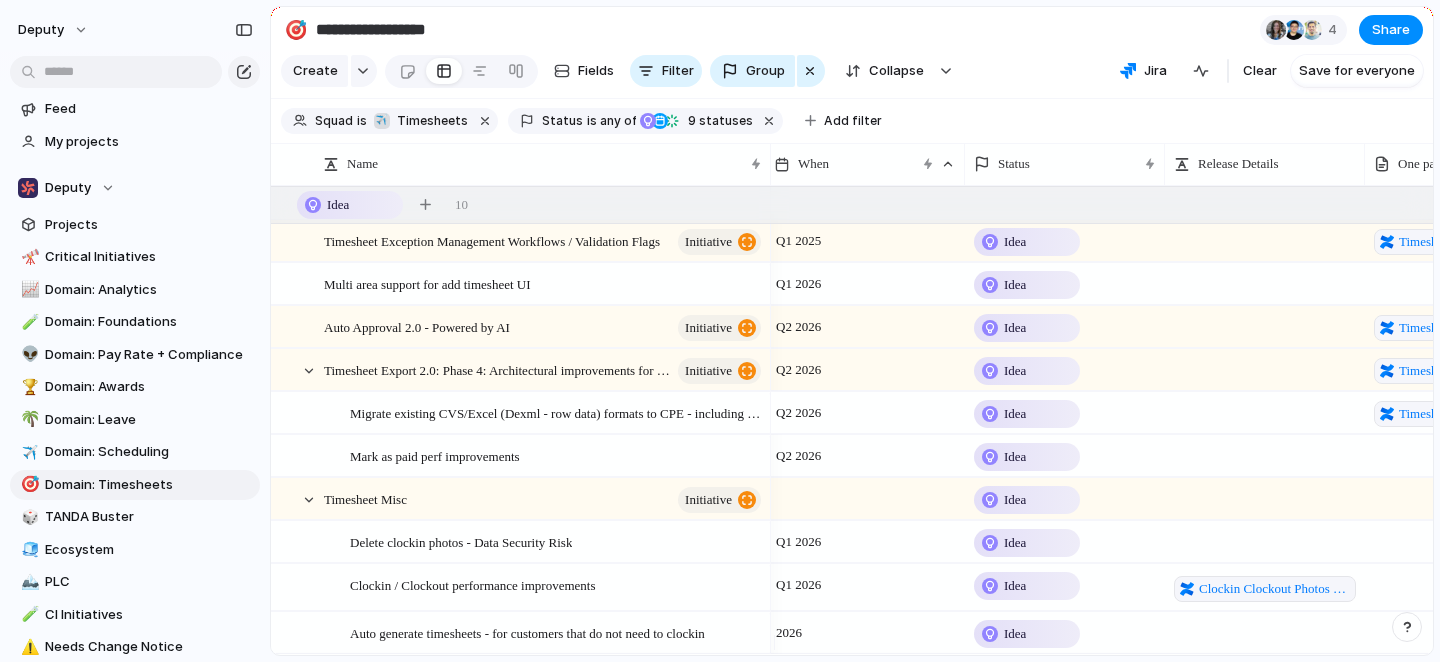 click at bounding box center [1465, 455] 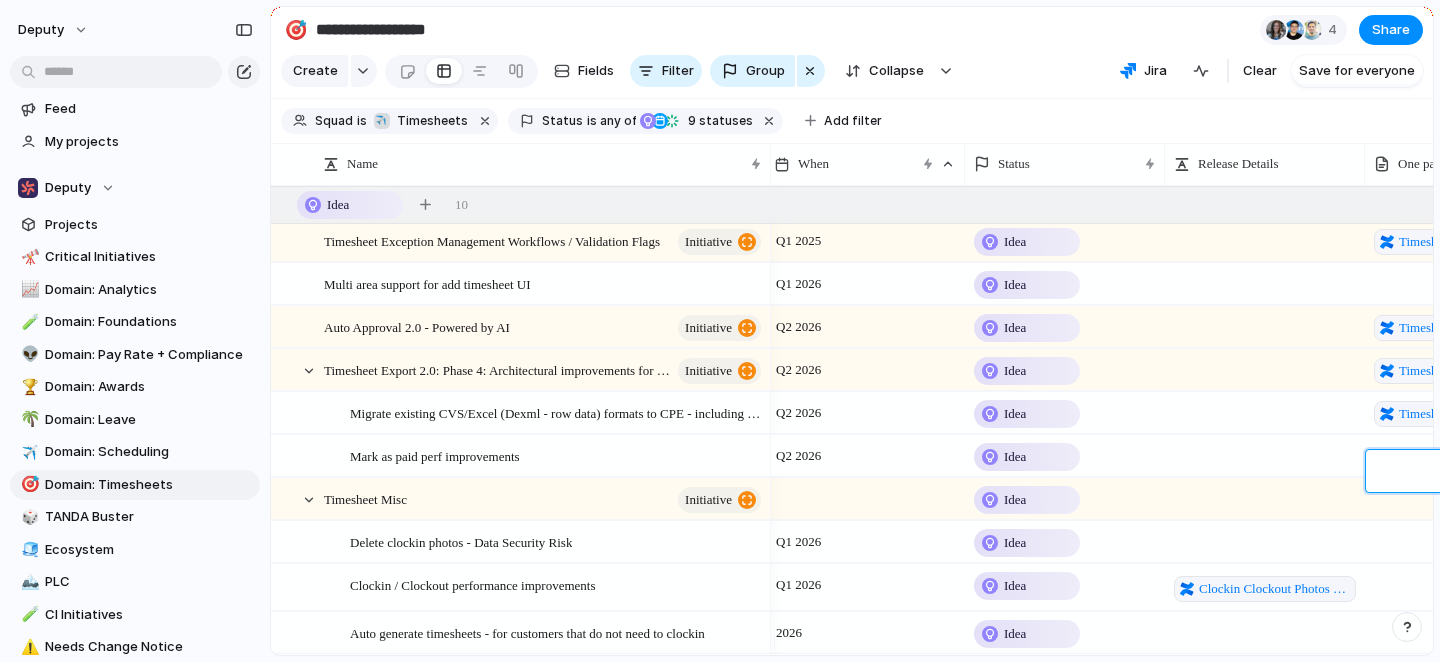 type on "**********" 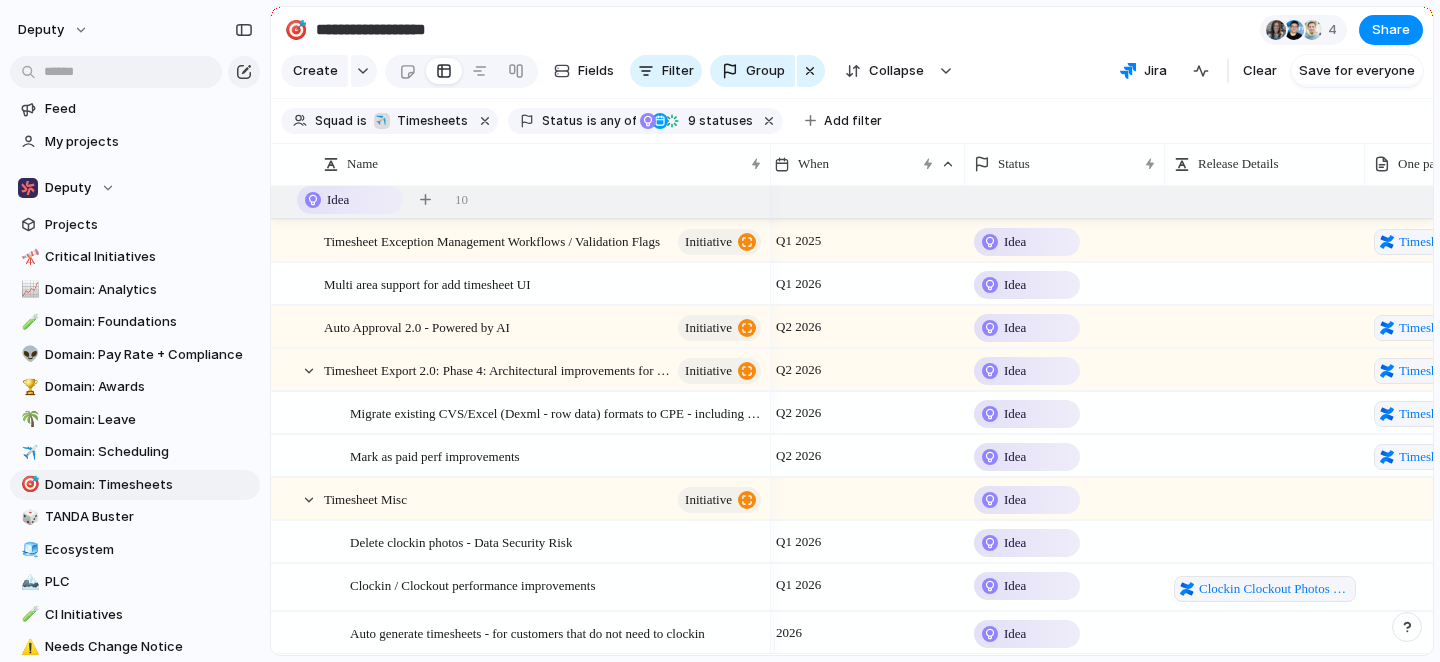 scroll, scrollTop: 0, scrollLeft: 0, axis: both 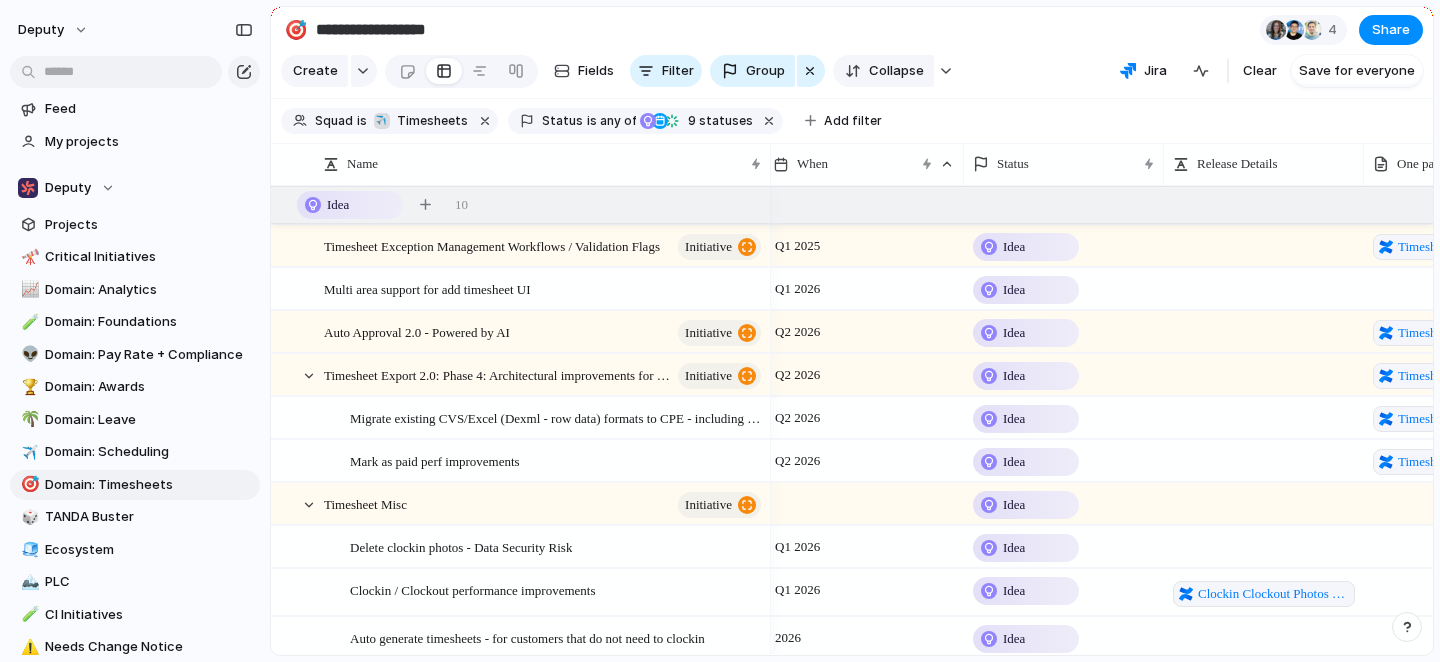 click on "Collapse" at bounding box center [896, 71] 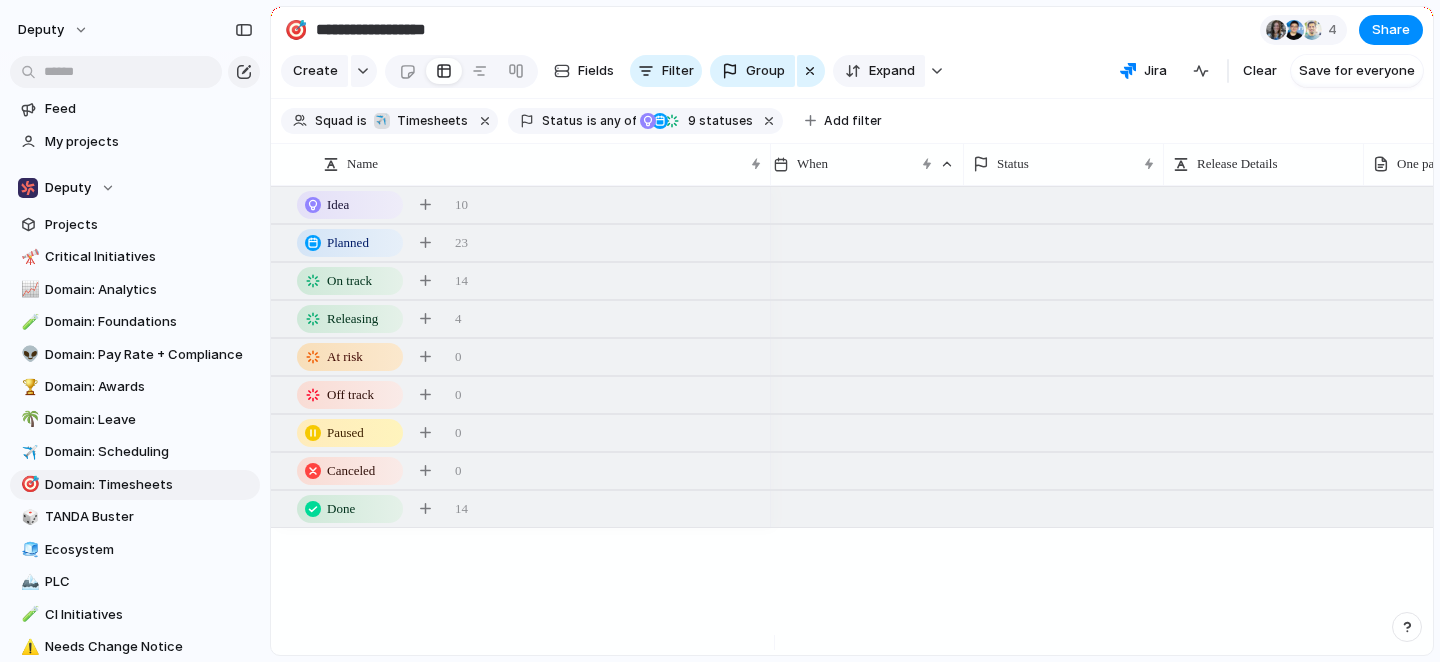 click on "Expand" at bounding box center [892, 71] 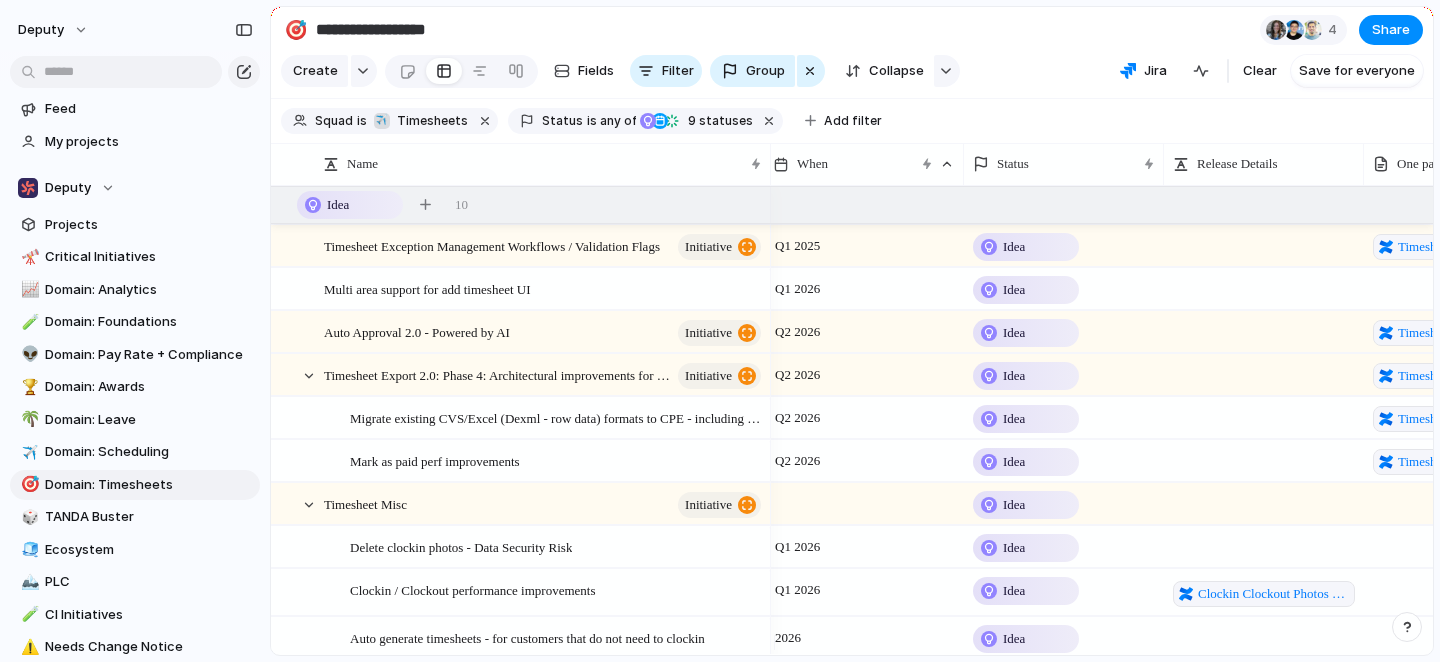 click at bounding box center (947, 71) 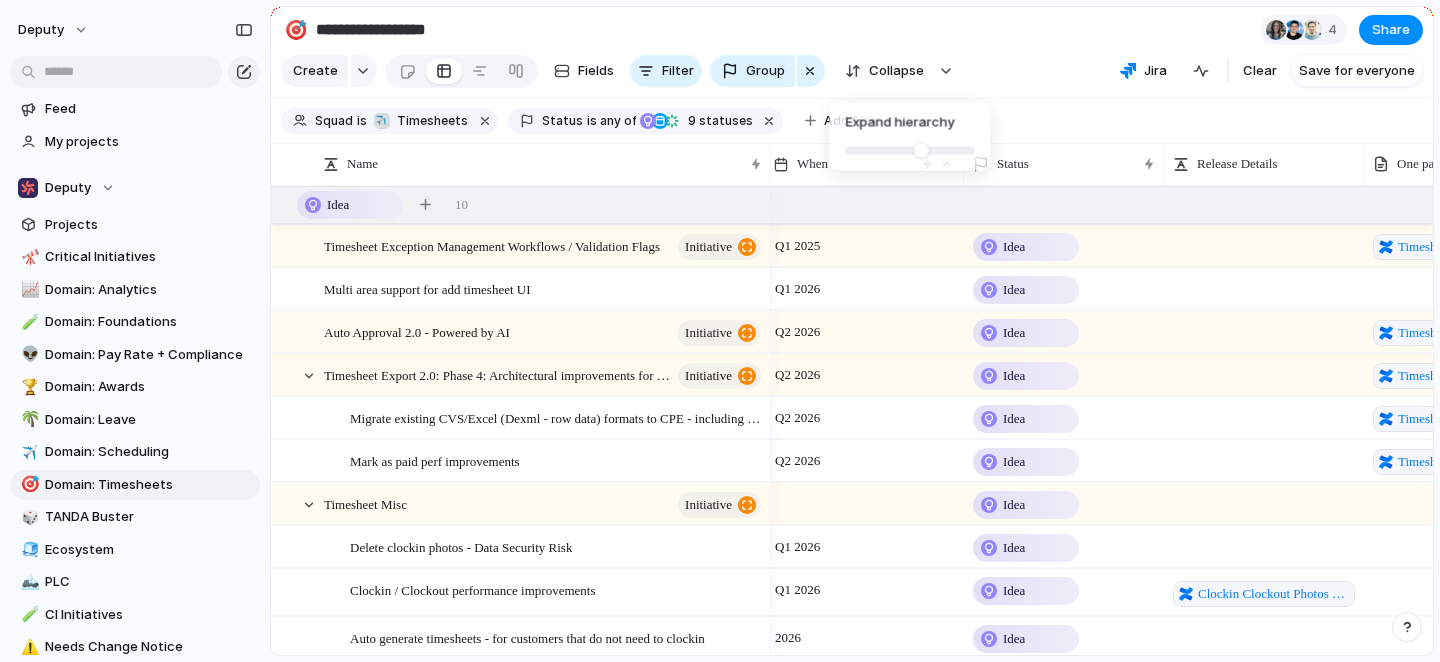 drag, startPoint x: 963, startPoint y: 148, endPoint x: 927, endPoint y: 150, distance: 36.05551 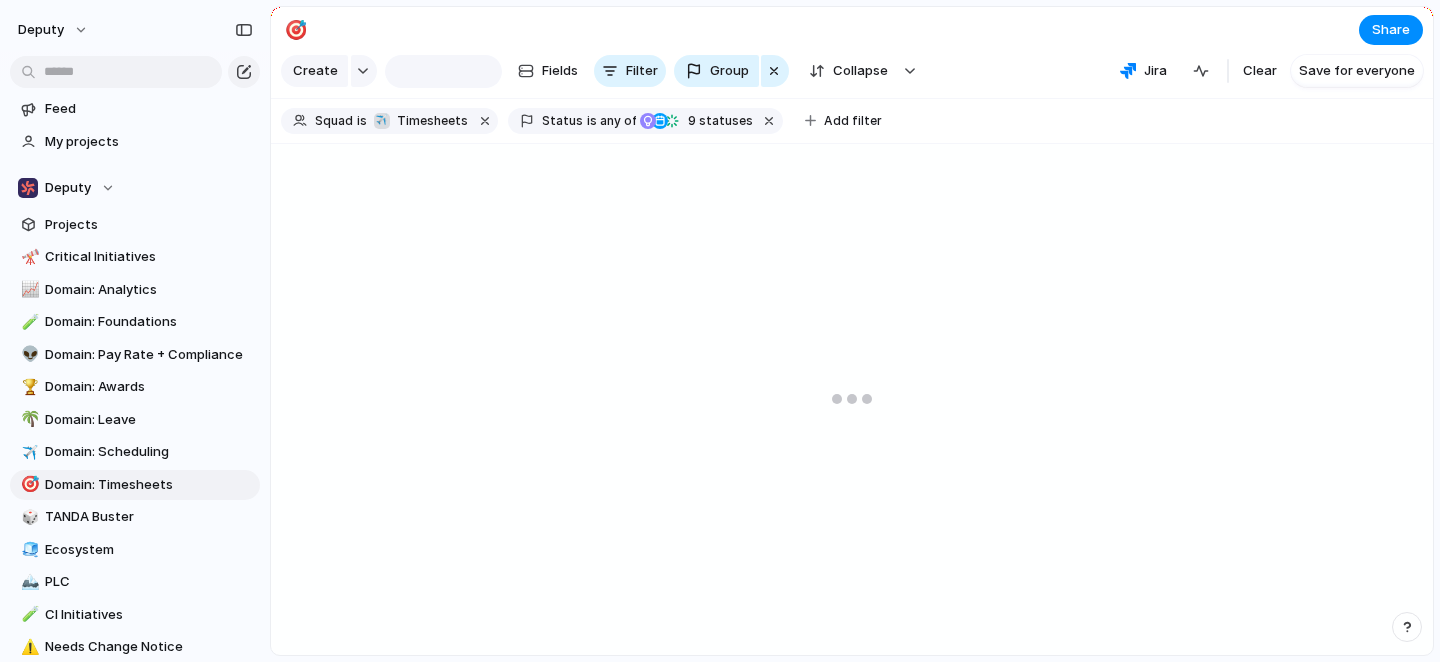 scroll, scrollTop: 0, scrollLeft: 0, axis: both 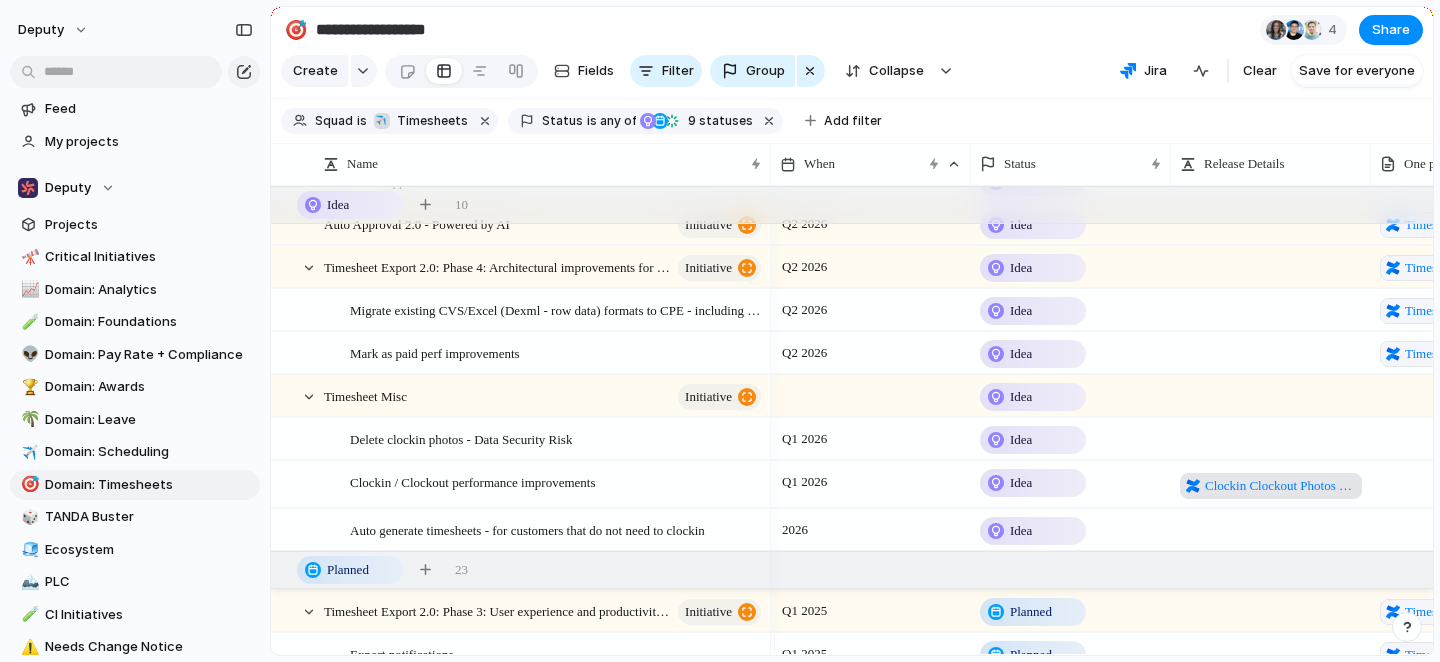 click on "Clockin Clockout Photos Retention" at bounding box center [1280, 486] 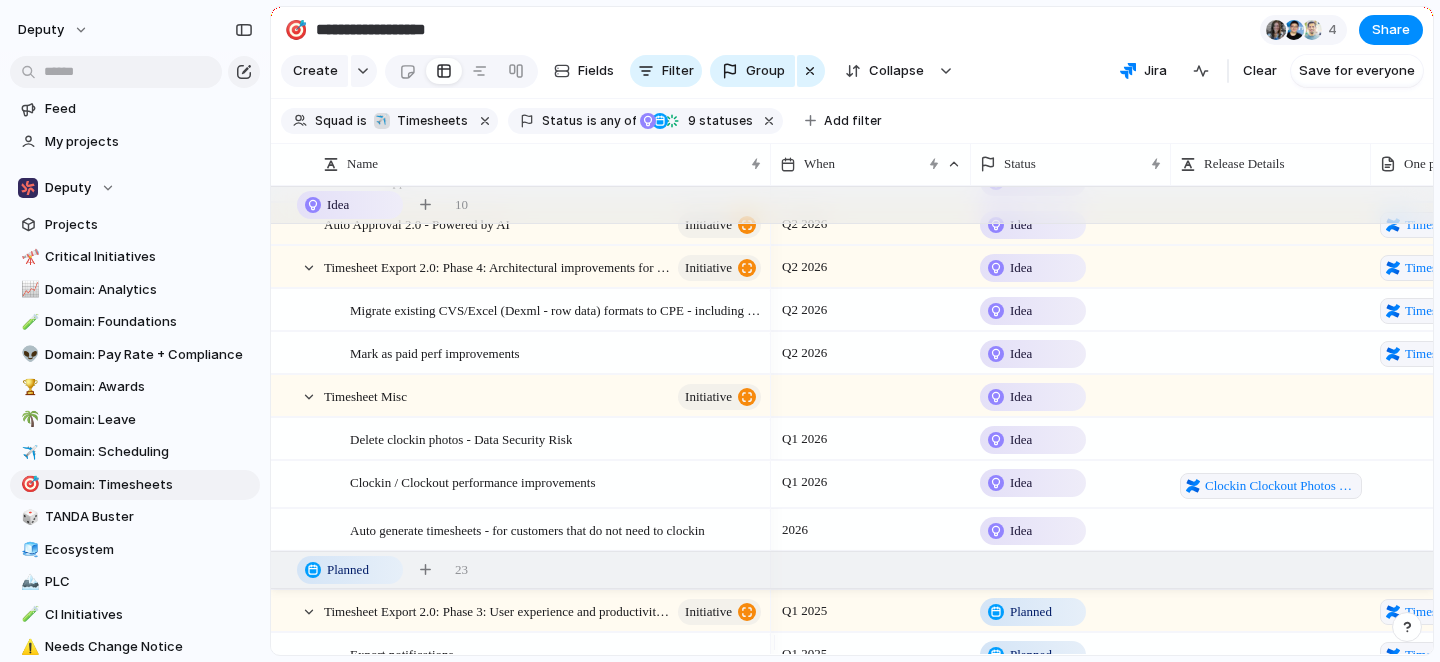 click at bounding box center (1271, 438) 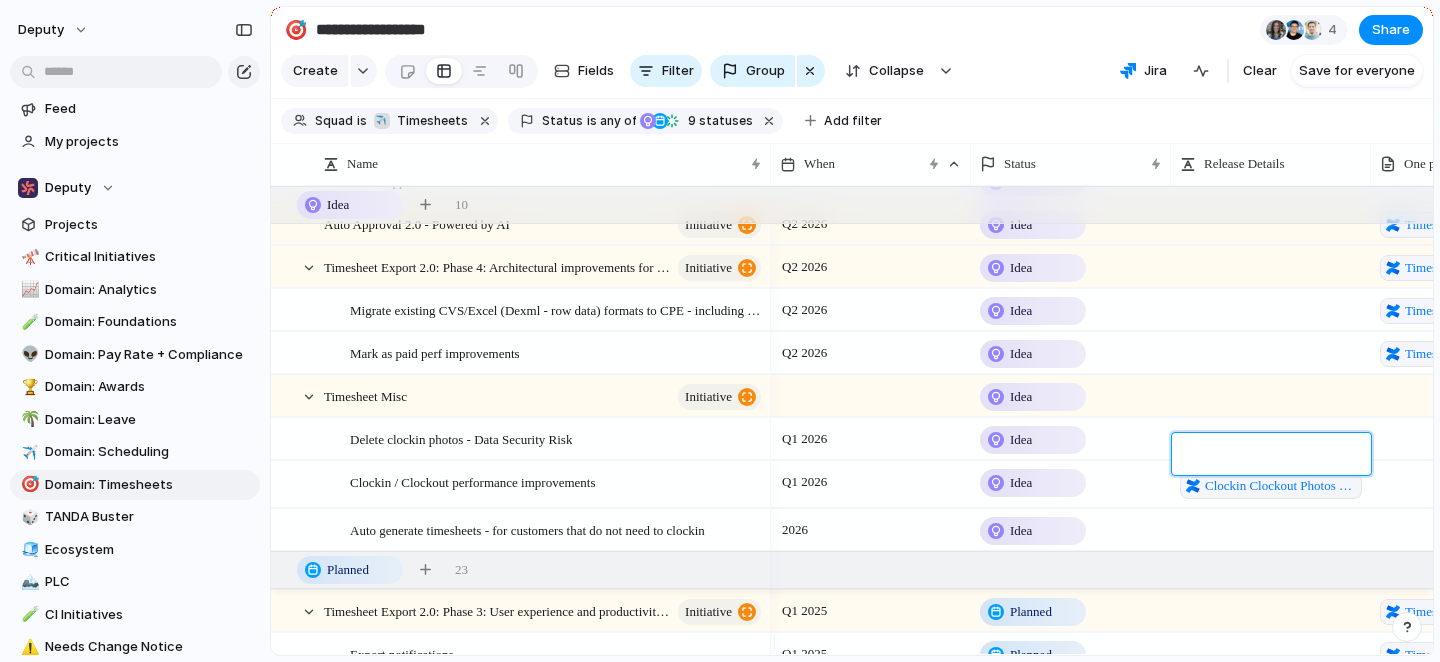 type on "**********" 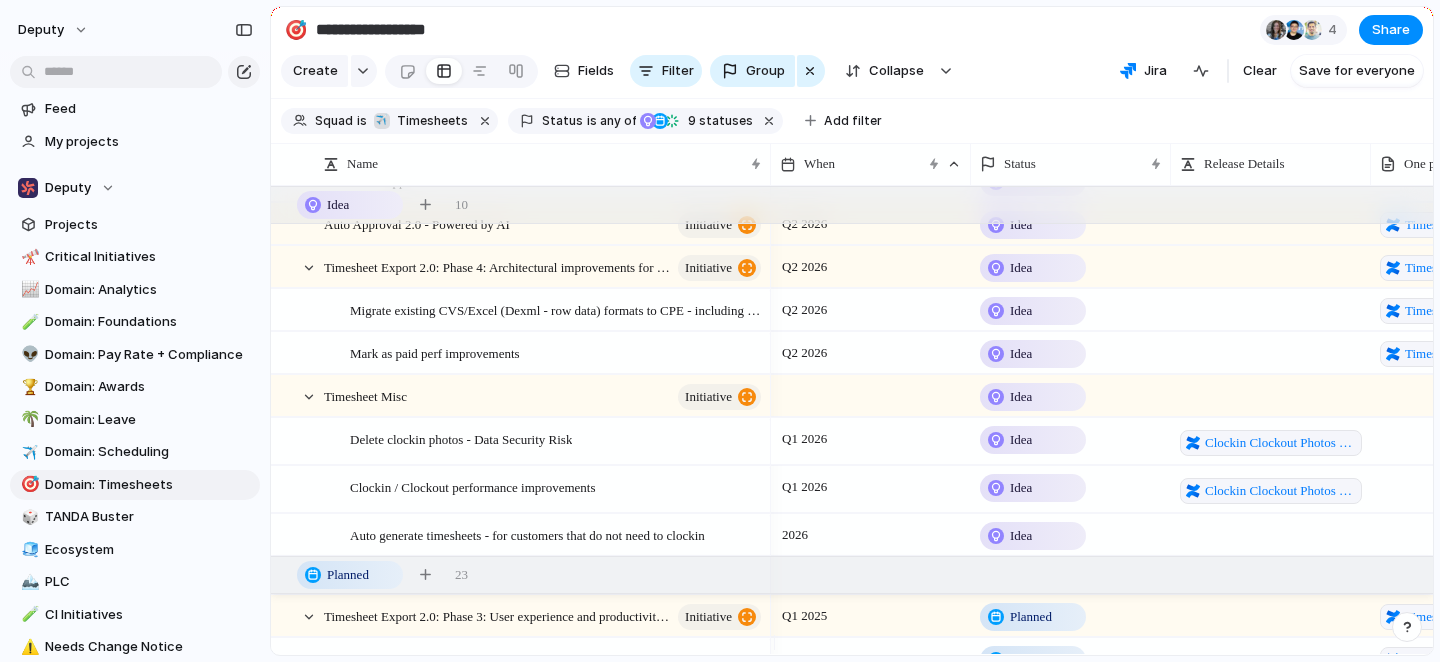 click on "Clockin Clockout Photos Retention" at bounding box center (1271, 485) 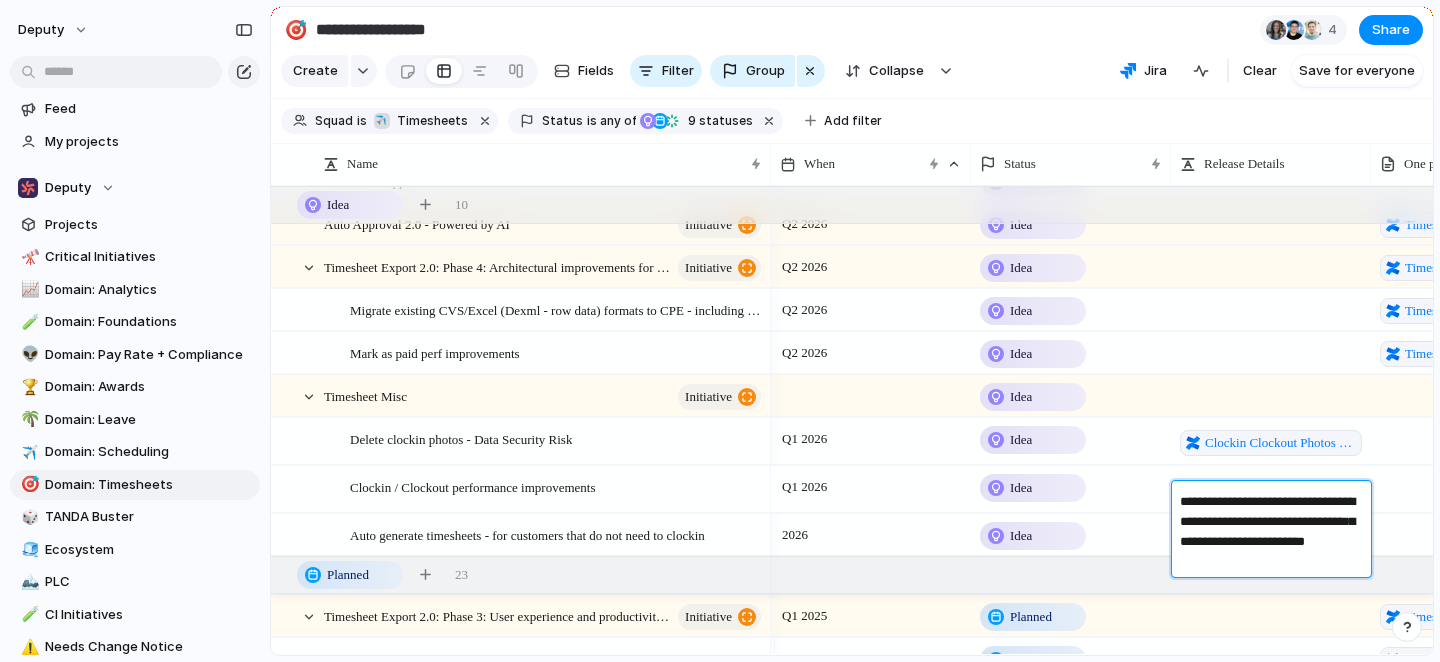 type 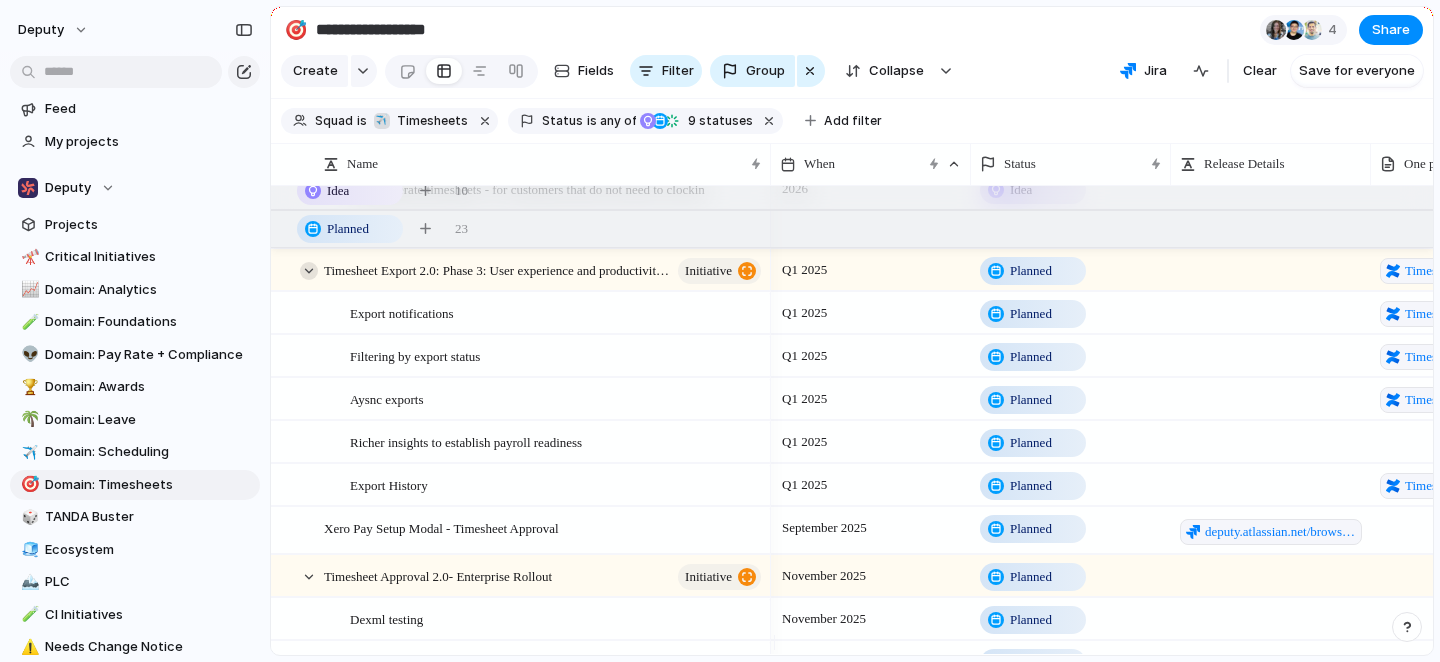 click at bounding box center [309, 271] 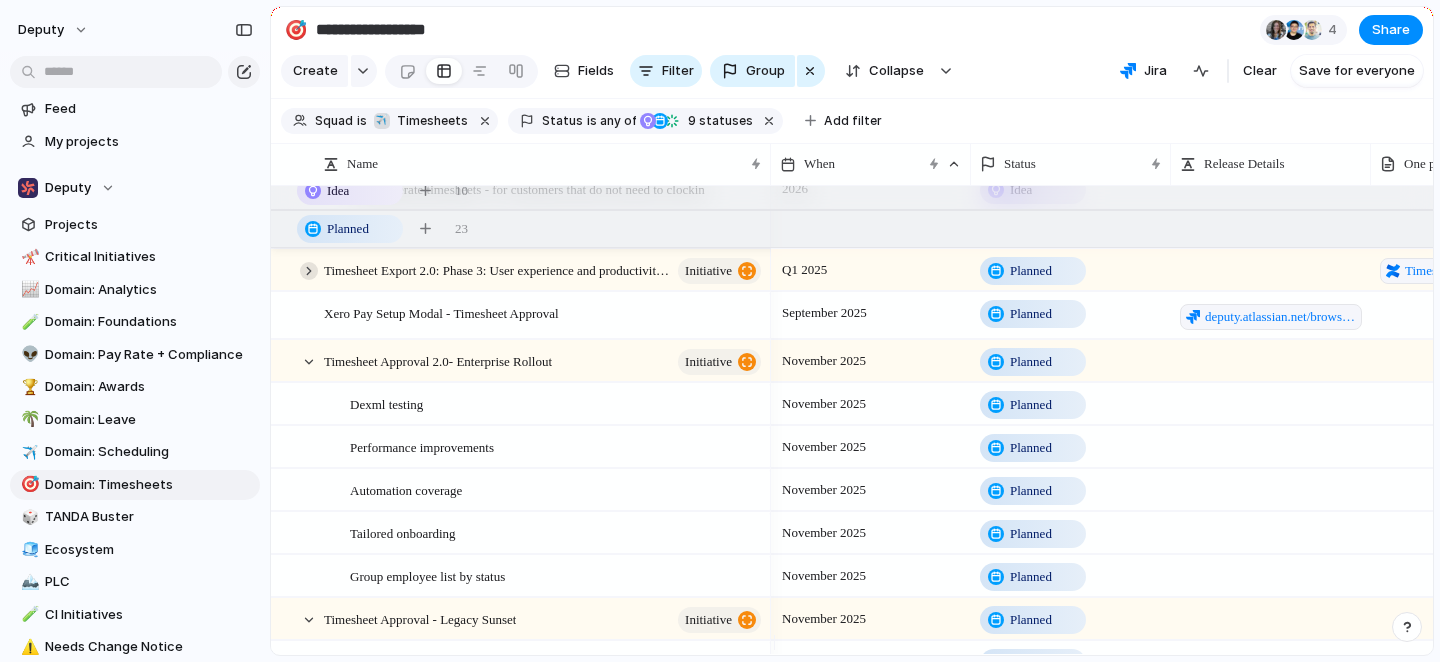 click at bounding box center [309, 271] 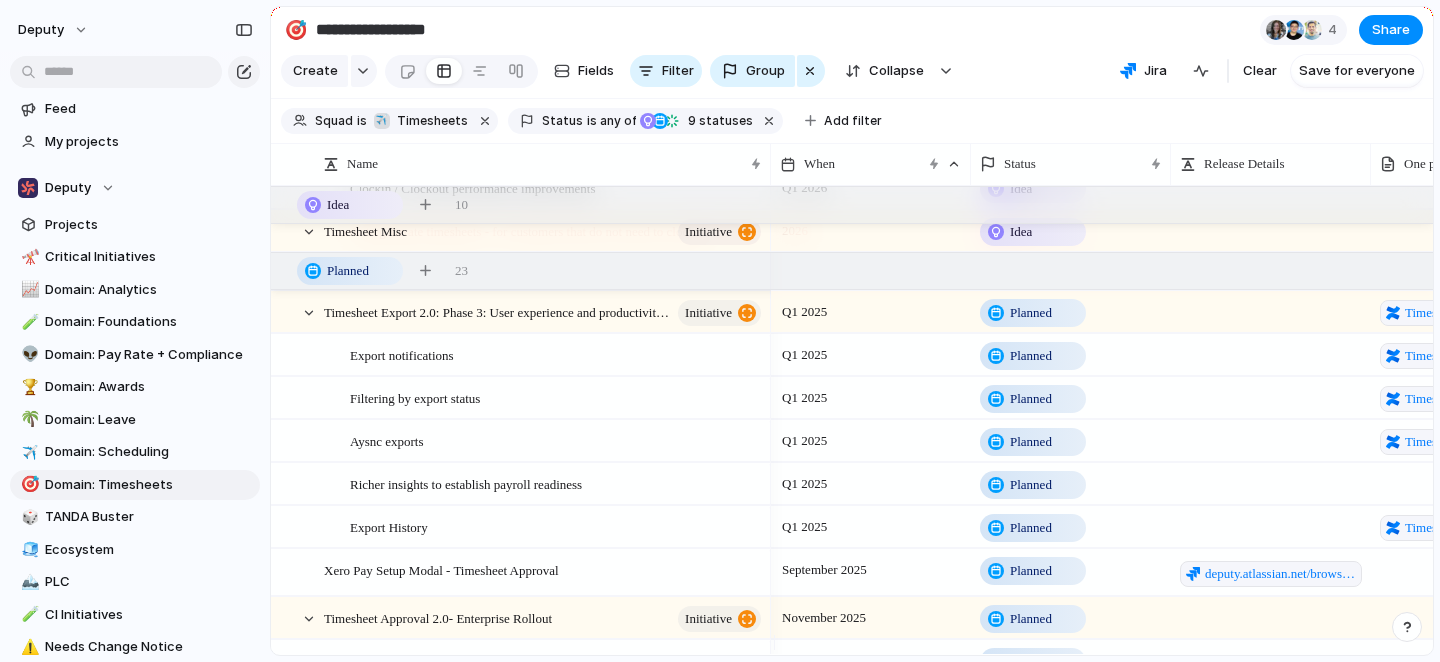 click at bounding box center (1471, 483) 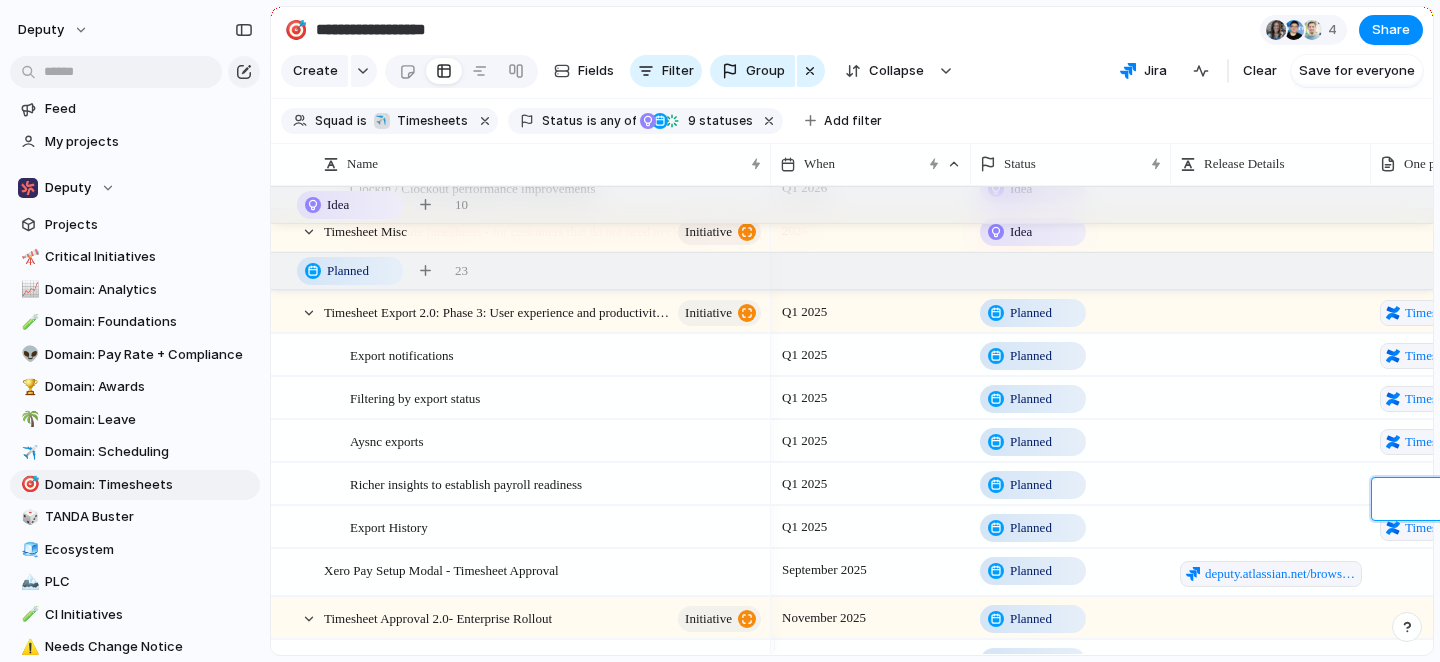 type on "**********" 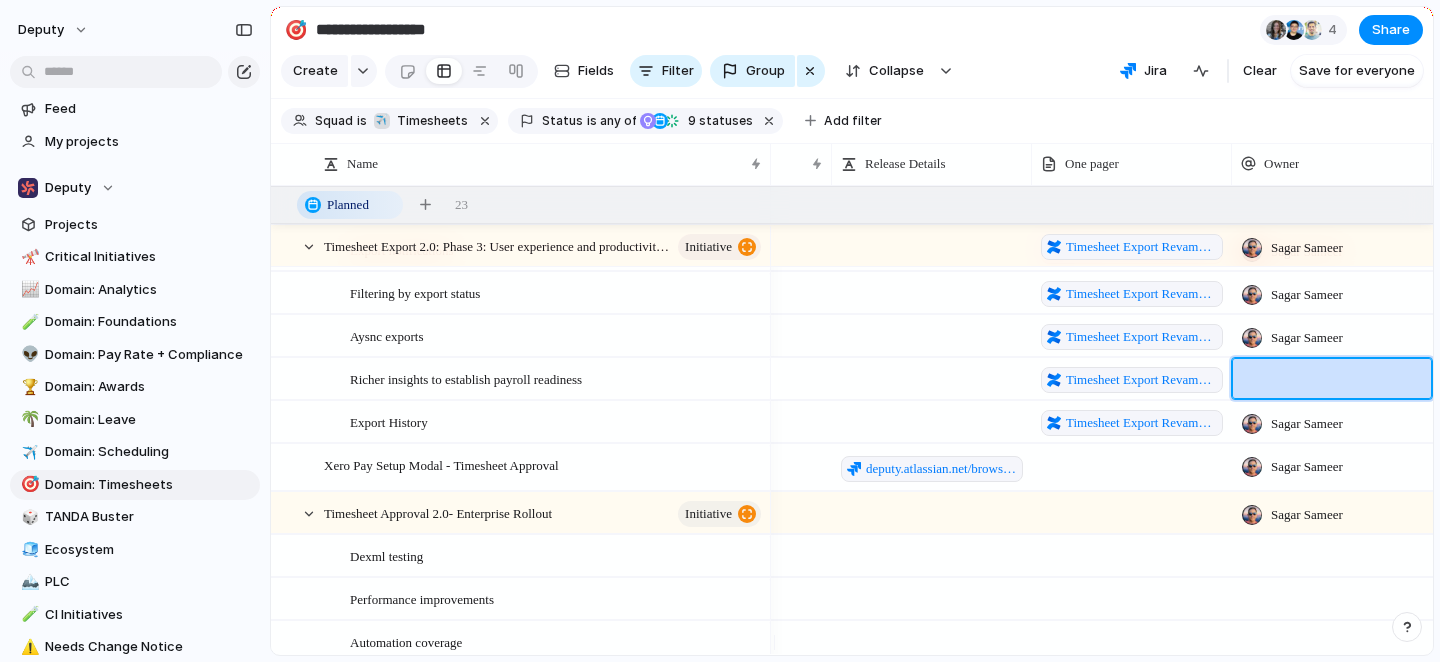 click at bounding box center (932, 369) 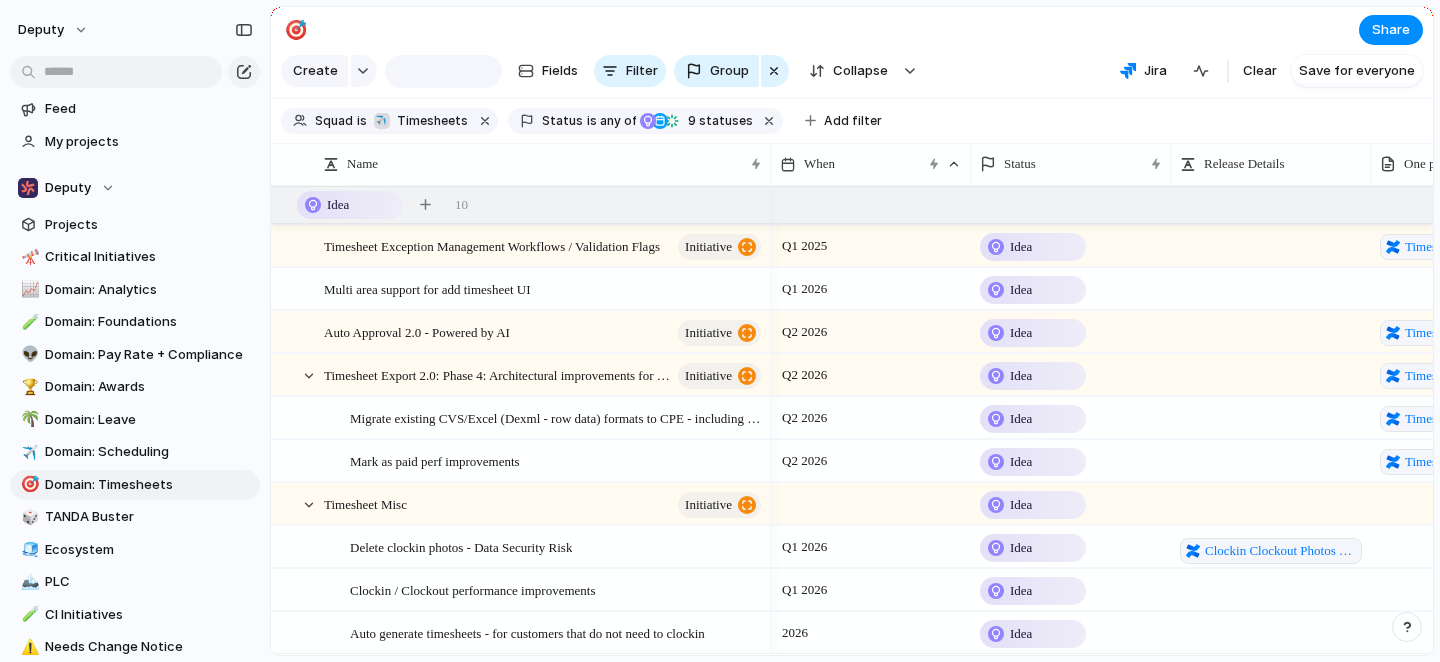 scroll, scrollTop: 0, scrollLeft: 0, axis: both 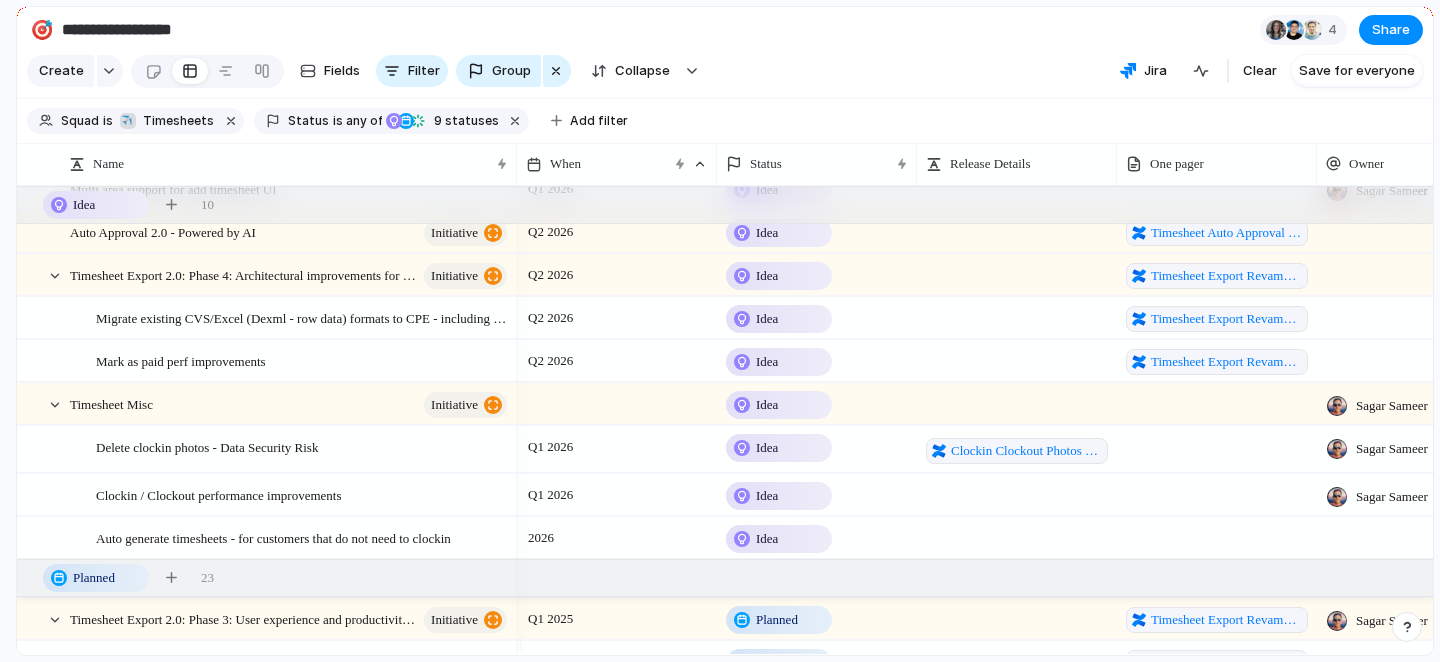 drag, startPoint x: 270, startPoint y: 36, endPoint x: 1, endPoint y: 70, distance: 271.1402 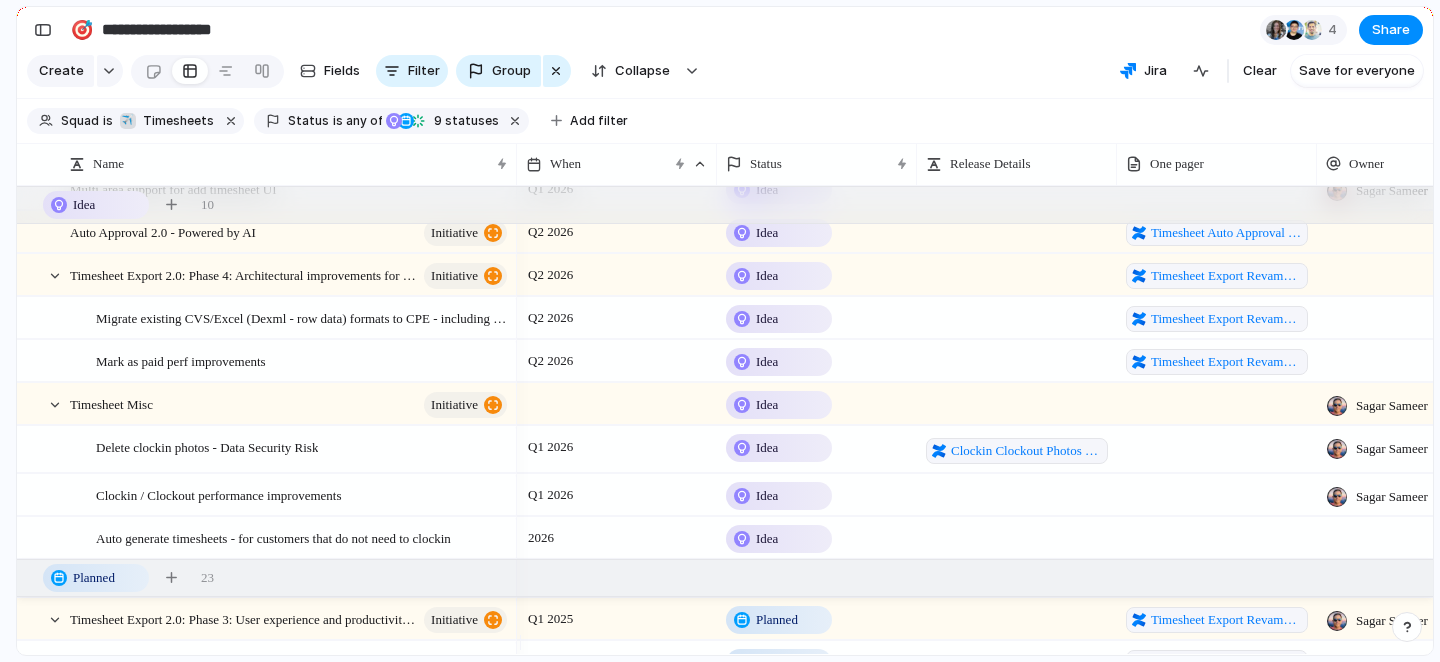 scroll, scrollTop: 140, scrollLeft: 0, axis: vertical 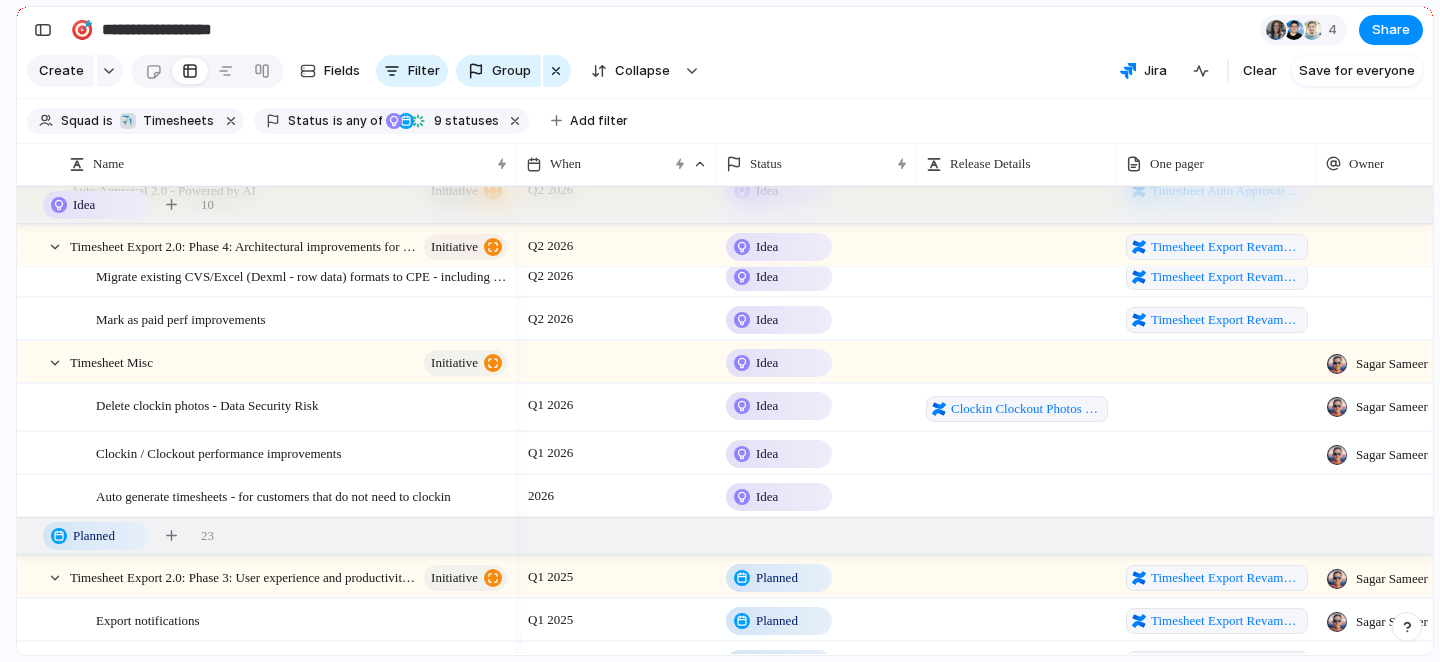 click on "Clockin Clockout Photos Retention" at bounding box center (1017, 403) 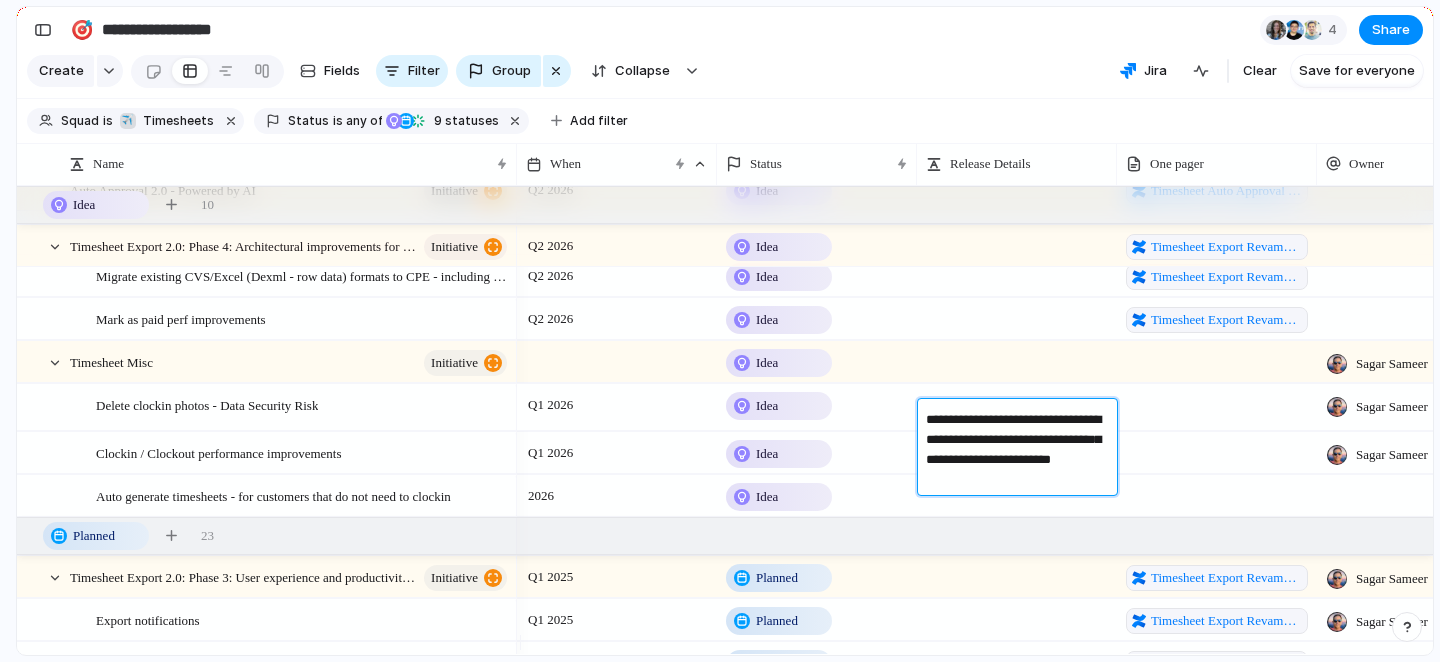 type 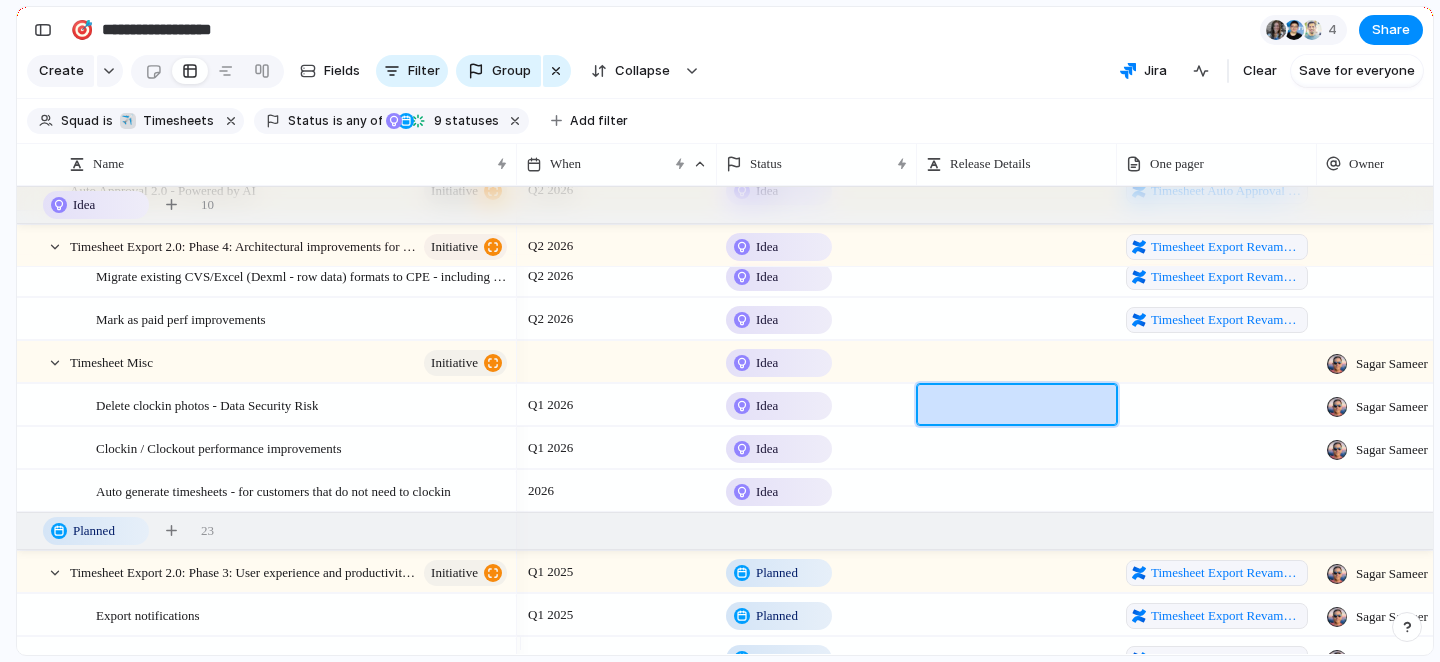 click at bounding box center [1217, 404] 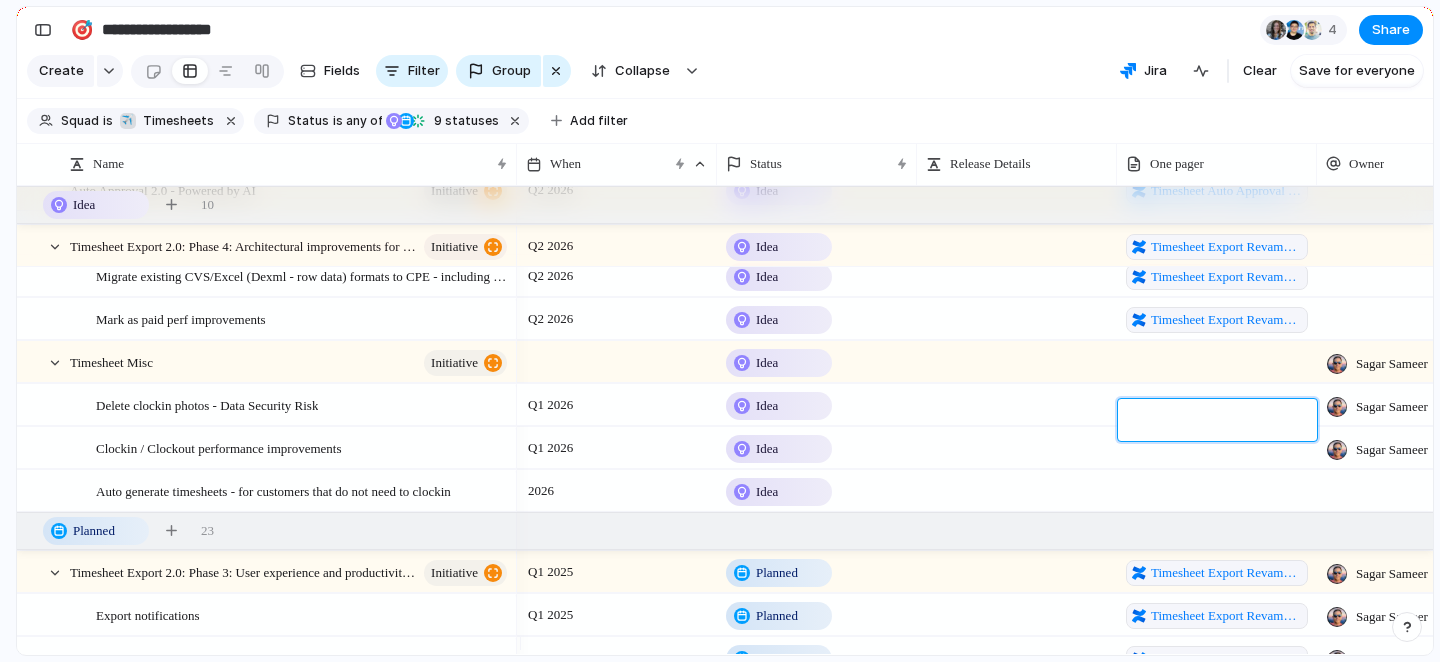 click at bounding box center (1218, 422) 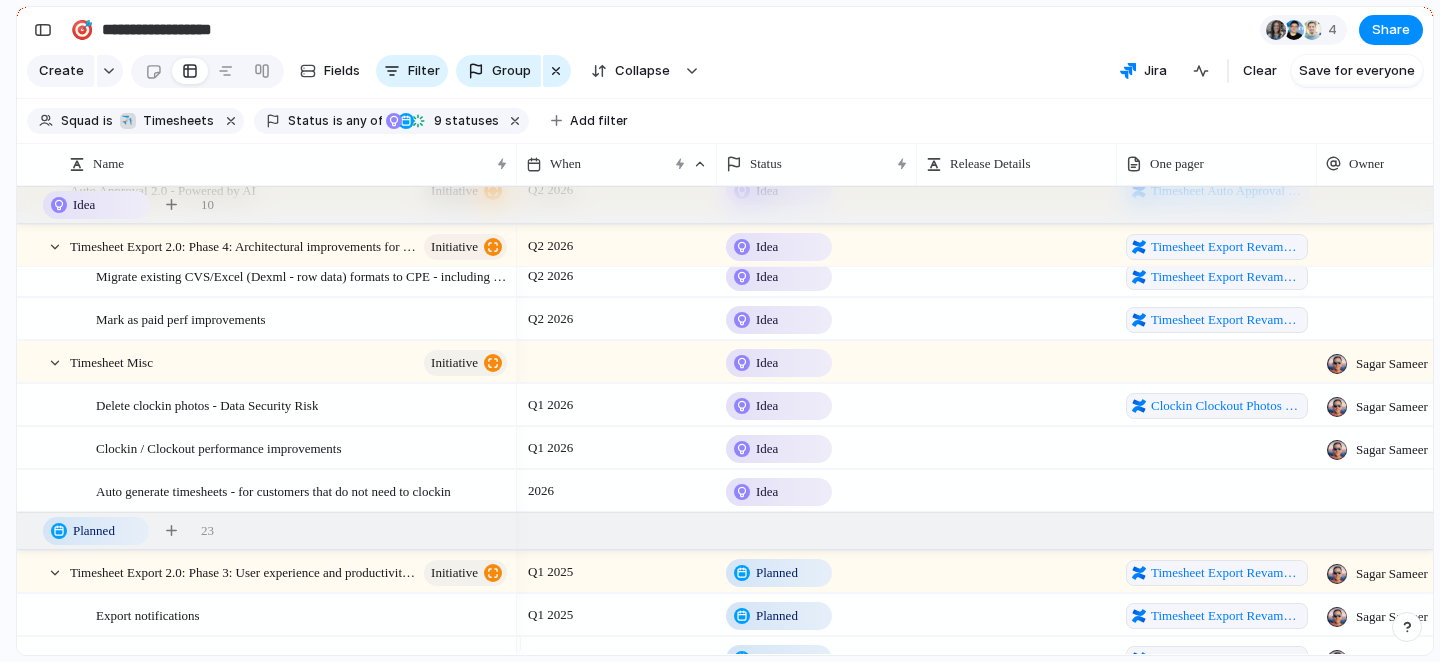 scroll, scrollTop: 61, scrollLeft: 0, axis: vertical 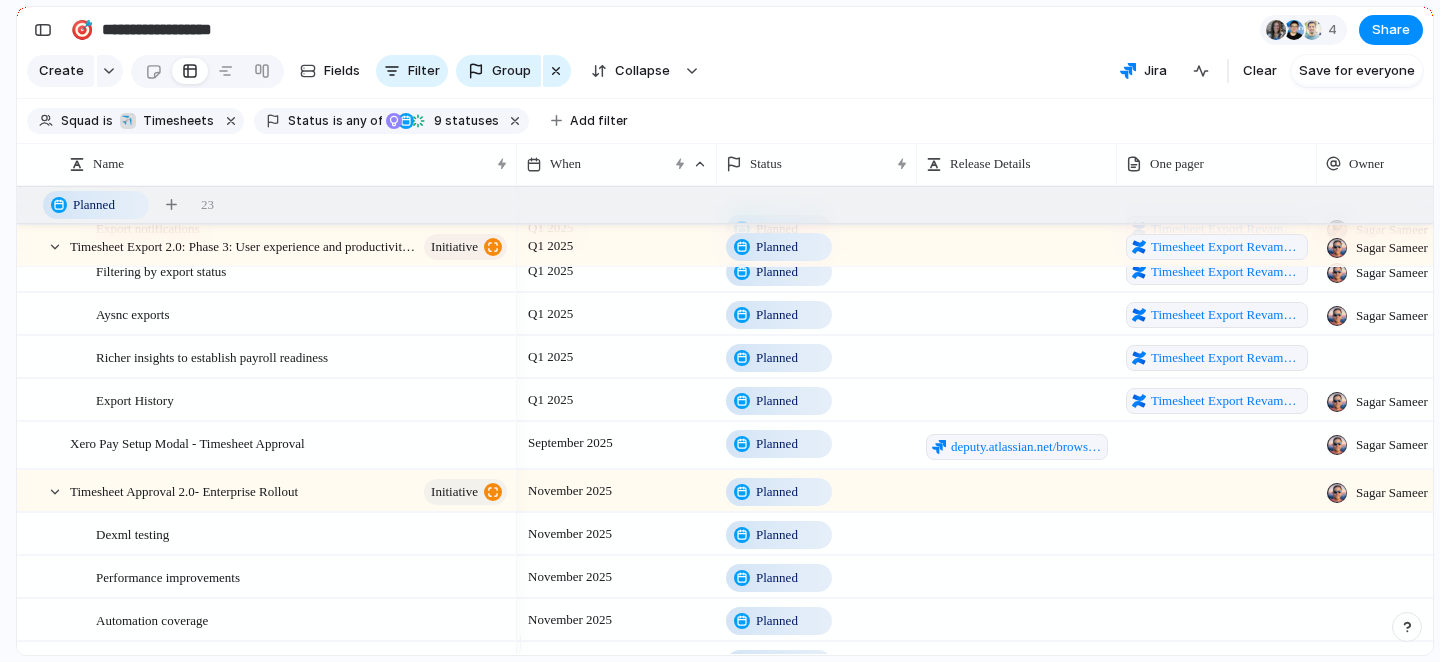 click on "Planned" at bounding box center (817, 440) 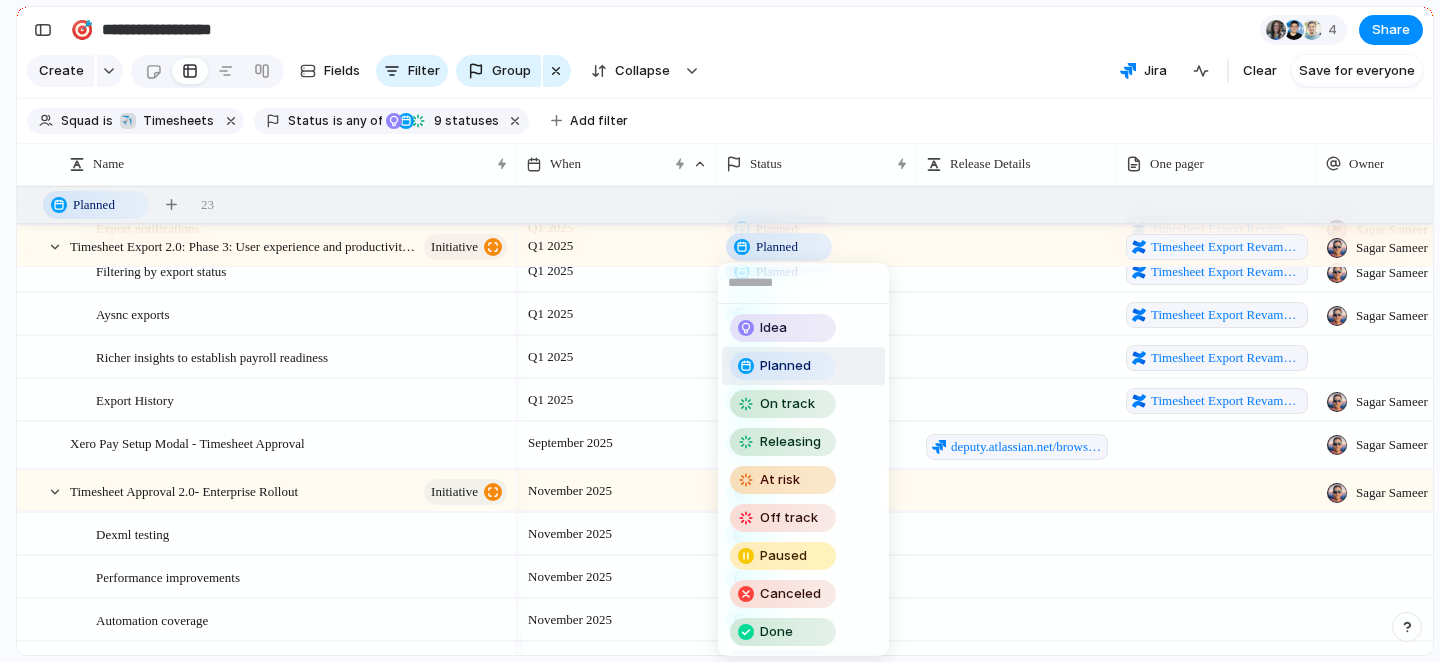 click on "Idea   Planned   On track   Releasing   At risk   Off track   Paused   Canceled   Done" at bounding box center (720, 331) 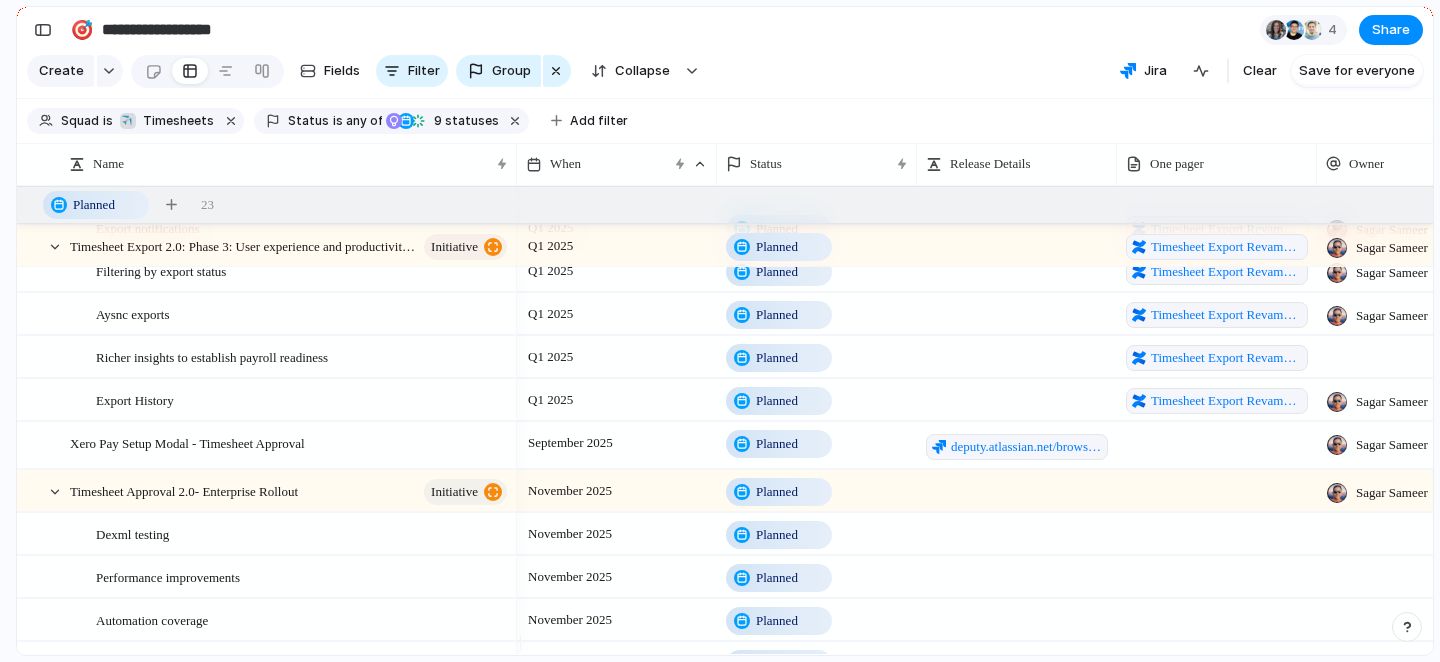 click on "Planned" at bounding box center [817, 440] 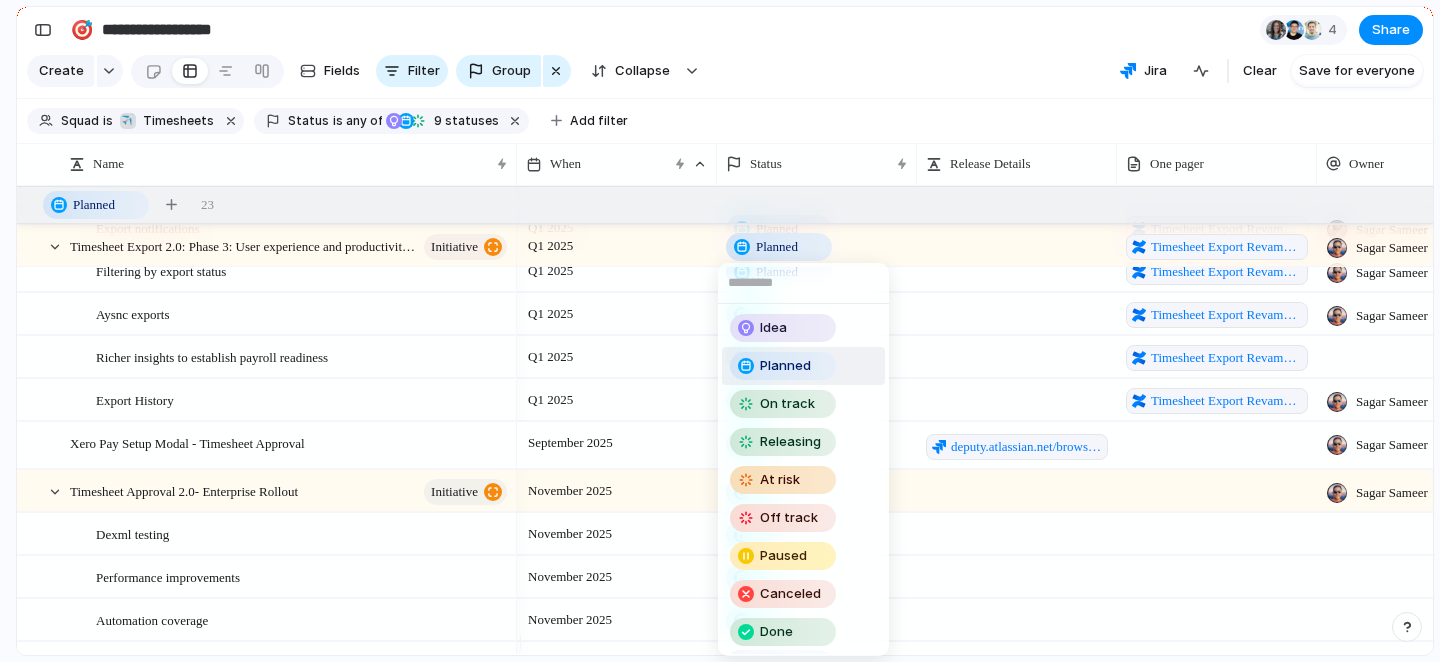 click on "Idea   Planned   On track   Releasing   At risk   Off track   Paused   Canceled   Done" at bounding box center [720, 331] 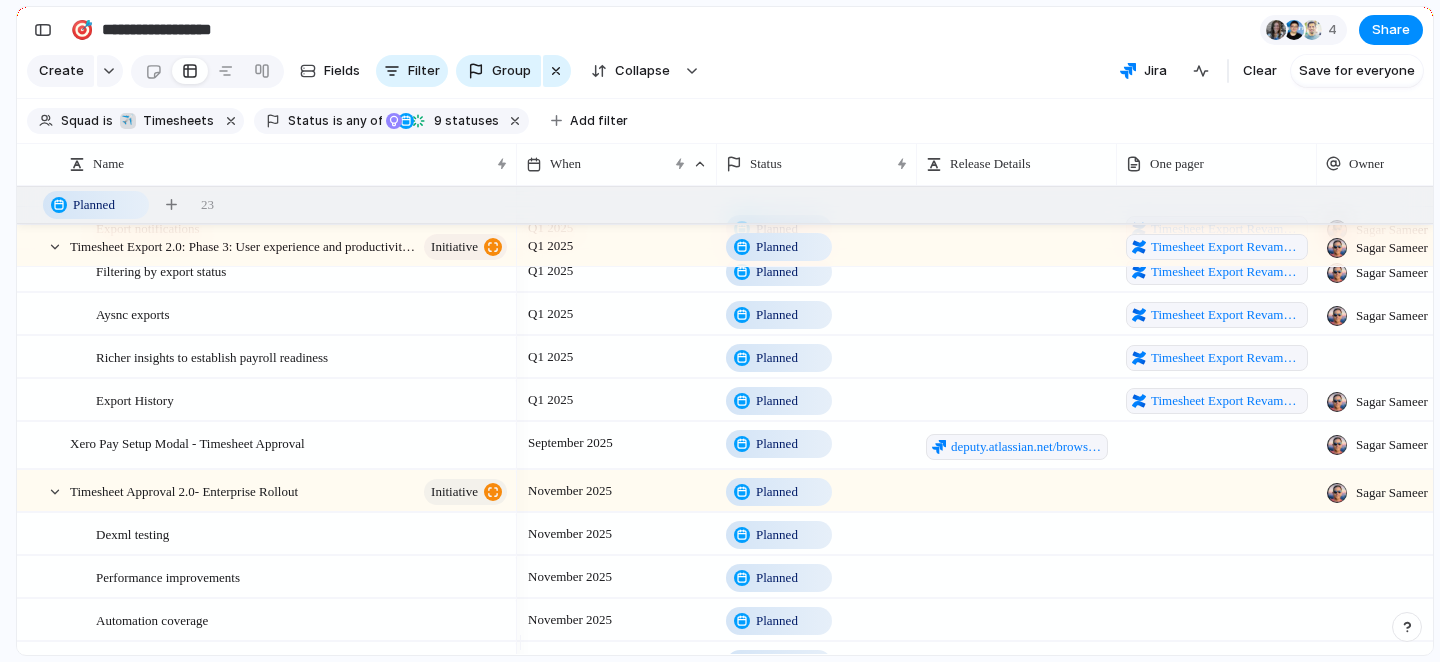 click on "deputy.atlassian.net/browse/TIME-5980" at bounding box center [1017, 441] 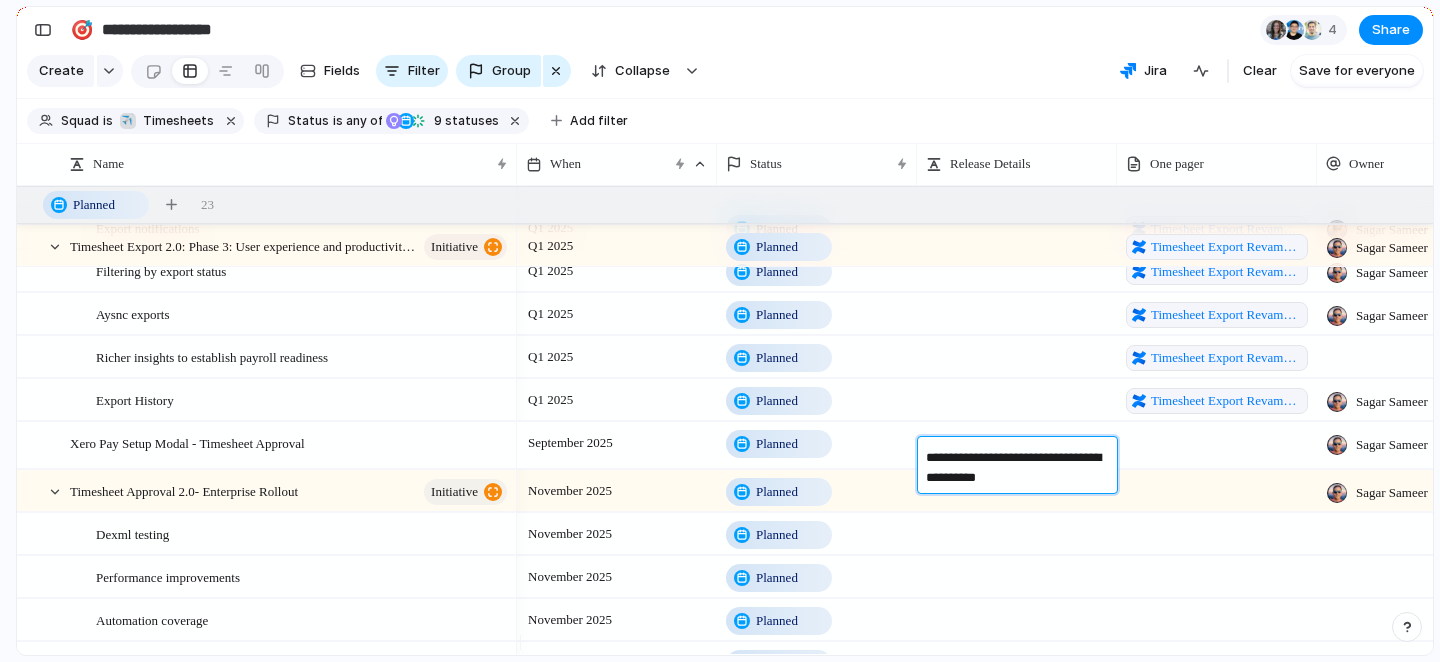 click on "**********" at bounding box center (1018, 468) 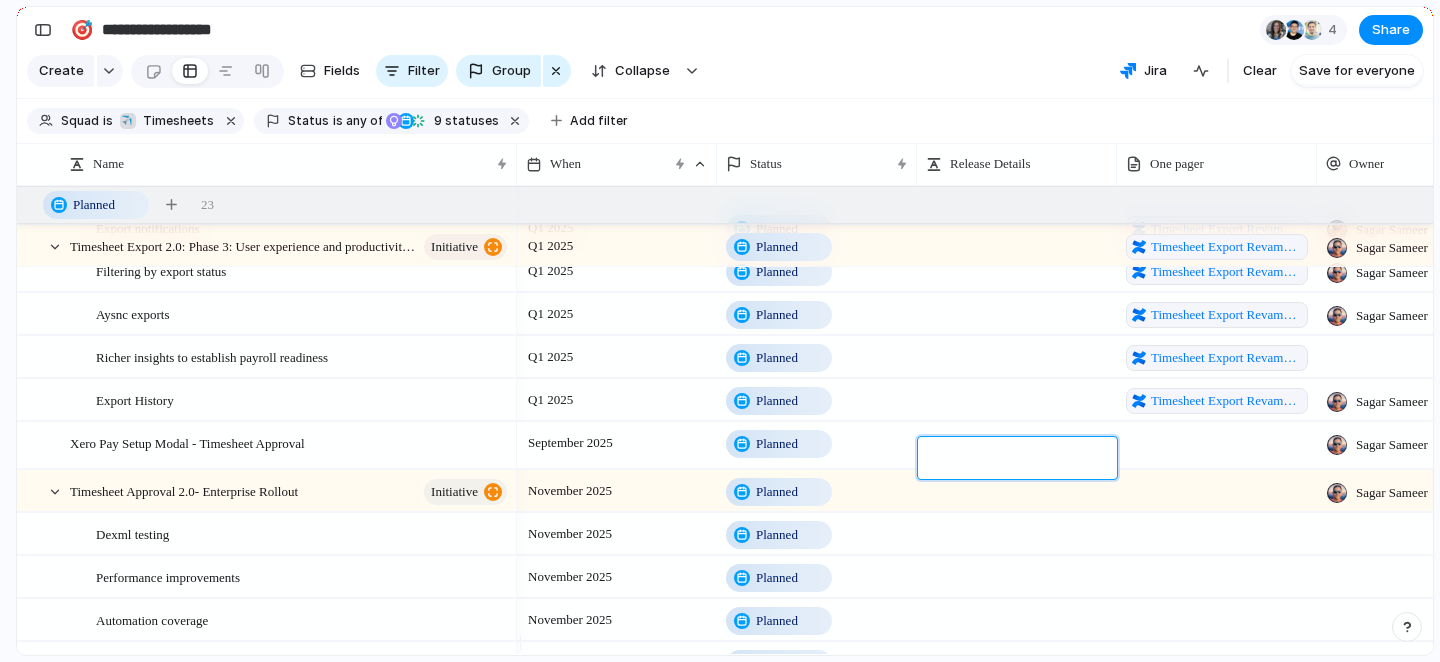 click at bounding box center [1217, 445] 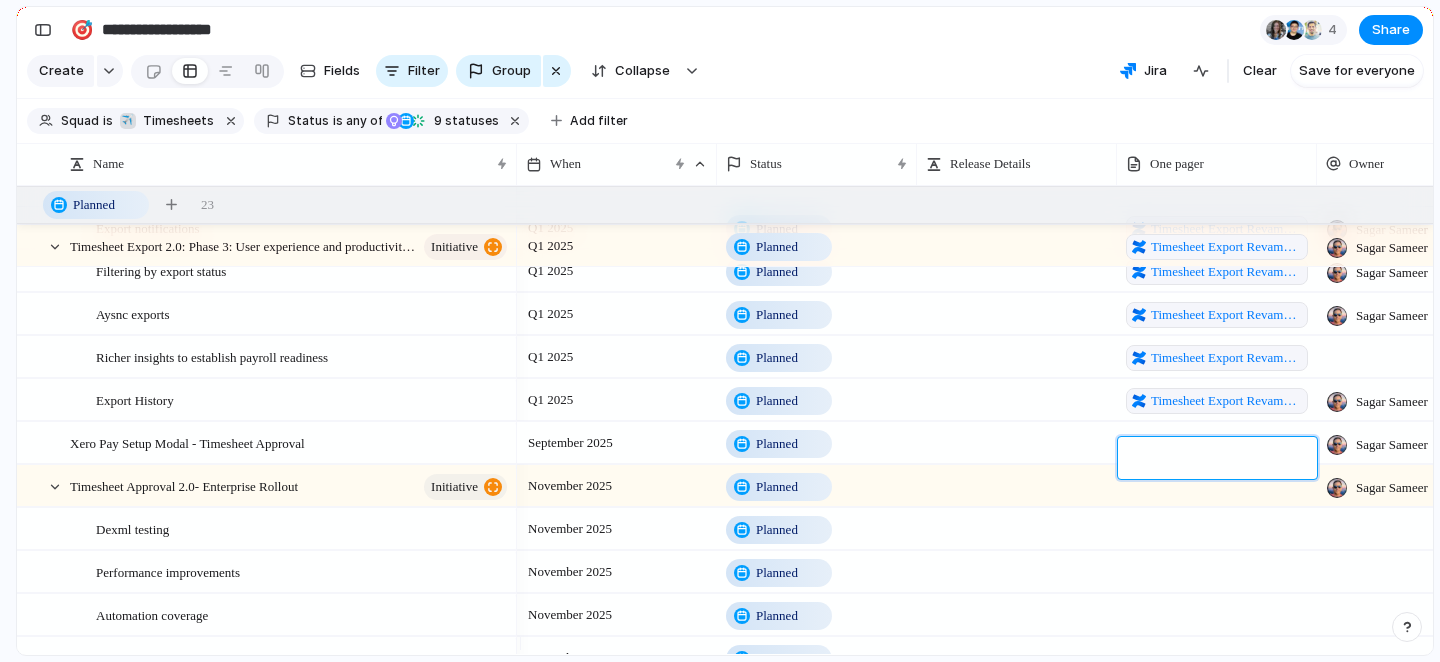 type on "**********" 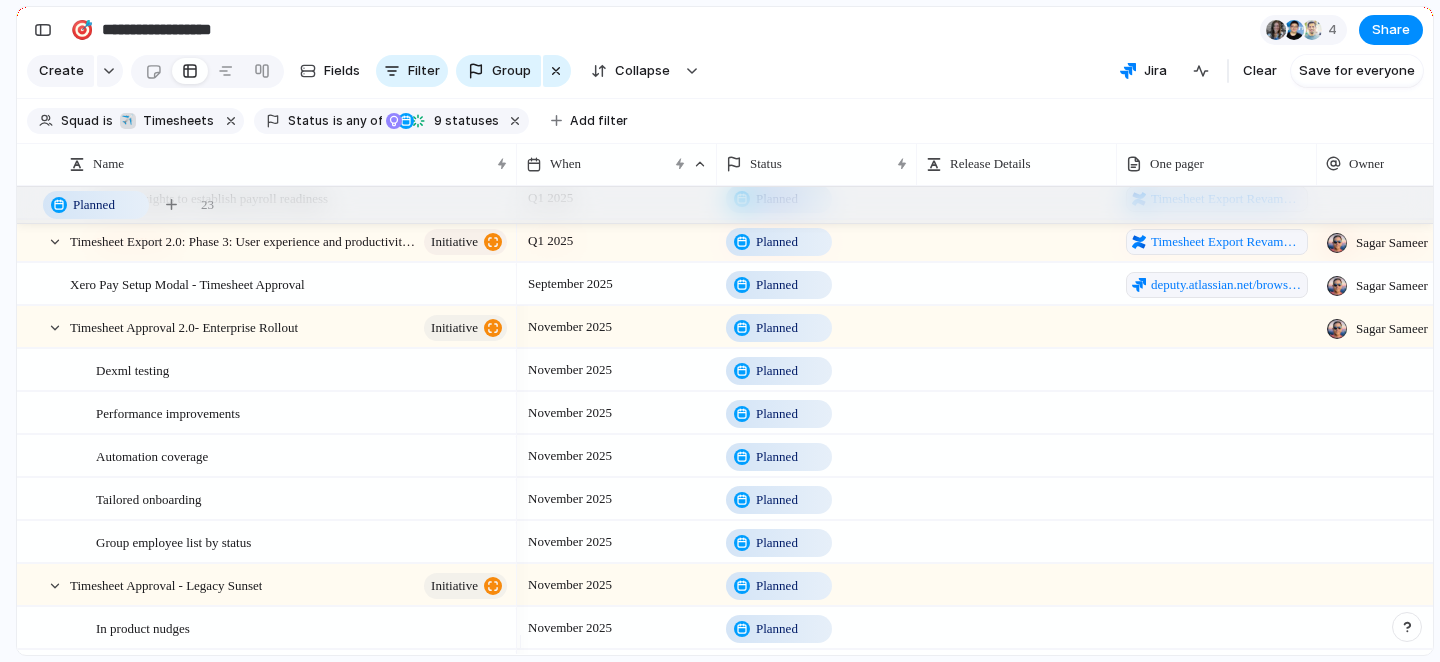 click at bounding box center (1217, 369) 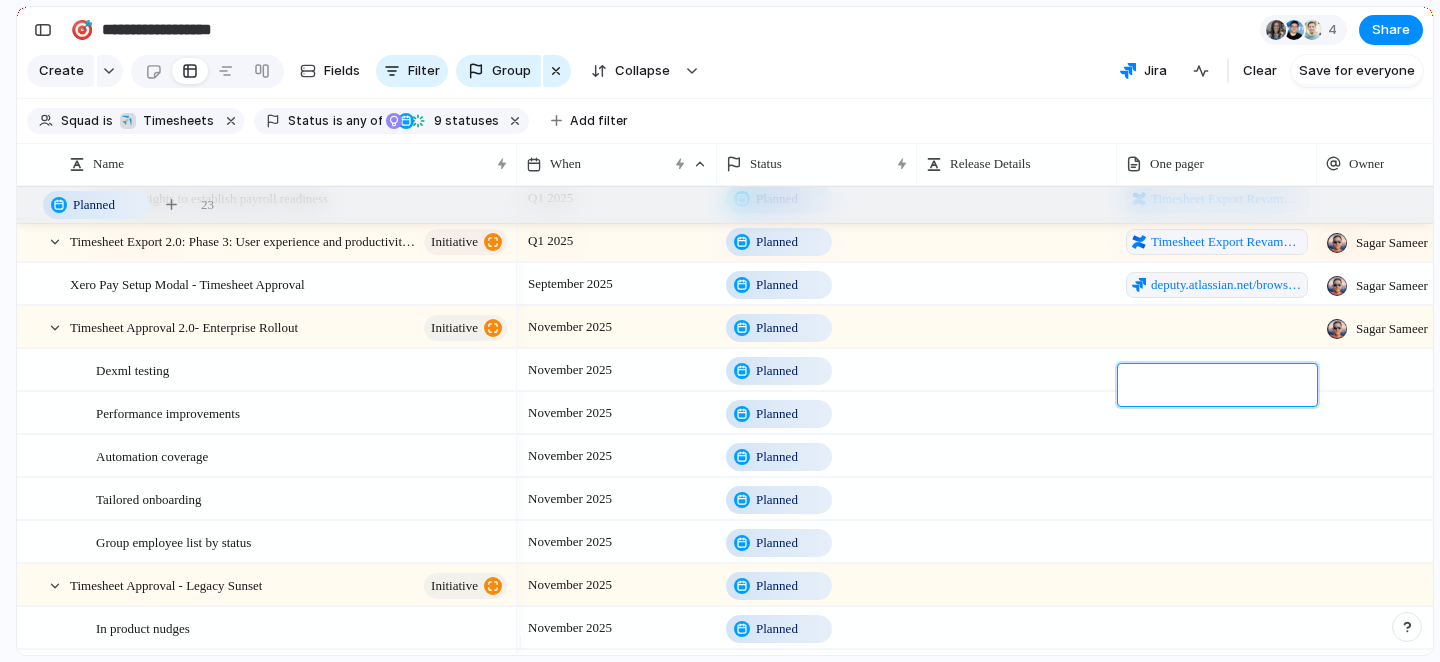 type on "**********" 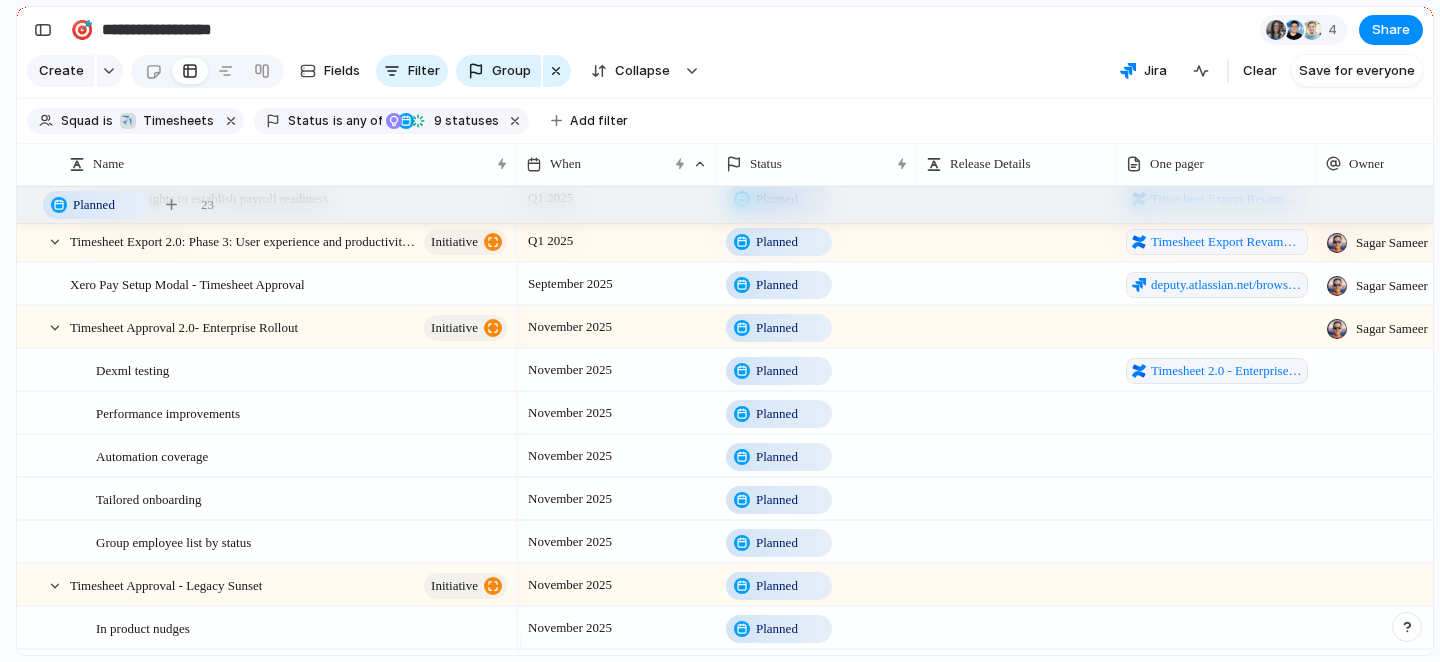 click at bounding box center (1217, 498) 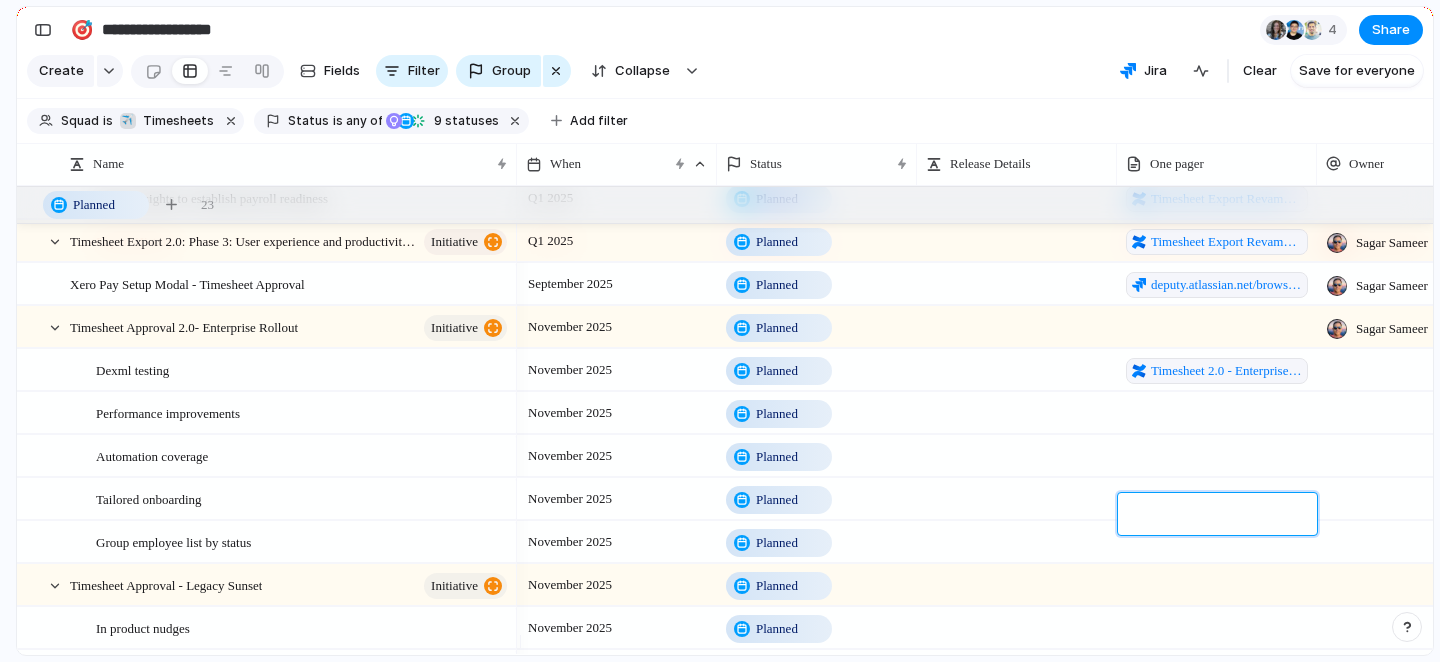 type on "**********" 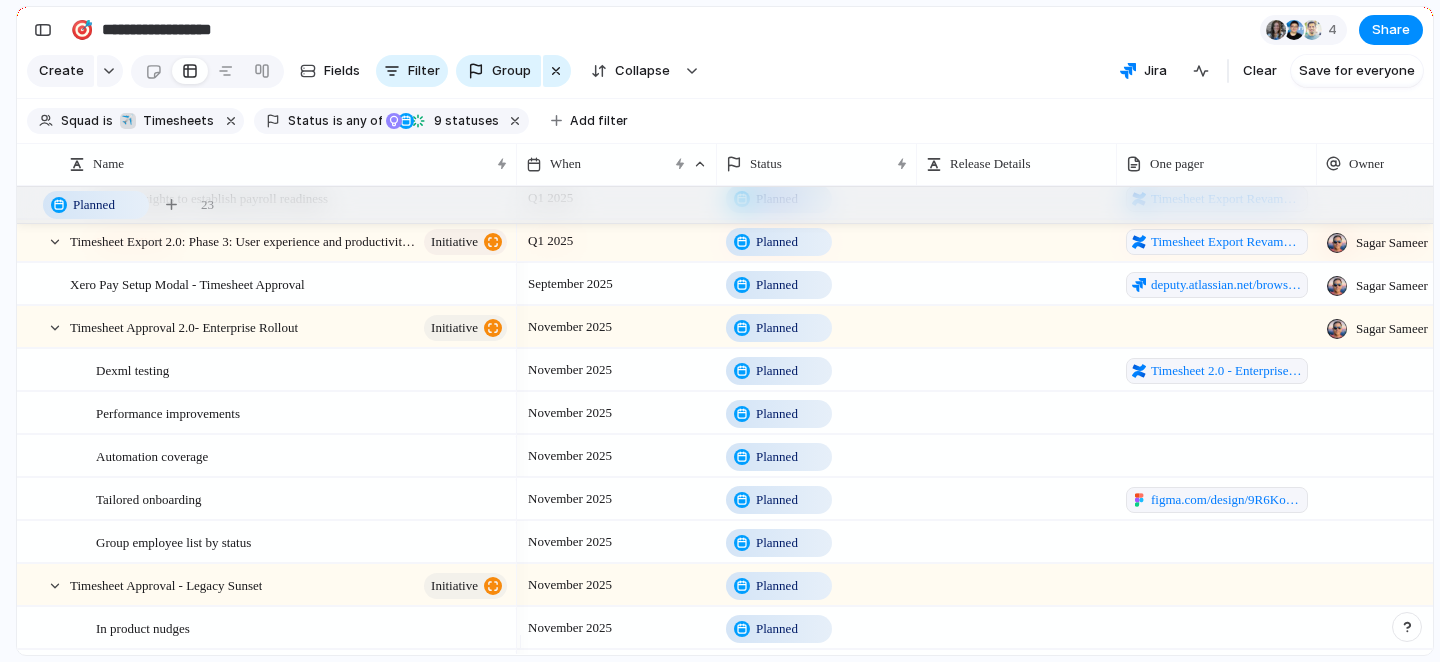 click at bounding box center [1217, 541] 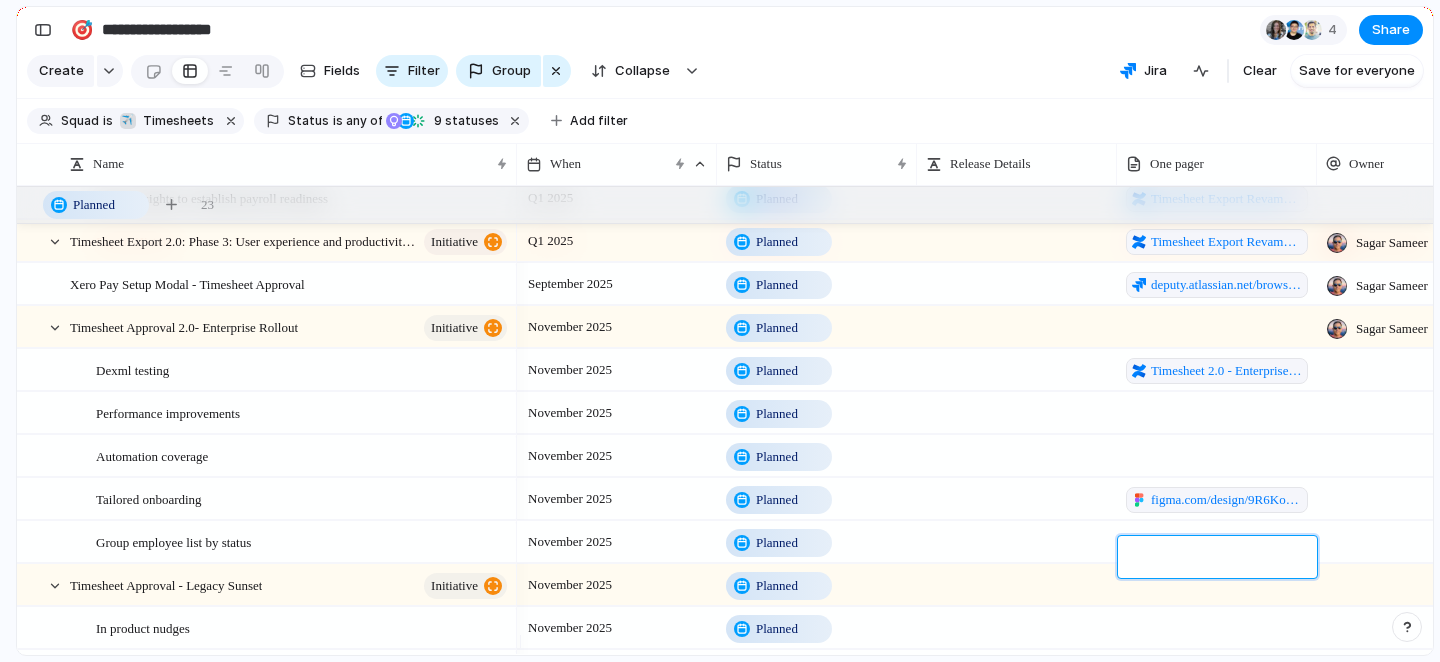 type on "**********" 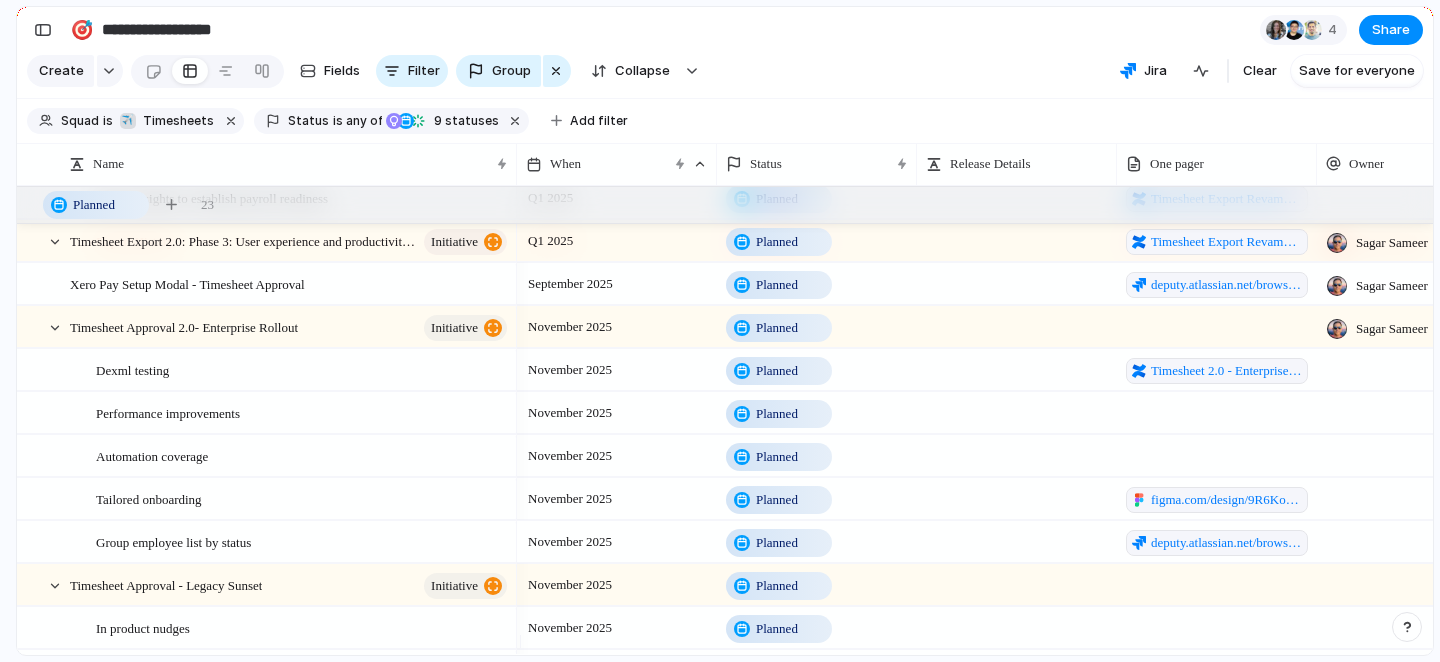 scroll, scrollTop: 745, scrollLeft: 0, axis: vertical 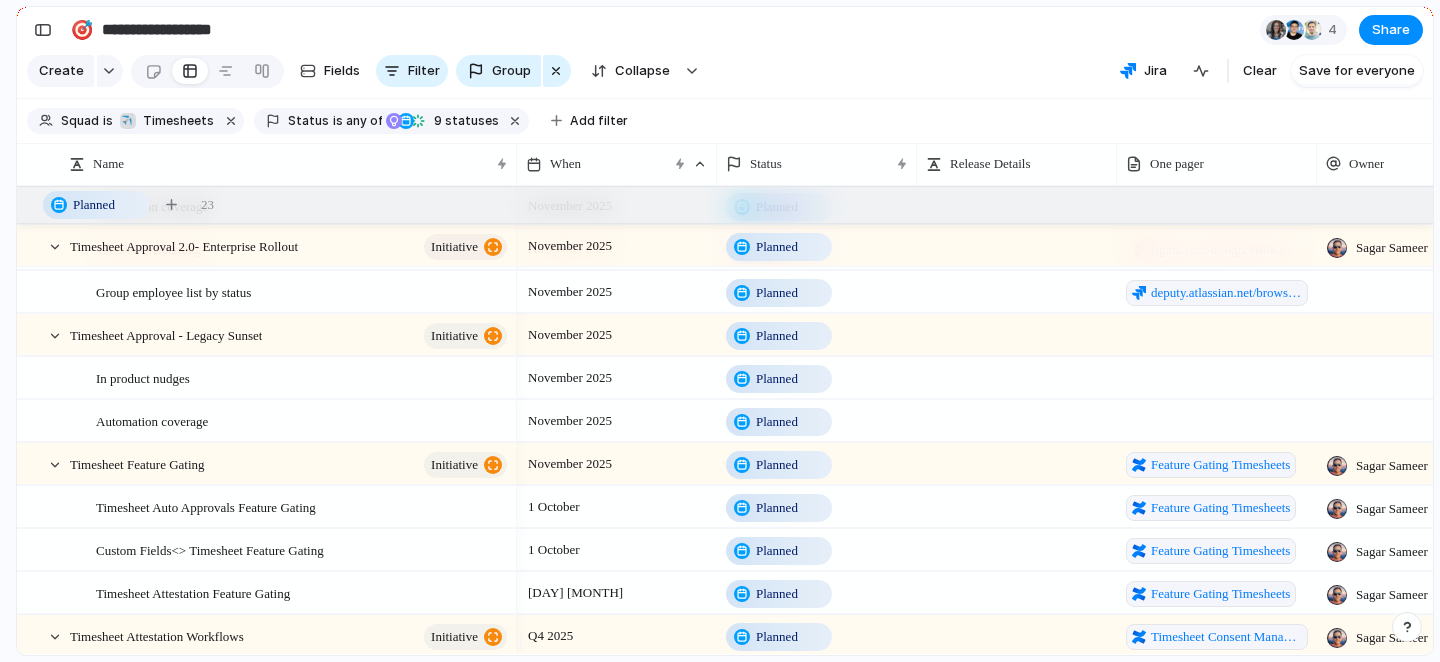 click on "Planned" at bounding box center [777, 336] 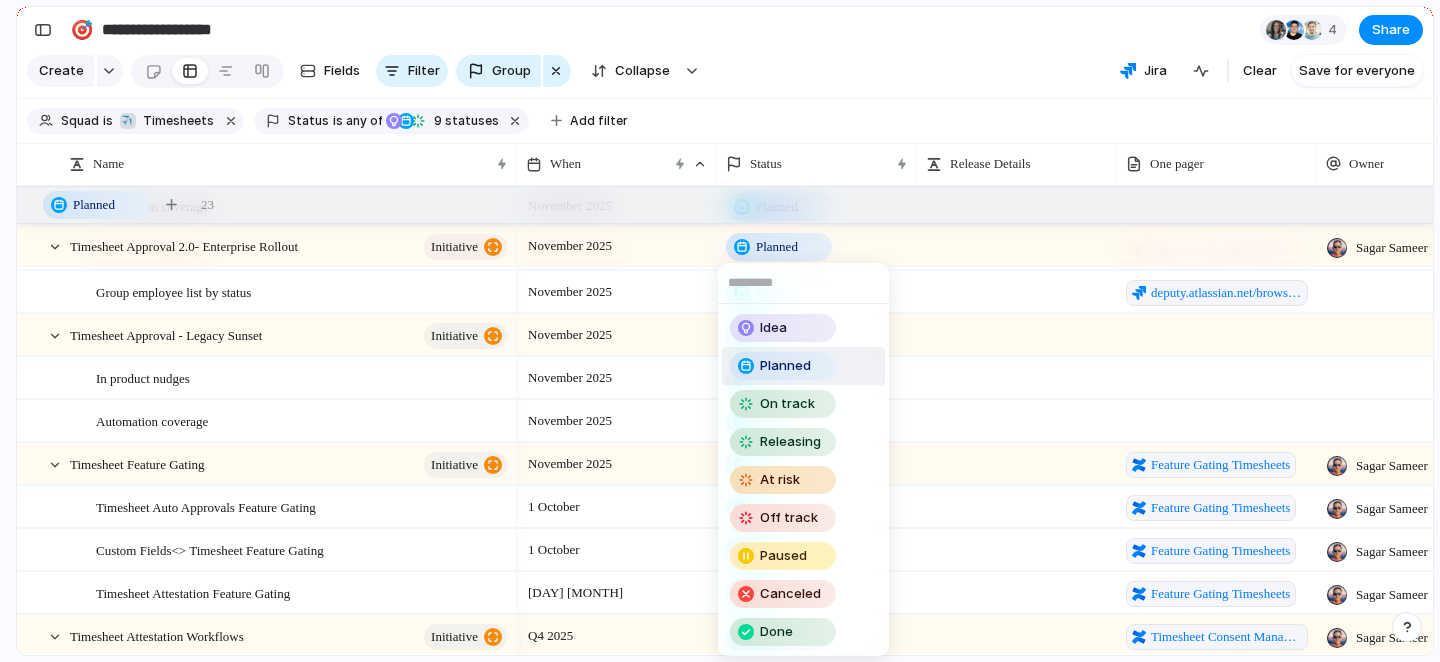 click on "Idea   Planned   On track   Releasing   At risk   Off track   Paused   Canceled   Done" at bounding box center (720, 331) 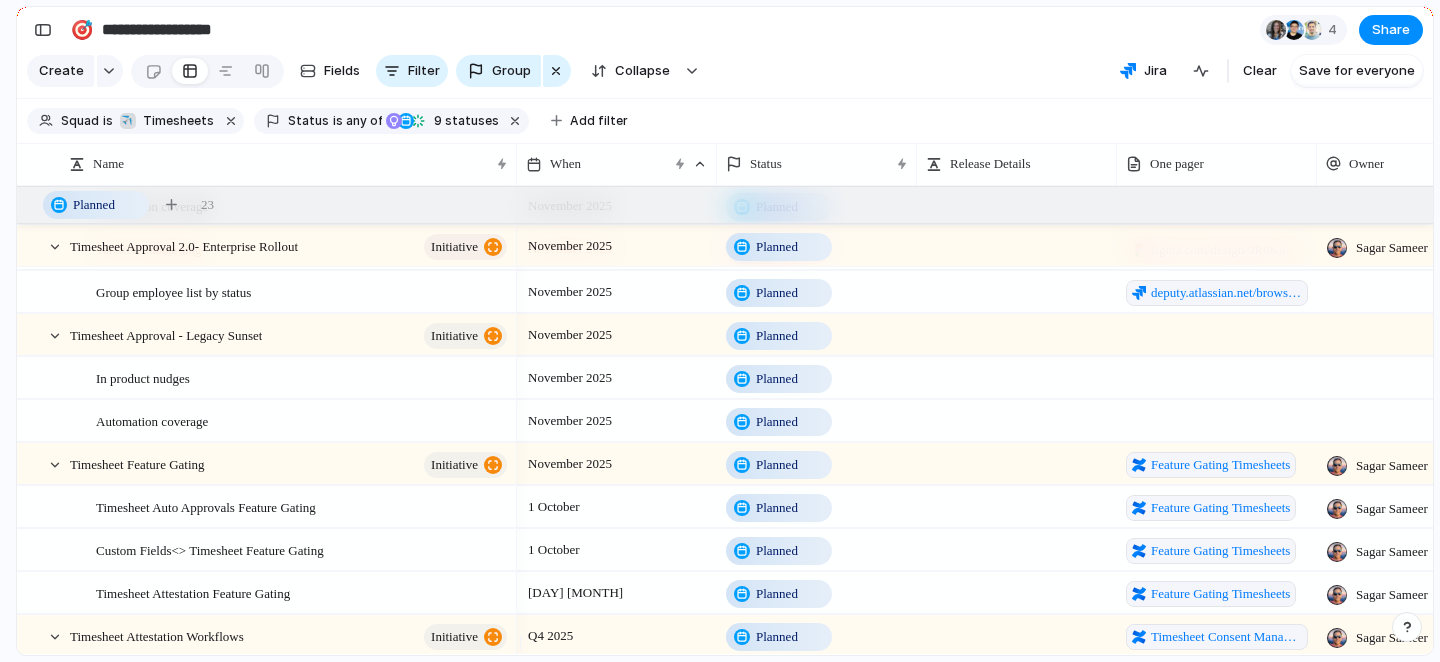 scroll, scrollTop: 957, scrollLeft: 0, axis: vertical 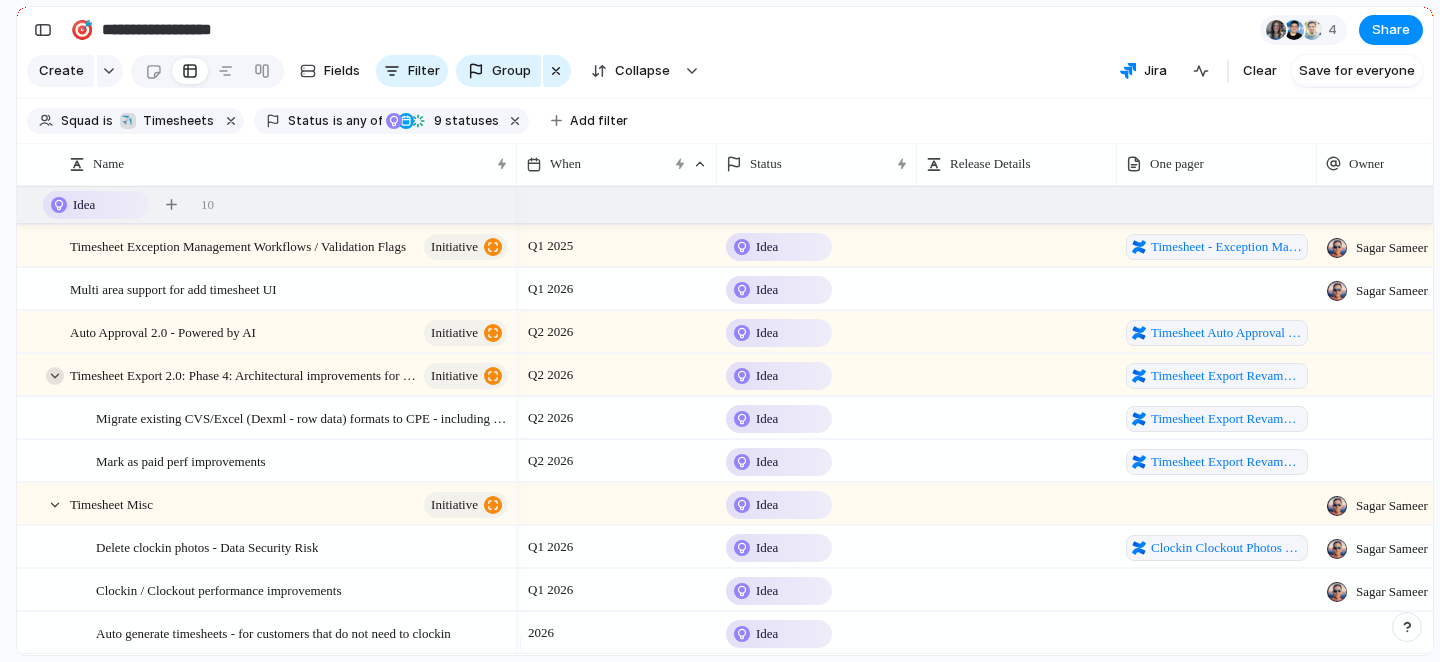 click at bounding box center (55, 376) 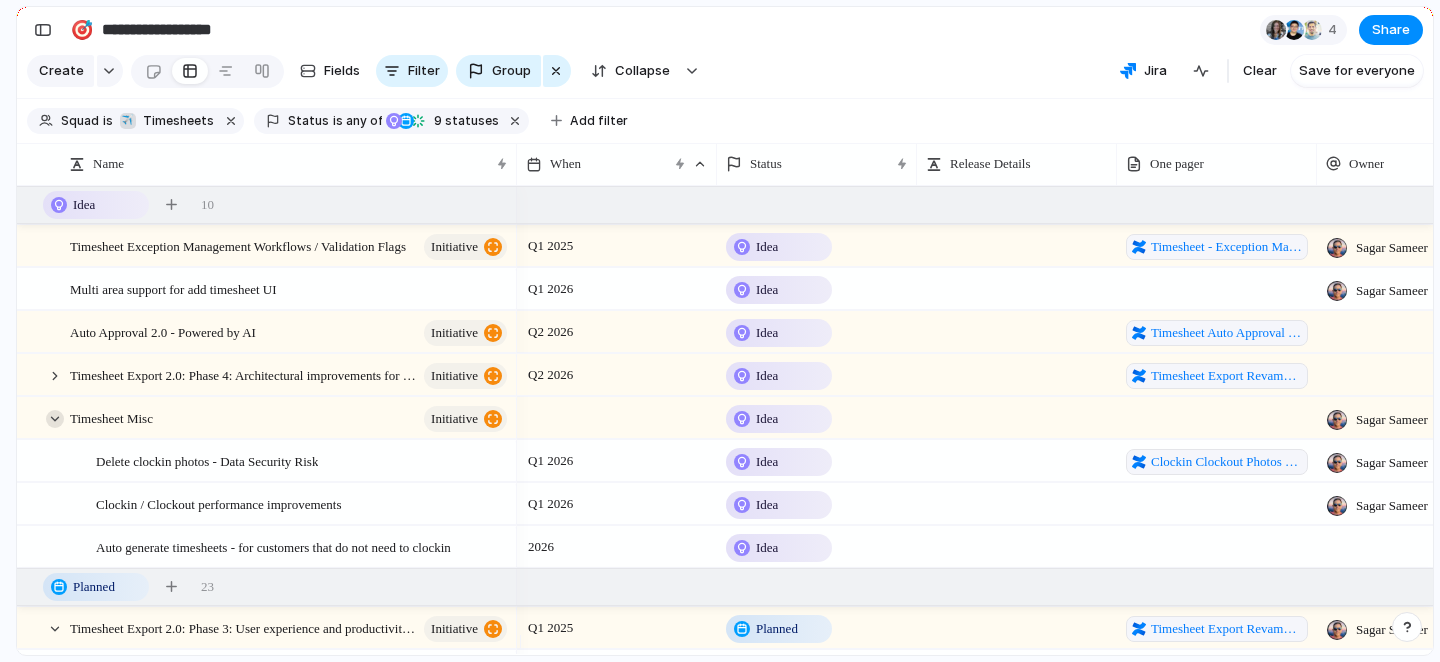 click at bounding box center [55, 419] 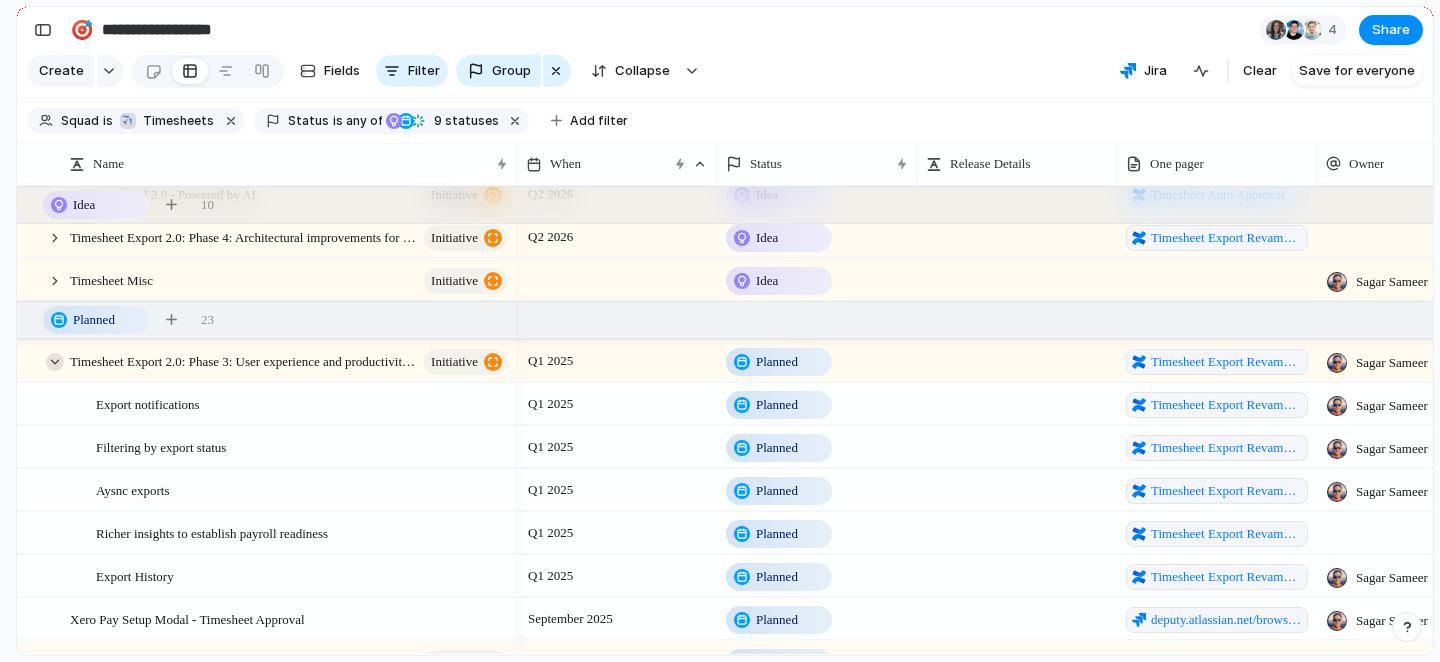 click at bounding box center [55, 362] 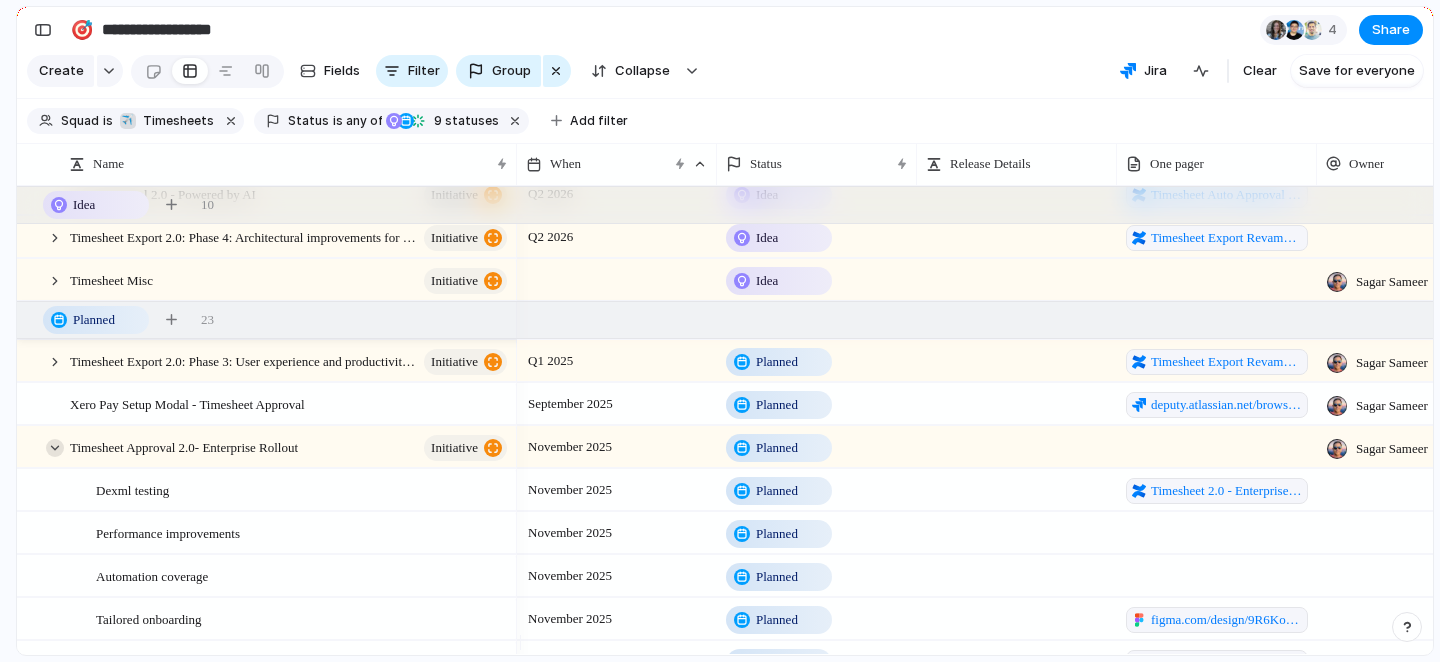 click at bounding box center [55, 448] 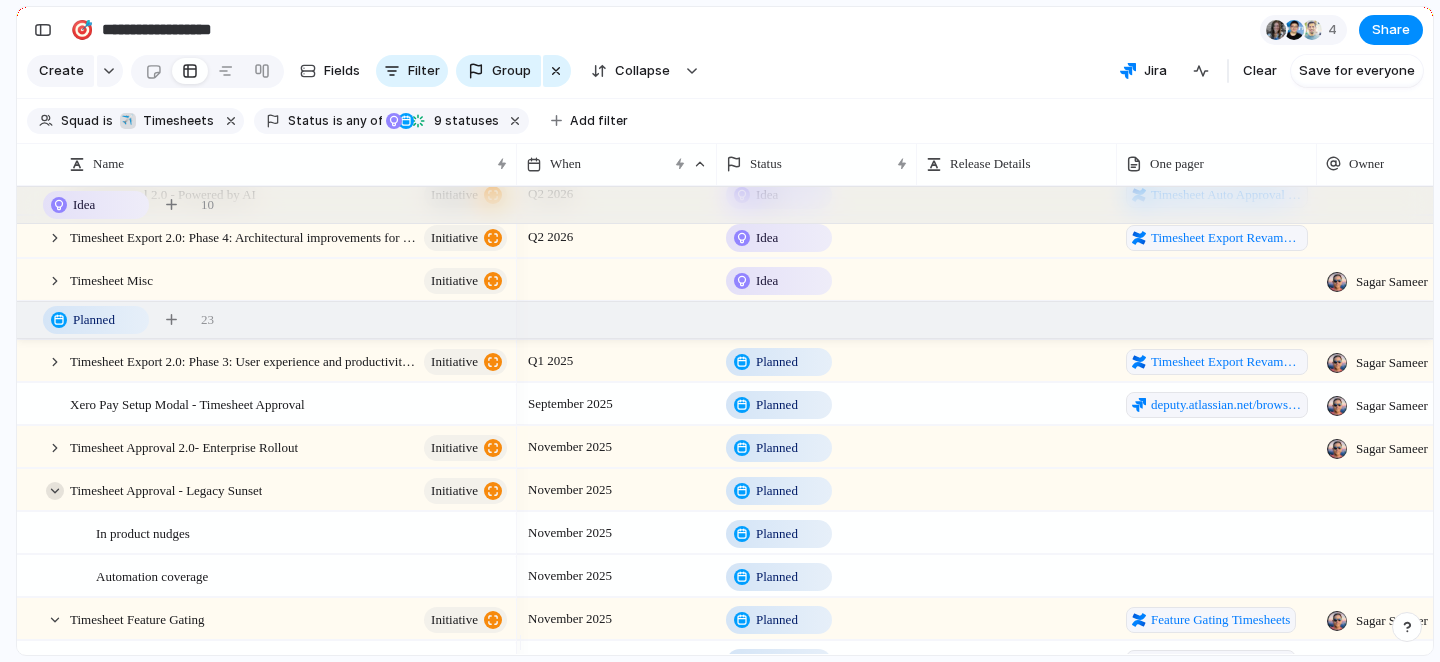 click at bounding box center (55, 491) 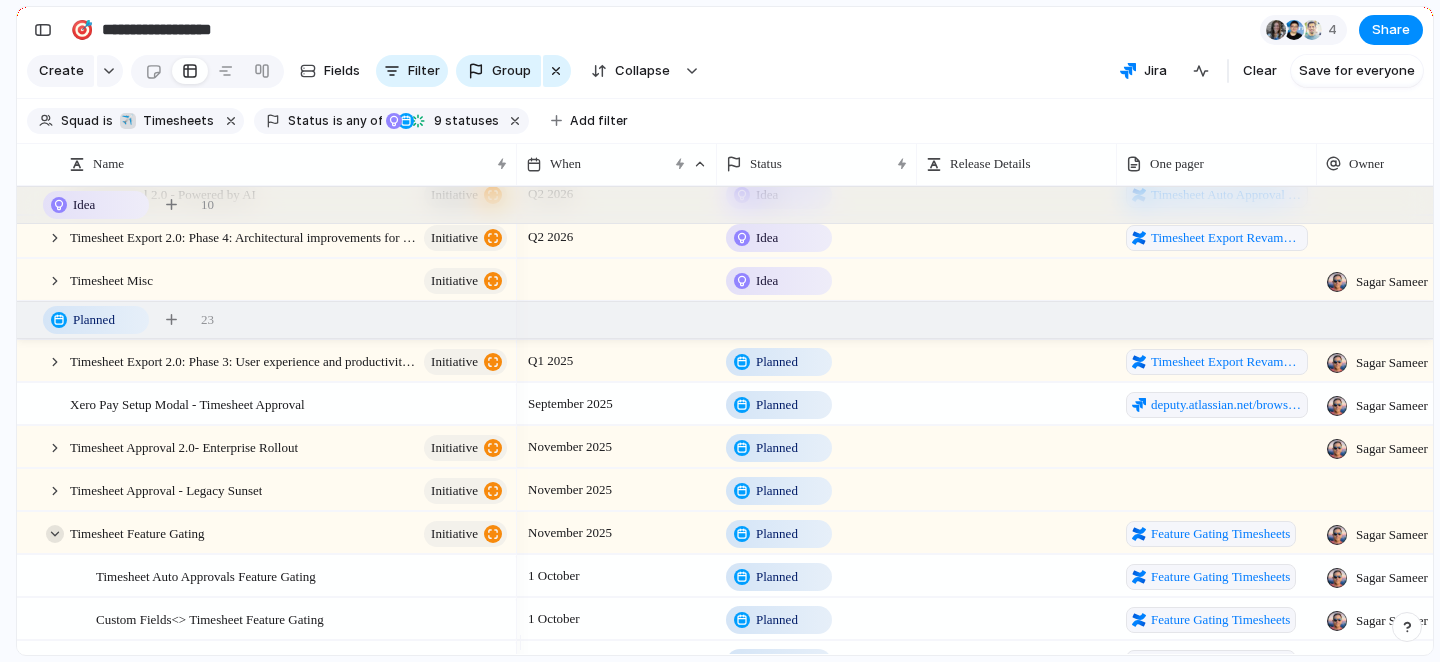 click at bounding box center (55, 534) 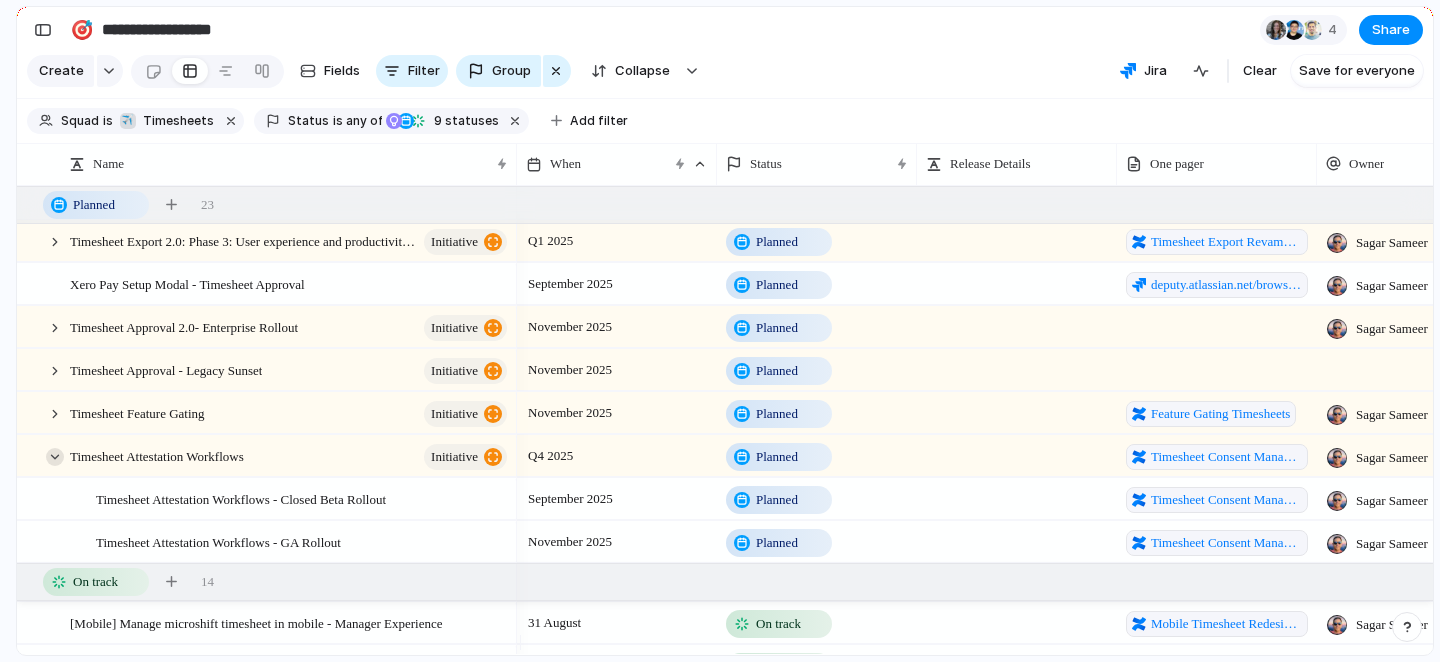 click at bounding box center (55, 457) 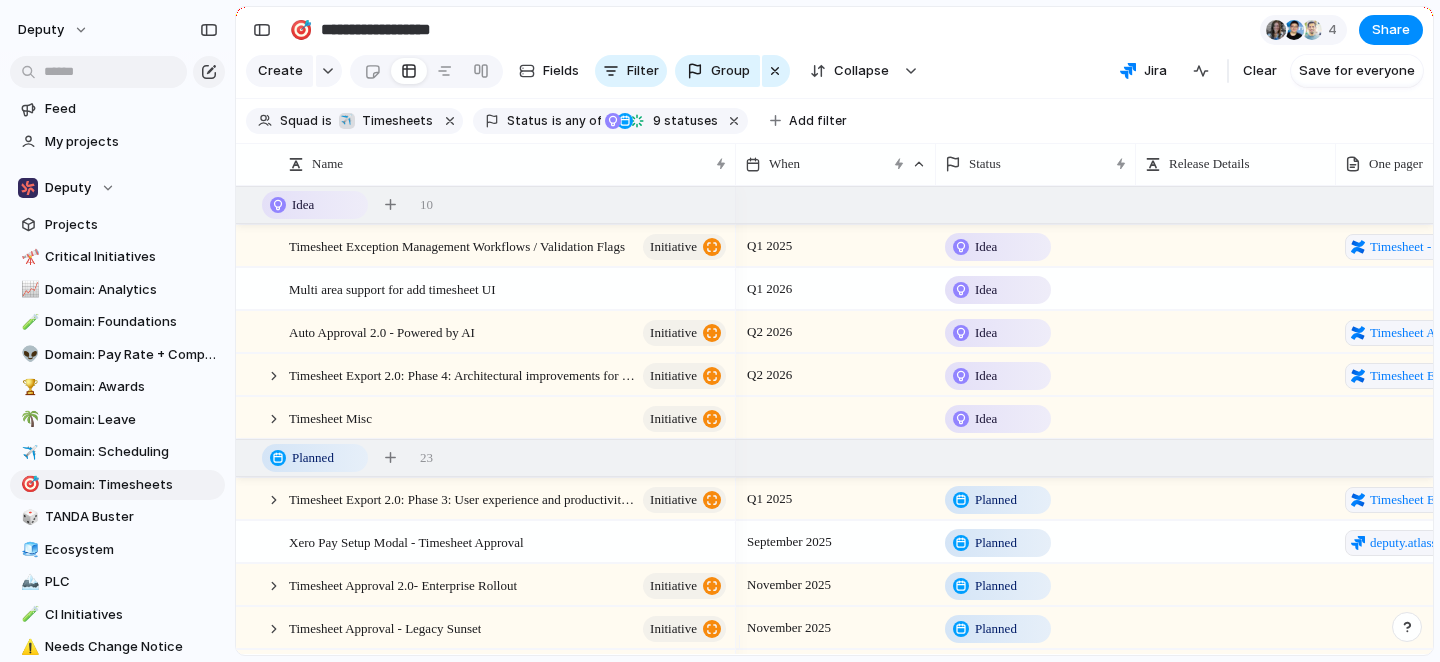 drag, startPoint x: 9, startPoint y: 102, endPoint x: 235, endPoint y: 106, distance: 226.0354 